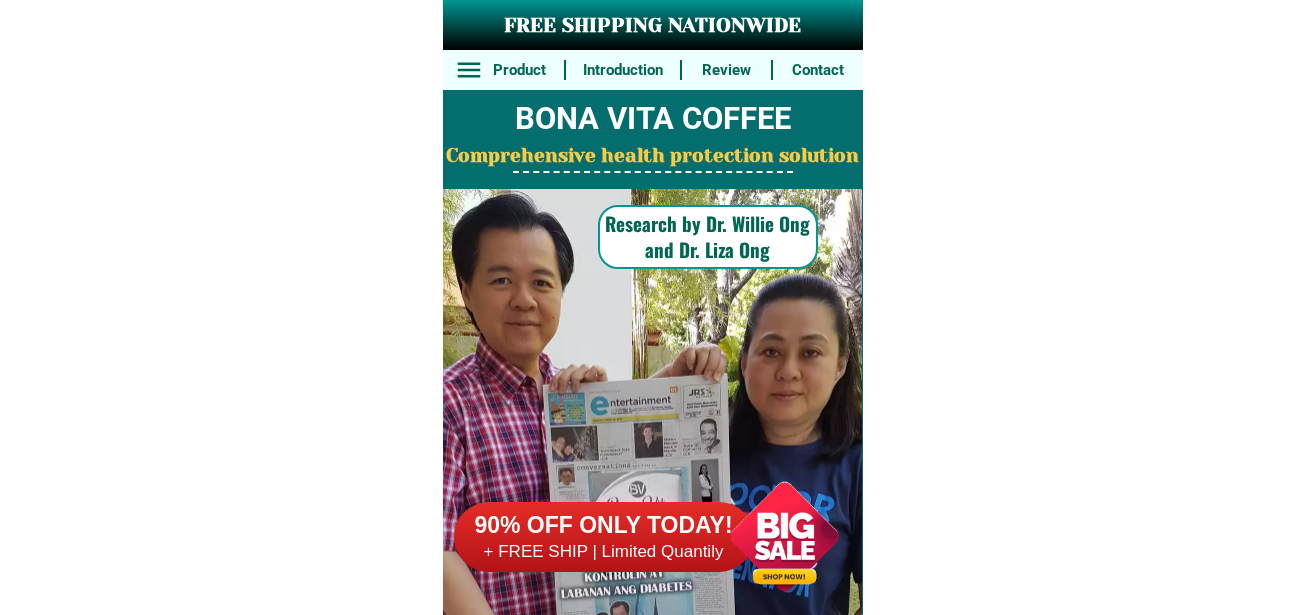 scroll, scrollTop: 0, scrollLeft: 0, axis: both 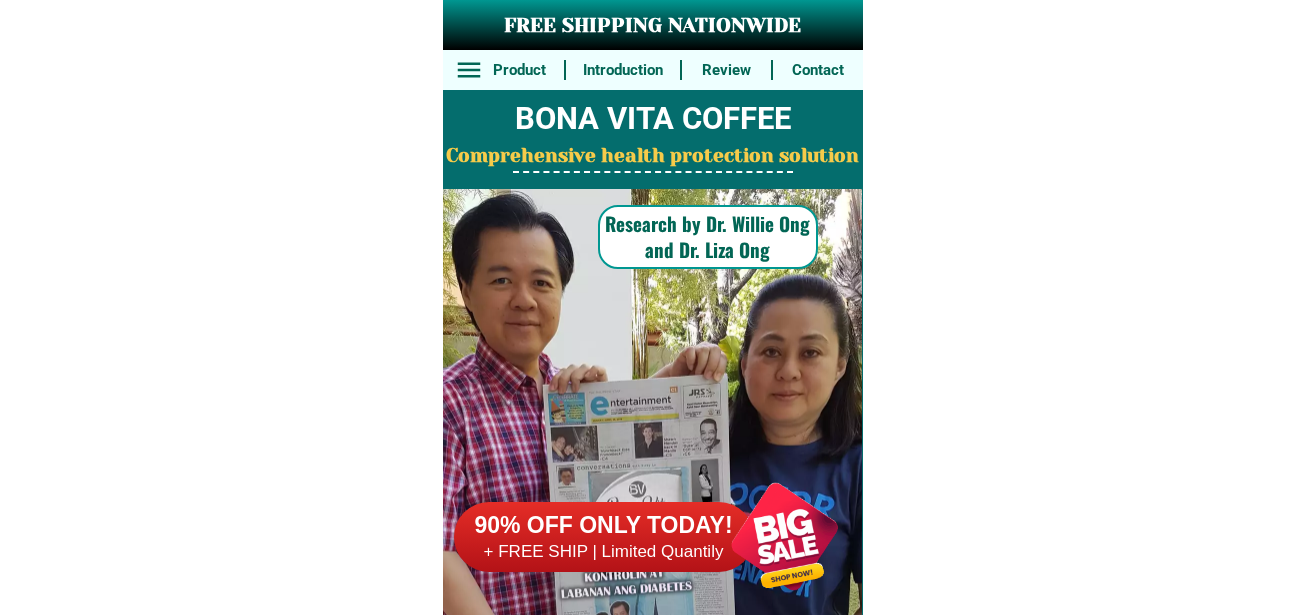 click at bounding box center (784, 536) 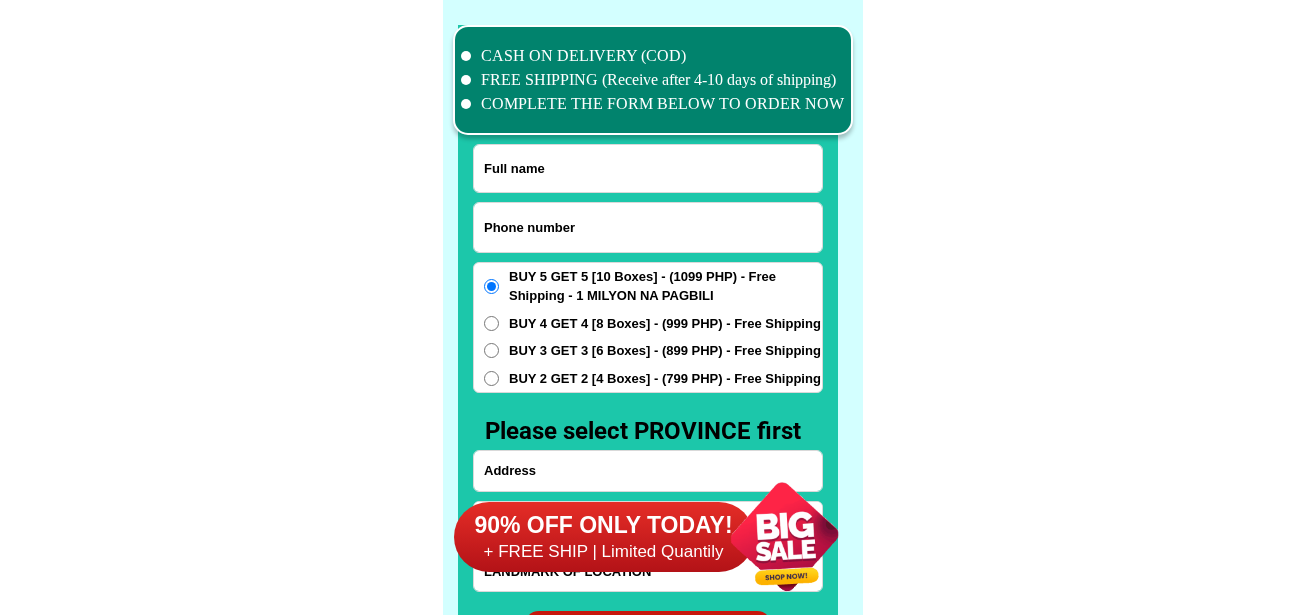 scroll, scrollTop: 15546, scrollLeft: 0, axis: vertical 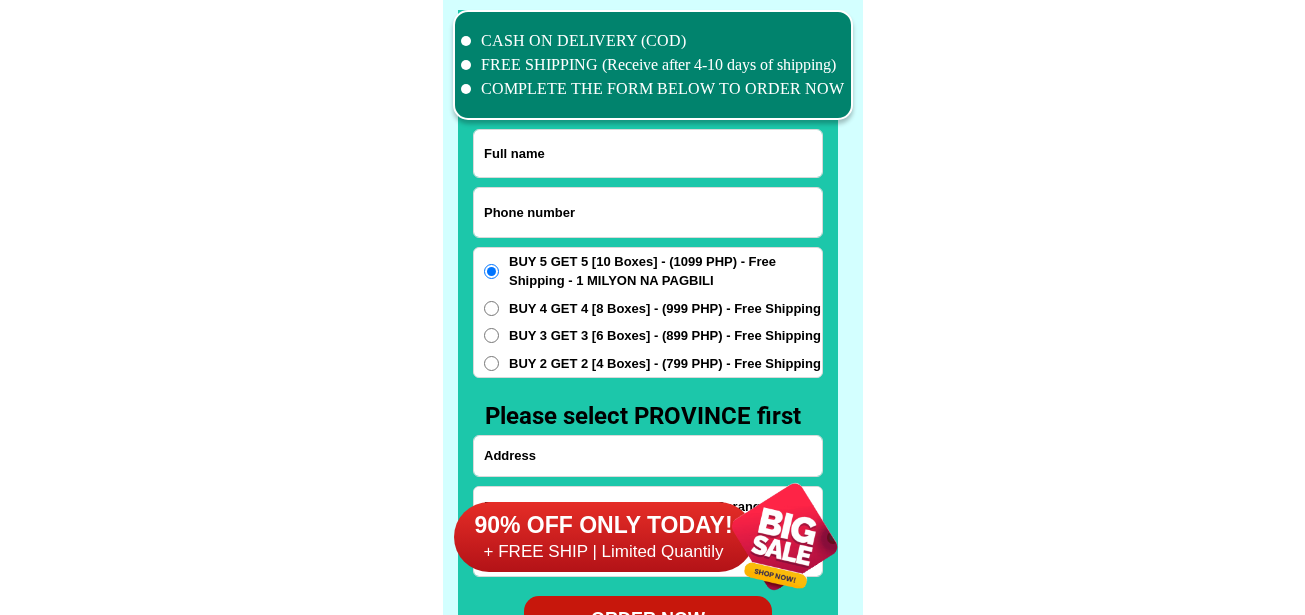 click at bounding box center [648, 212] 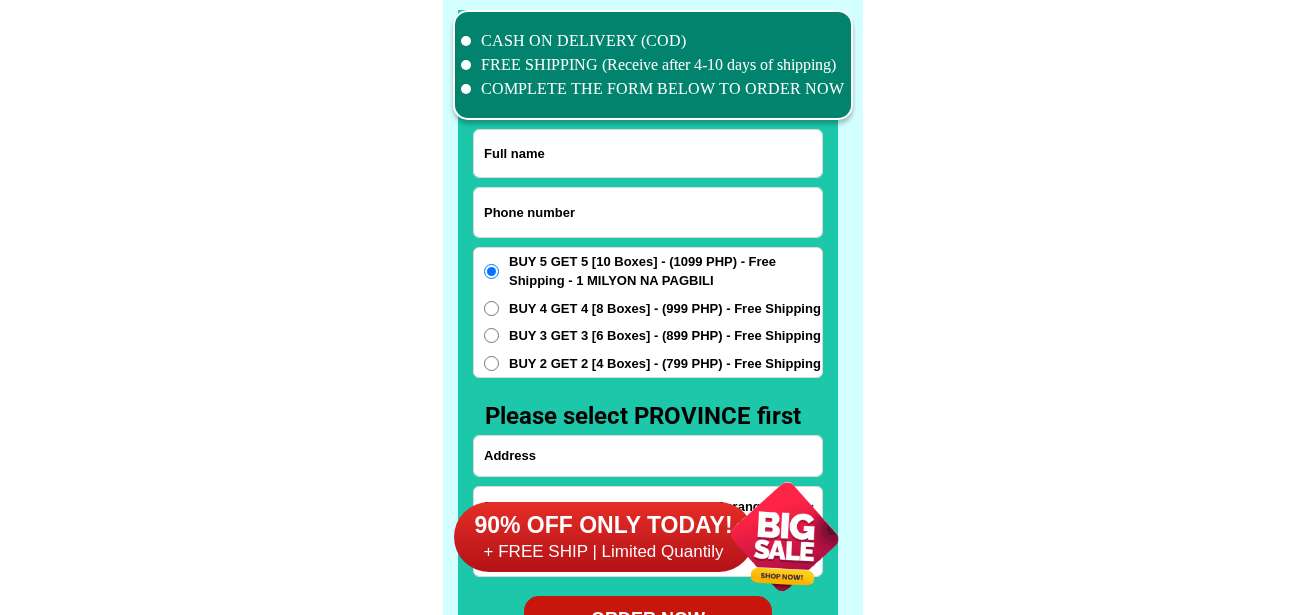 paste on "[PHONE]" 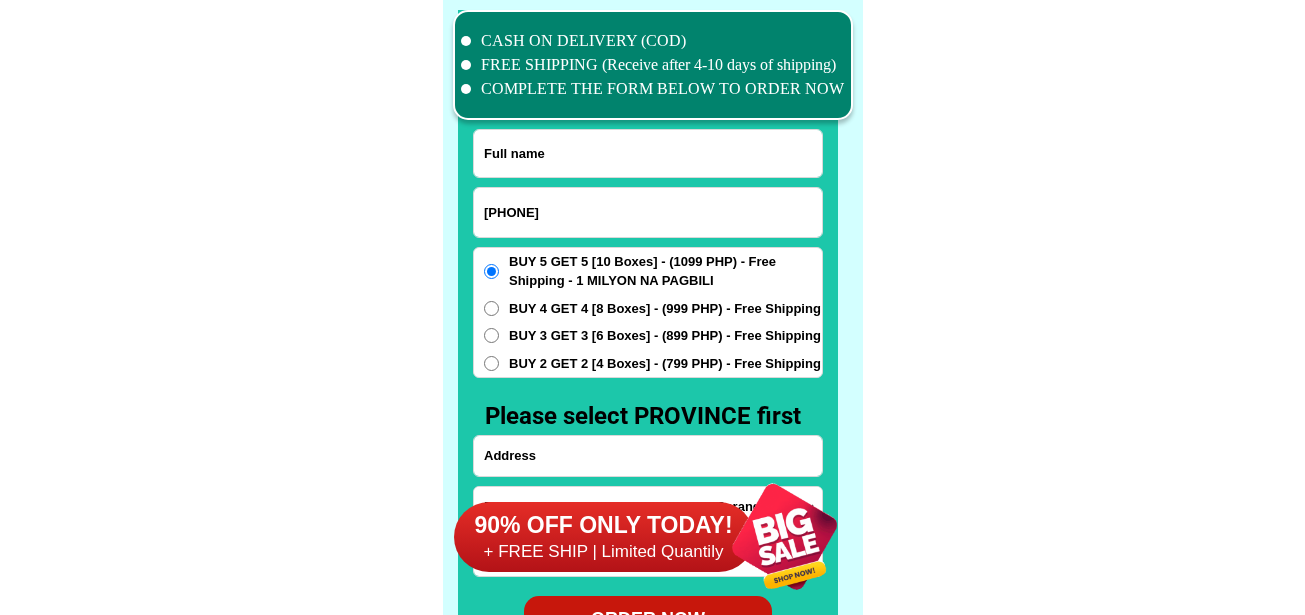 type on "[PHONE]" 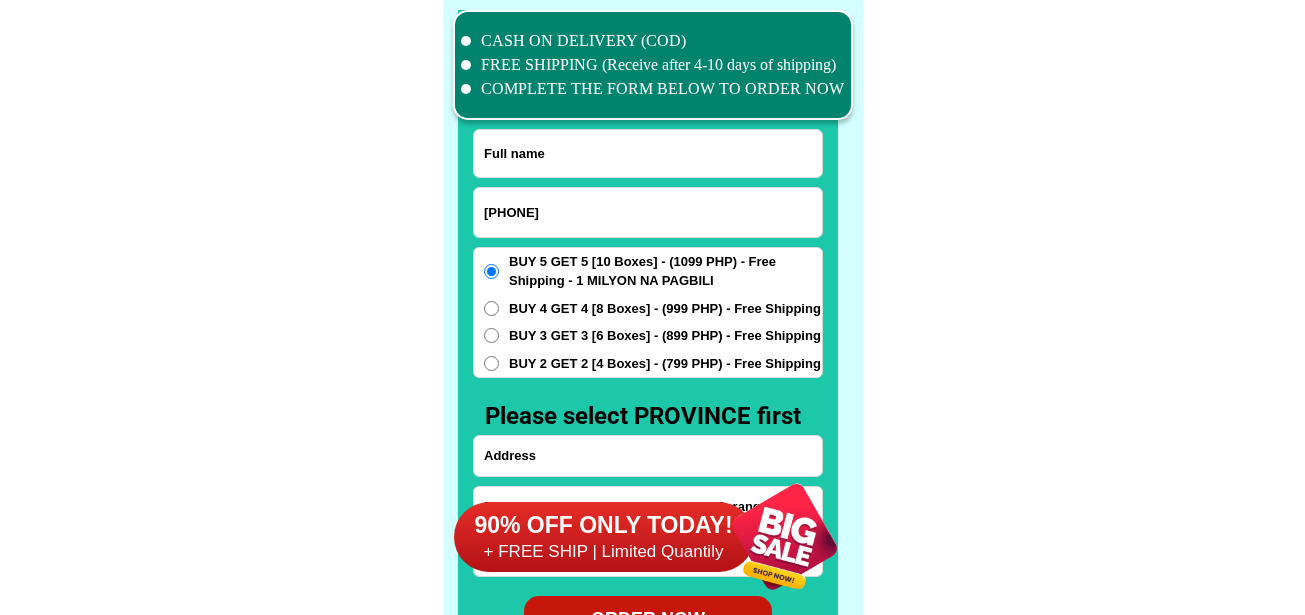 click at bounding box center [648, 153] 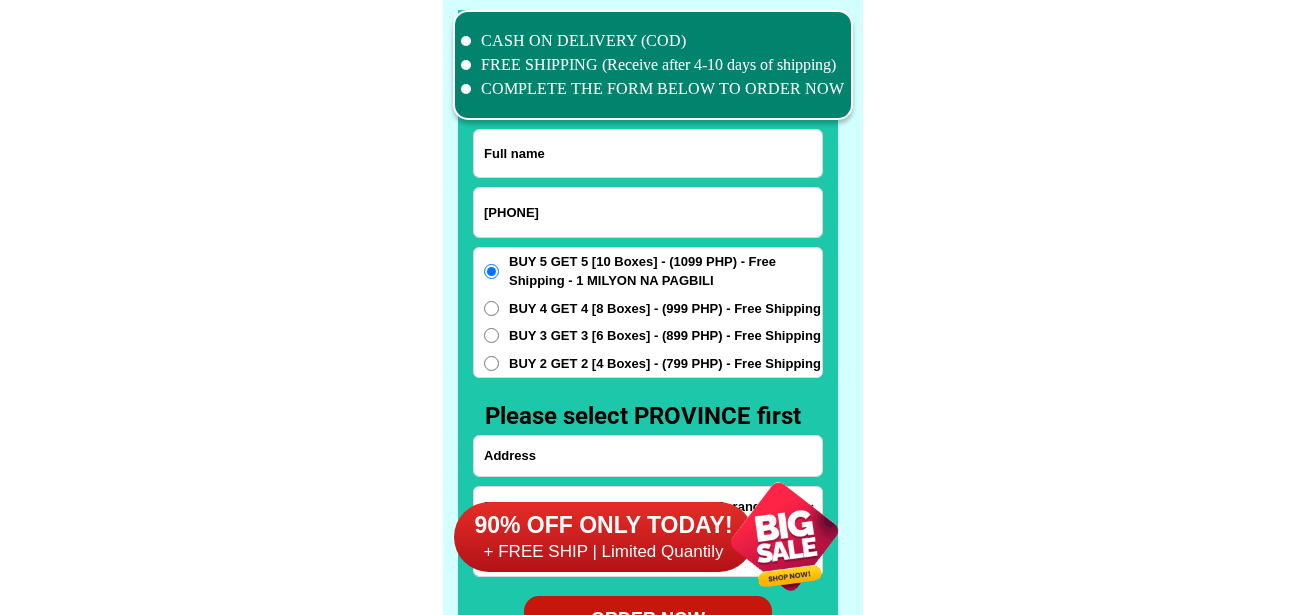 paste on "[FIRST] [LAST]" 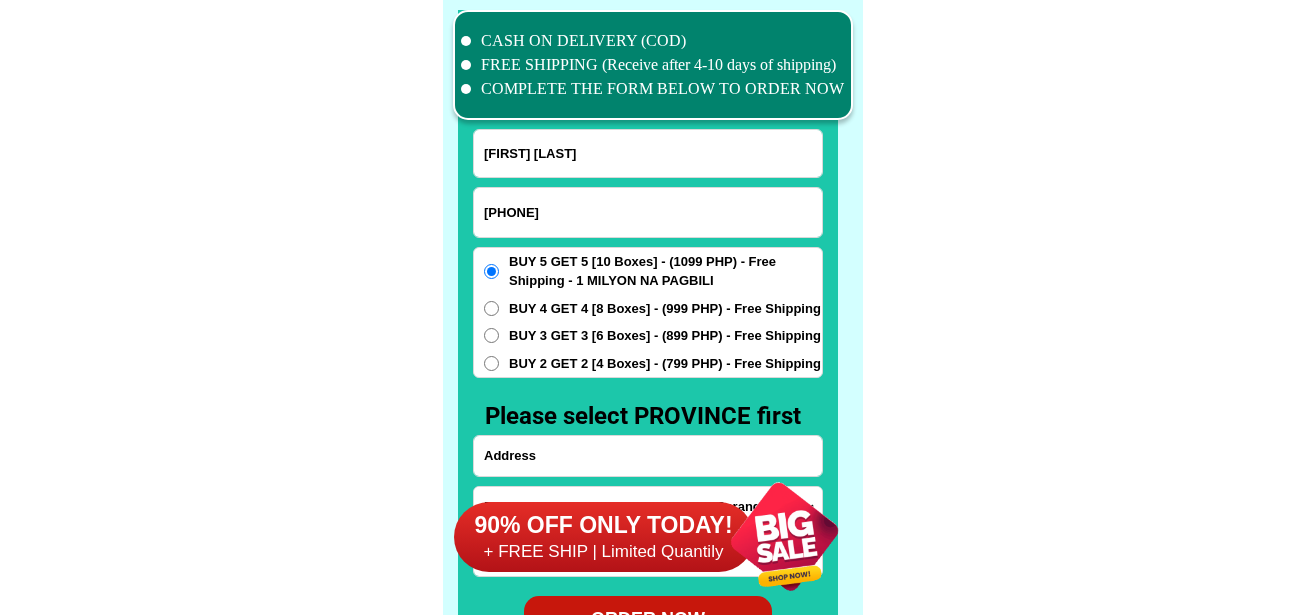 type on "[FIRST] [LAST]" 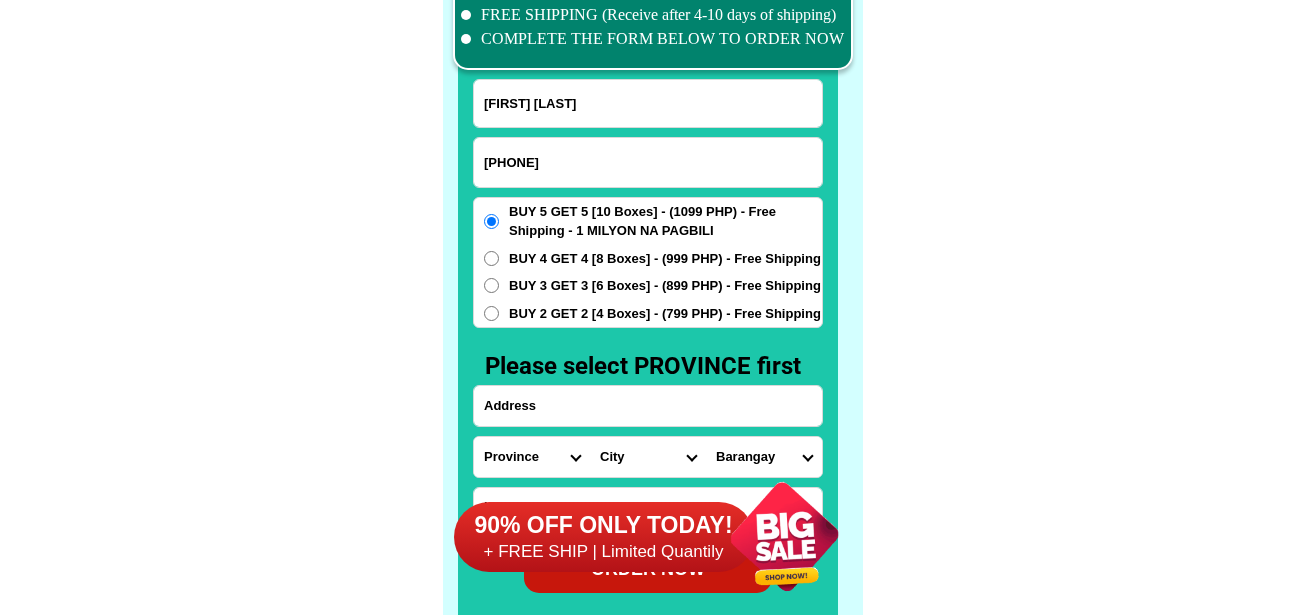 scroll, scrollTop: 15646, scrollLeft: 0, axis: vertical 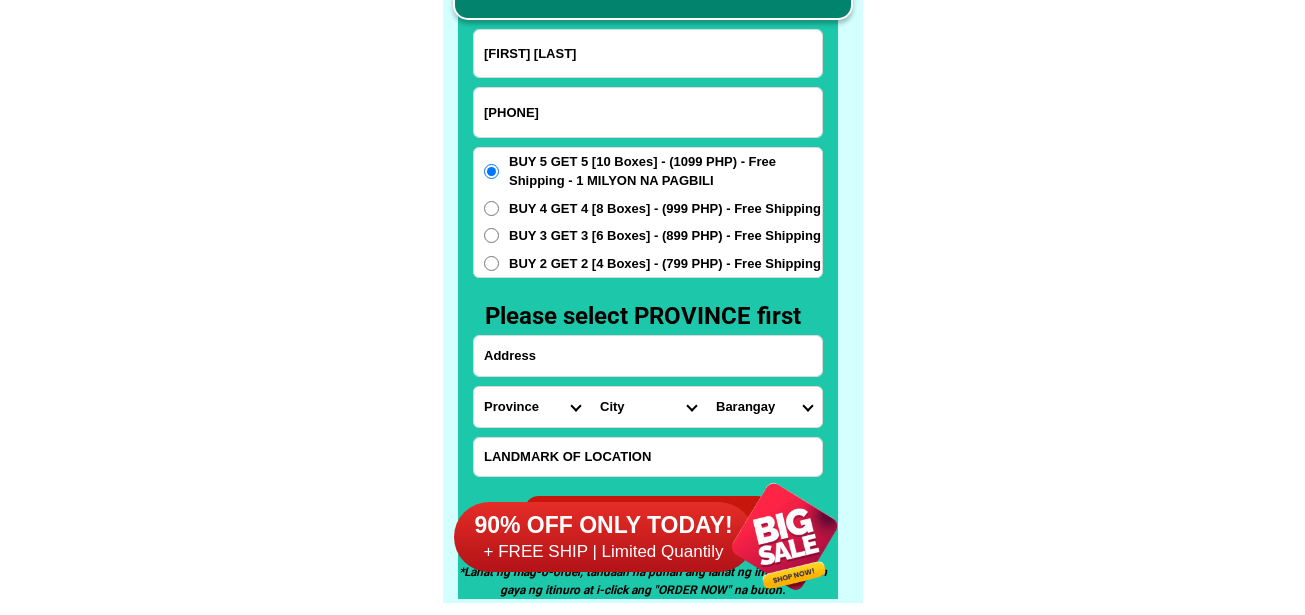 paste on "[STREET] [SUBURB] [NUMBER]([NAME]) [NEIGHBORHOOD] , [CITY] [CITY]" 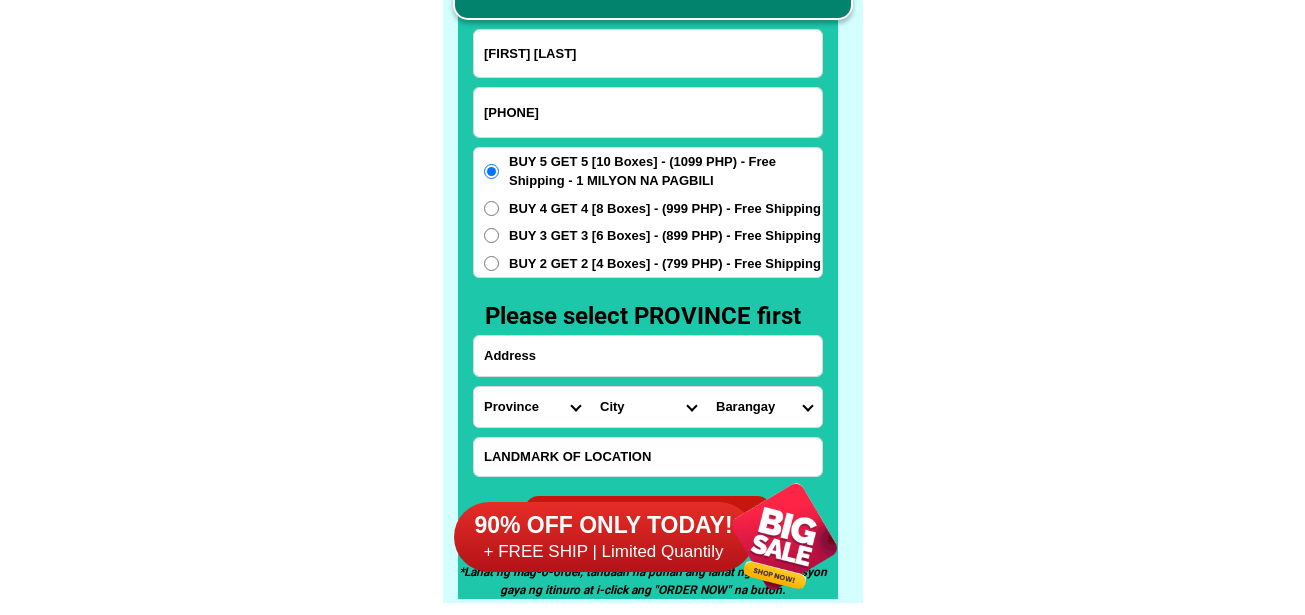 click at bounding box center (648, 356) 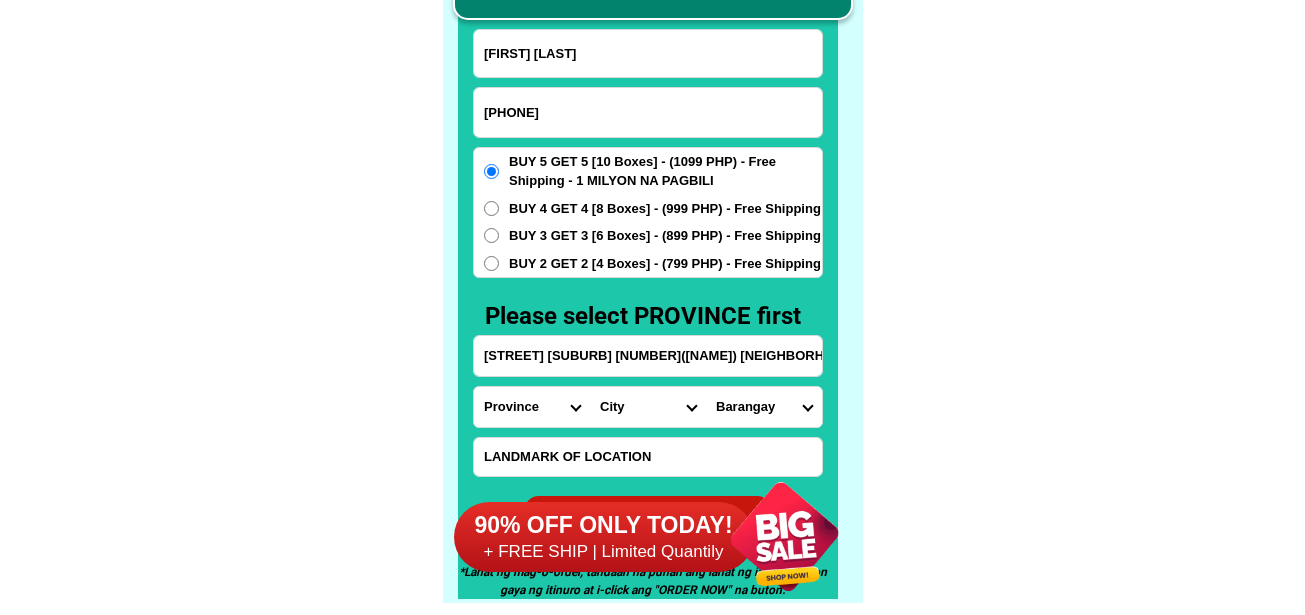 scroll, scrollTop: 0, scrollLeft: 185, axis: horizontal 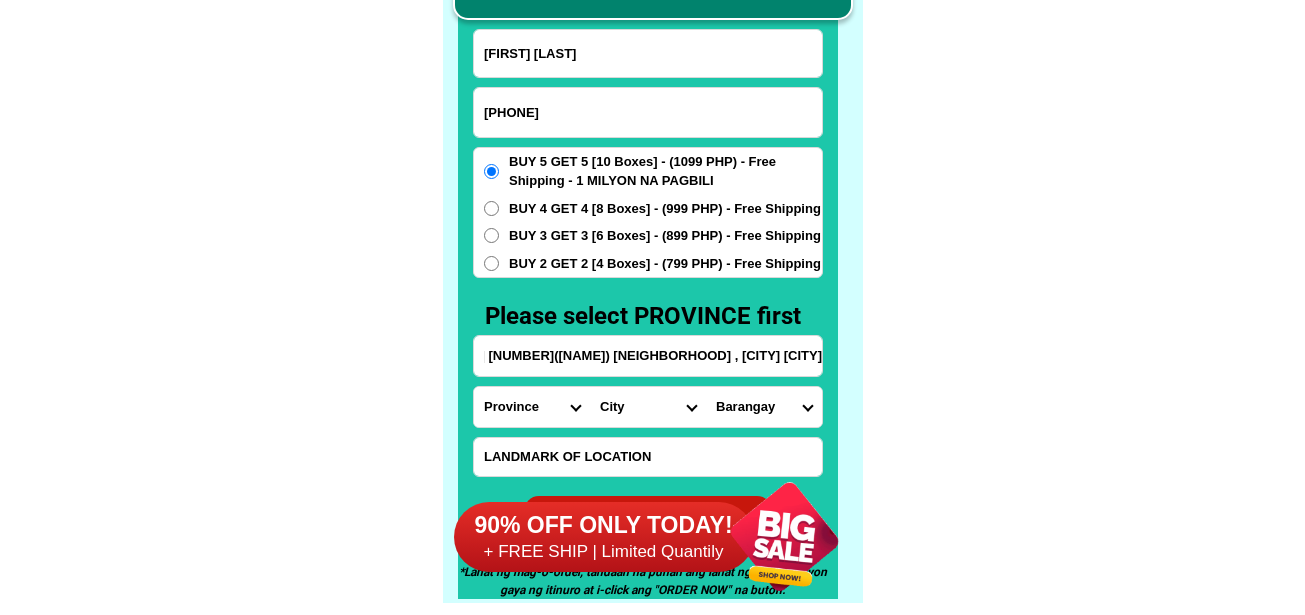 type on "[STREET] [SUBURB] [NUMBER]([NAME]) [NEIGHBORHOOD] , [CITY] [CITY]" 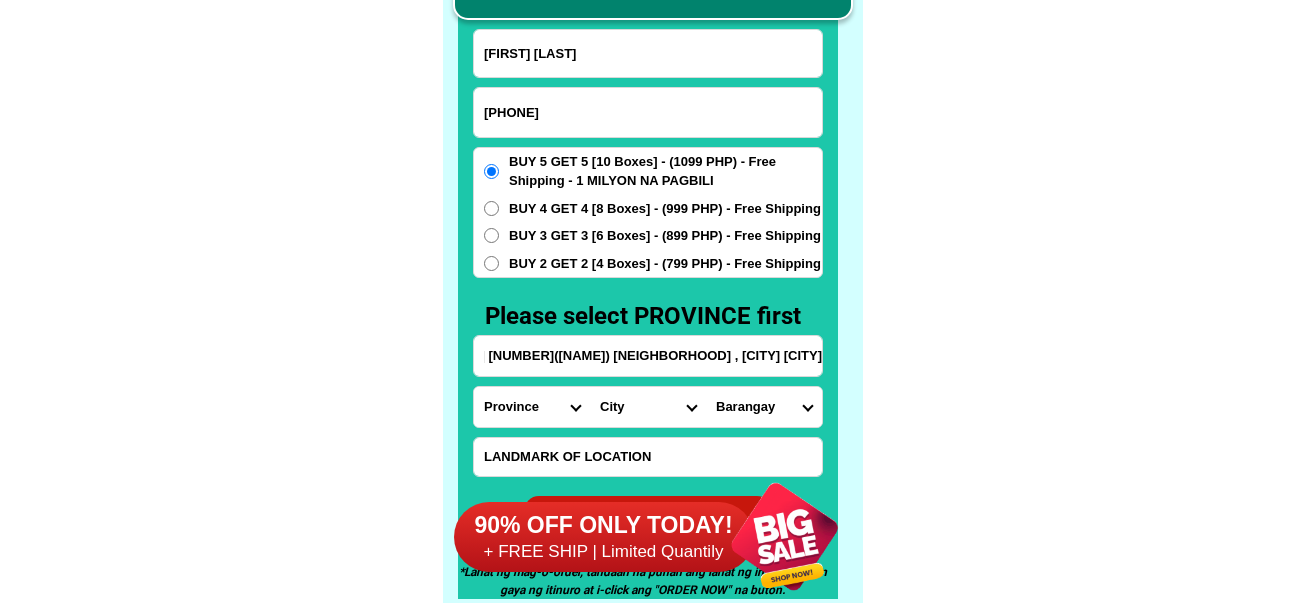 scroll, scrollTop: 0, scrollLeft: 0, axis: both 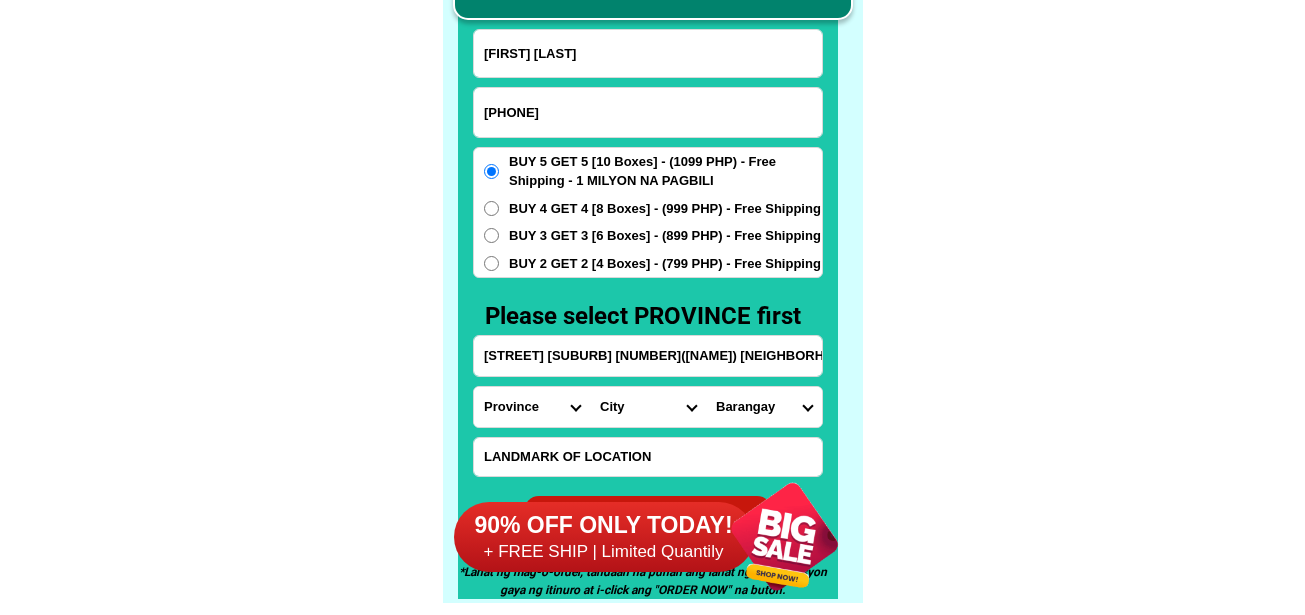click on "Province Abra Agusan-del-norte Agusan-del-sur Aklan Albay Antique Apayao Aurora Basilan Bataan Batanes Batangas Benguet Biliran Bohol Bukidnon Bulacan Cagayan Camarines-norte Camarines-sur Camiguin Capiz Catanduanes Cavite Cebu Cotabato Davao-de-oro Davao-del-norte Davao-del-sur Davao-occidental Davao-oriental Dinagat-islands Eastern-samar Guimaras Ifugao Ilocos-norte Ilocos-sur Iloilo Isabela Kalinga La-union Laguna Lanao-del-norte Lanao-del-sur Leyte Maguindanao Marinduque Masbate Metro-manila Misamis-occidental Misamis-oriental Mountain-province Negros-occidental Negros-oriental Northern-samar Nueva-ecija Nueva-vizcaya Occidental-mindoro Oriental-mindoro Palawan Pampanga Pangasinan Quezon Quirino Rizal Romblon Sarangani Siquijor Sorsogon South-cotabato Southern-leyte Sultan-kudarat Sulu Surigao-del-norte Surigao-del-sur Tarlac Tawi-tawi Western-samar Zambales Zamboanga-del-norte Zamboanga-del-sur Zamboanga-sibugay" at bounding box center (532, 407) 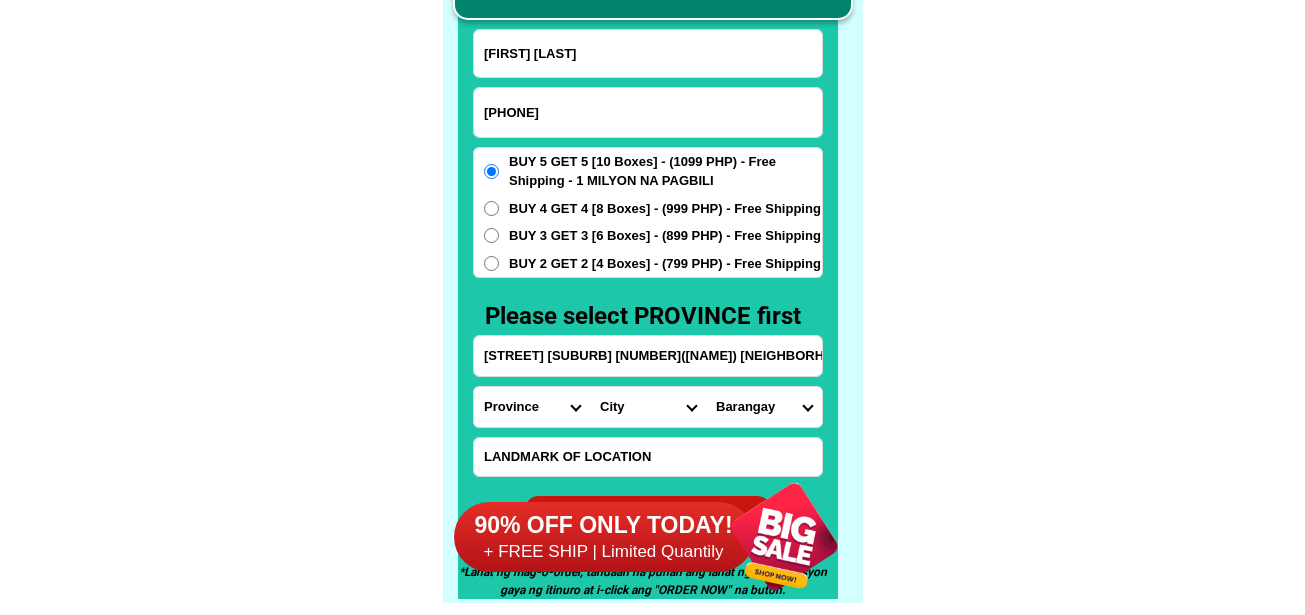 select on "[PHONE]" 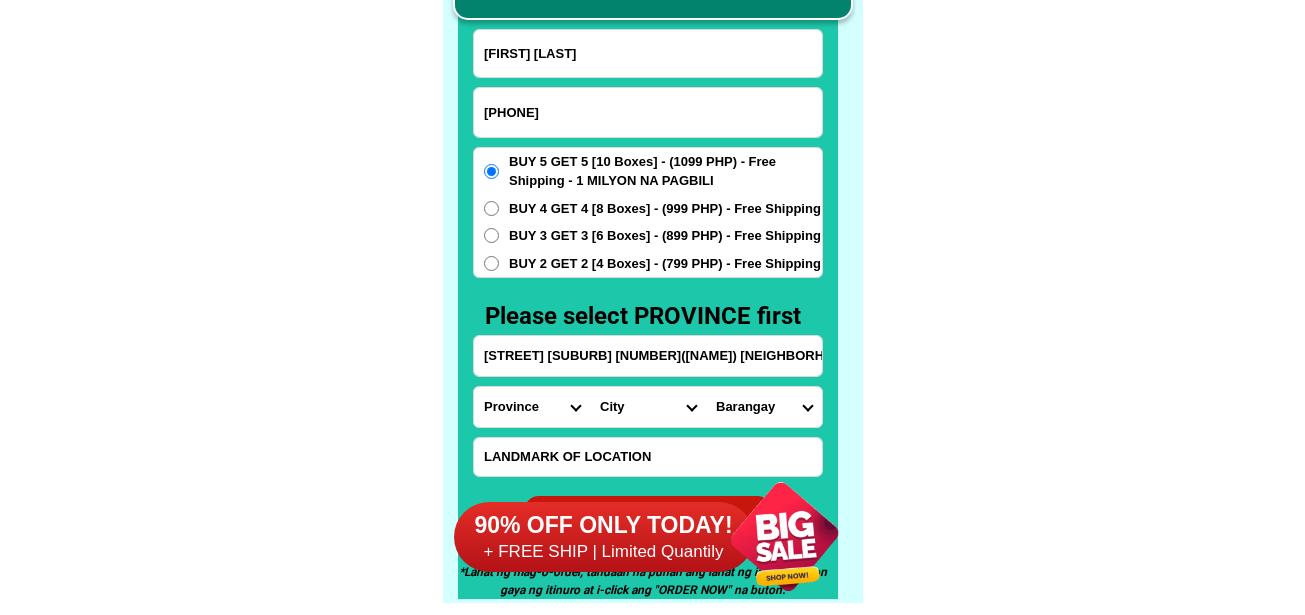 click on "Province Abra Agusan-del-norte Agusan-del-sur Aklan Albay Antique Apayao Aurora Basilan Bataan Batanes Batangas Benguet Biliran Bohol Bukidnon Bulacan Cagayan Camarines-norte Camarines-sur Camiguin Capiz Catanduanes Cavite Cebu Cotabato Davao-de-oro Davao-del-norte Davao-del-sur Davao-occidental Davao-oriental Dinagat-islands Eastern-samar Guimaras Ifugao Ilocos-norte Ilocos-sur Iloilo Isabela Kalinga La-union Laguna Lanao-del-norte Lanao-del-sur Leyte Maguindanao Marinduque Masbate Metro-manila Misamis-occidental Misamis-oriental Mountain-province Negros-occidental Negros-oriental Northern-samar Nueva-ecija Nueva-vizcaya Occidental-mindoro Oriental-mindoro Palawan Pampanga Pangasinan Quezon Quirino Rizal Romblon Sarangani Siquijor Sorsogon South-cotabato Southern-leyte Sultan-kudarat Sulu Surigao-del-norte Surigao-del-sur Tarlac Tawi-tawi Western-samar Zambales Zamboanga-del-norte Zamboanga-del-sur Zamboanga-sibugay" at bounding box center (532, 407) 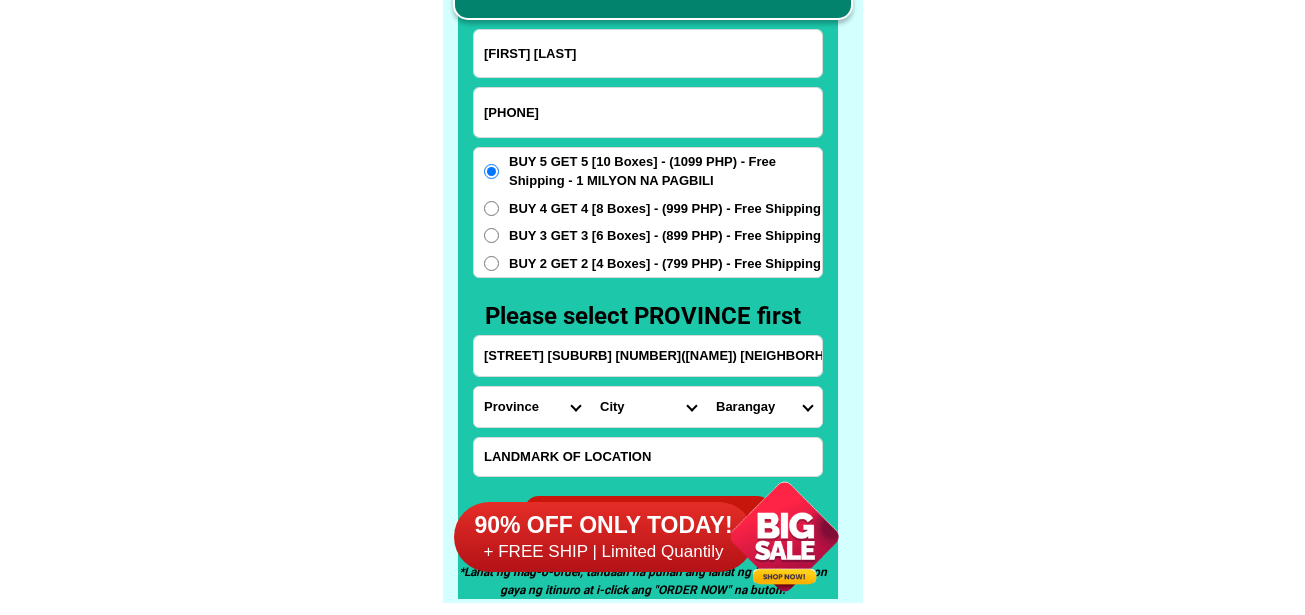 click on "City [CITY] [CITY] [CITY] [CITY]-[CITY] [CITY]-[CITY] [CITY]-[CITY] [CITY]-[CITY] [CITY] [CITY] [CITY] [CITY] [CITY] [CITY] [CITY]-[CITY] [CITY] [CITY]-[CITY] [CITY]-[CITY]" at bounding box center (648, 407) 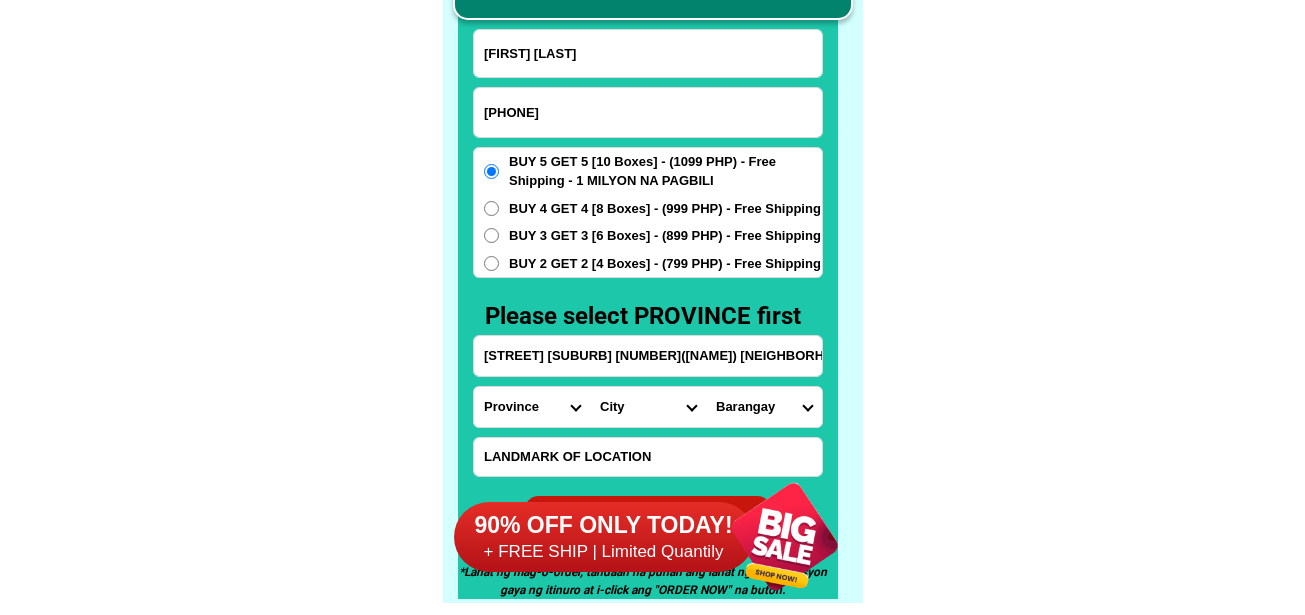 select on "[PHONE]" 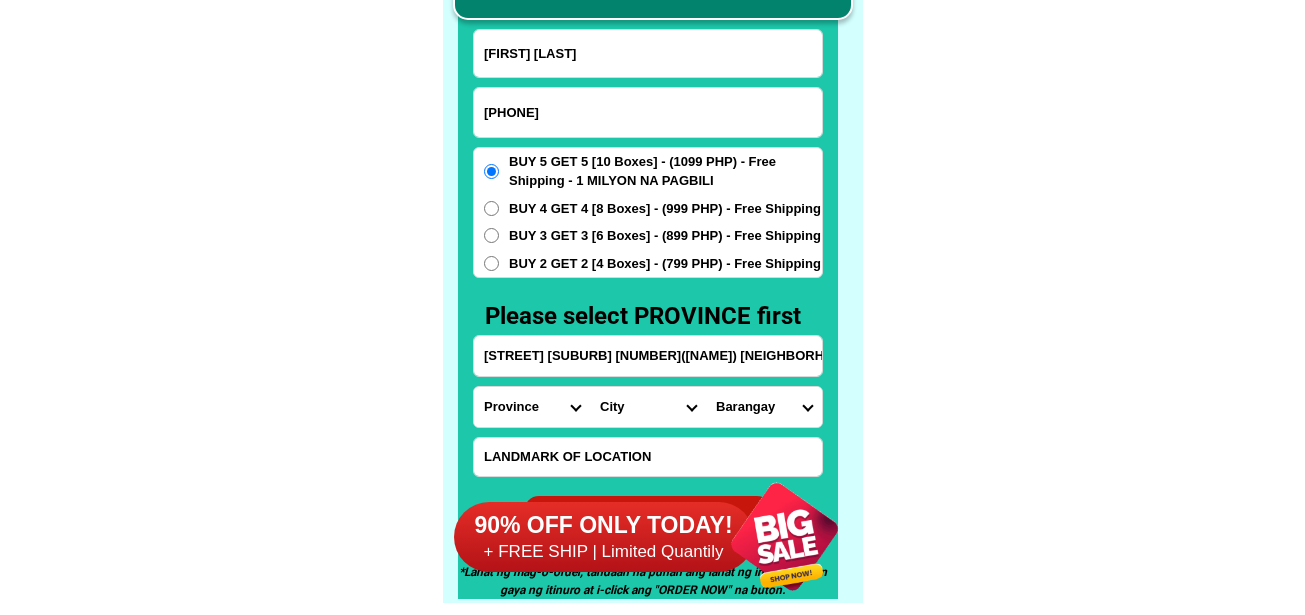 click on "City [CITY] [CITY] [CITY] [CITY]-[CITY] [CITY]-[CITY] [CITY]-[CITY] [CITY]-[CITY] [CITY] [CITY] [CITY] [CITY] [CITY] [CITY] [CITY]-[CITY] [CITY] [CITY]-[CITY] [CITY]-[CITY]" at bounding box center [648, 407] 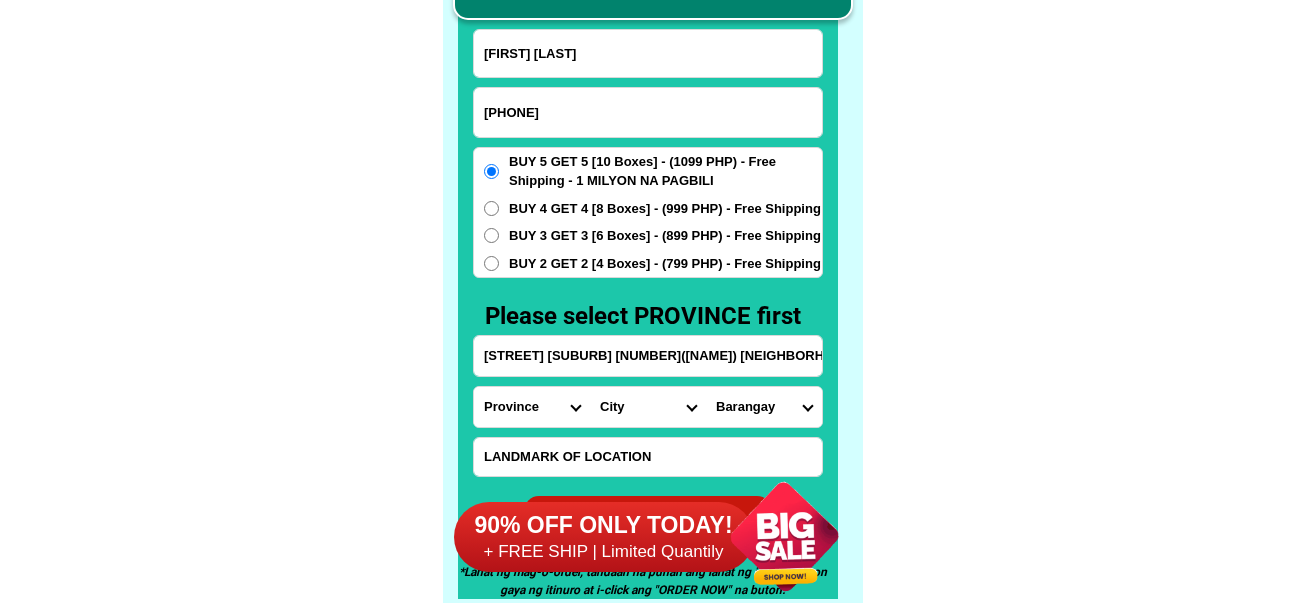 click on "[STREET] [SUBURB] [NUMBER]([NAME]) [NEIGHBORHOOD] , [CITY] [CITY]" at bounding box center [648, 356] 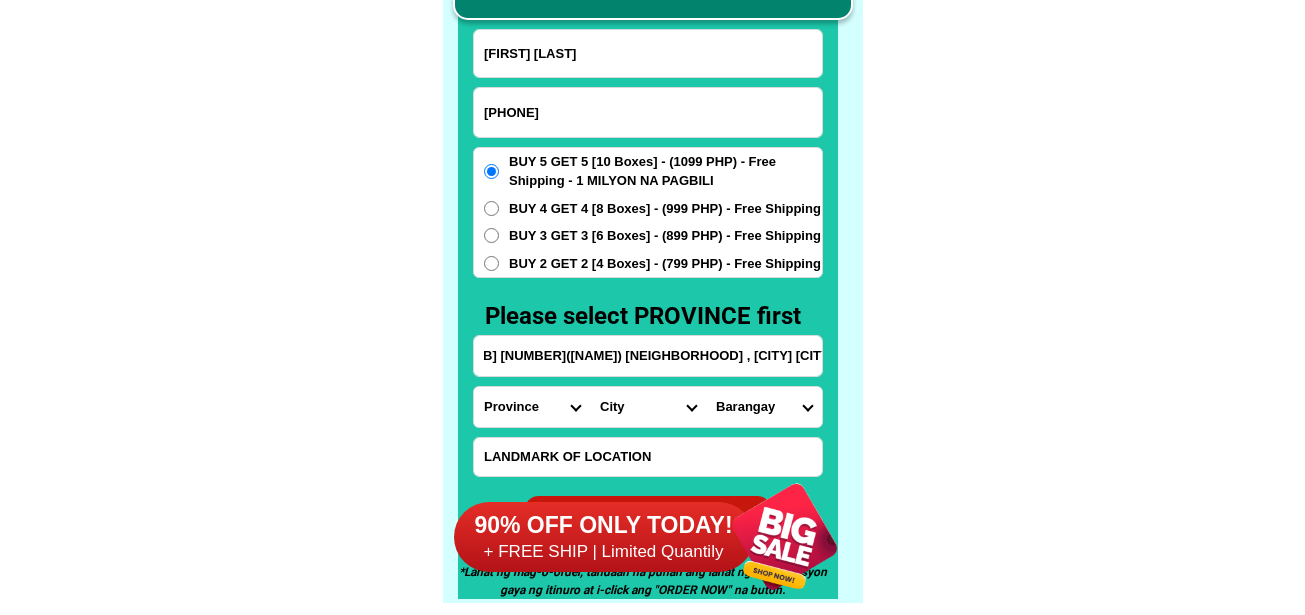 scroll, scrollTop: 0, scrollLeft: 145, axis: horizontal 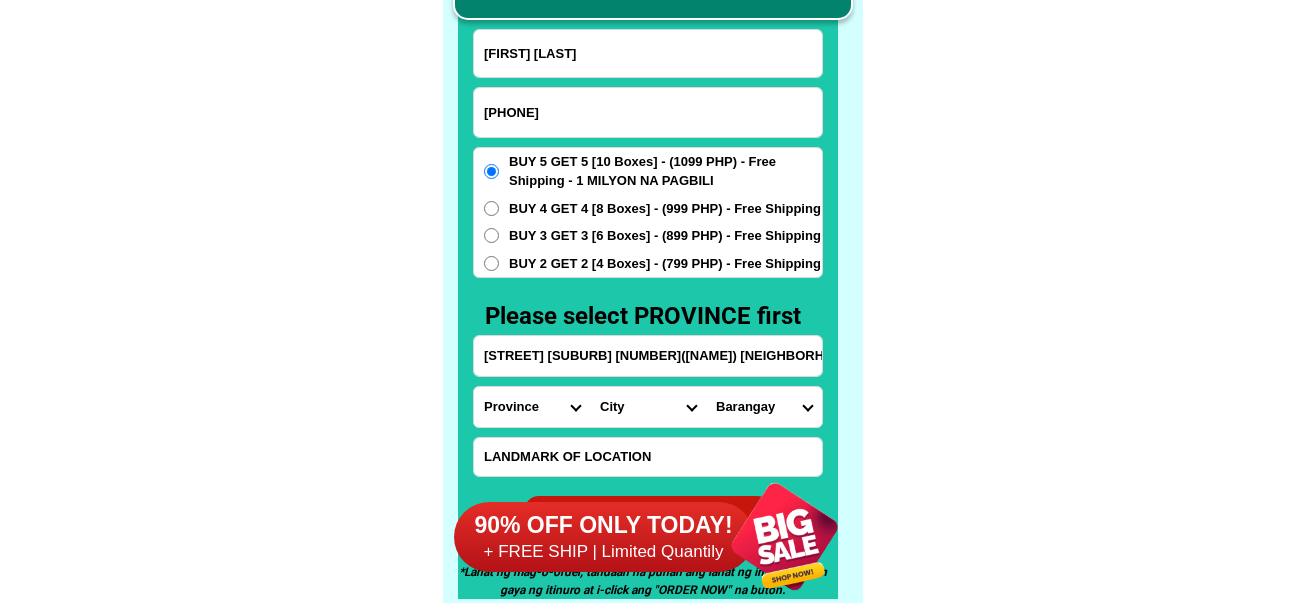 click on "[BARANGAY] [BARANGAY] ([BGY]. [NUMBER]) [BARANGAY] [BARANGAY] [BARANGAY] [BARANGAY] [BARANGAY] [BARANGAY] [BARANGAY] [BARANGAY] ([BGY]. [NUMBER]) [BARANGAY] [BARANGAY] [BARANGAY] [BARANGAY] [BARANGAY] [BARANGAY] [BARANGAY] [BARANGAY] [BARANGAY] ([BGY]. [NUMBER]) [CITY] [BARANGAY] [BARANGAY] [BARANGAY] [BARANGAY] [BARANGAY] [BARANGAY] [BARANGAY] [BARANGAY] [BARANGAY] [BARANGAY] [BARANGAY] [BARANGAY] [BARANGAY] [BARANGAY] [BARANGAY] [BARANGAY] [BARANGAY] [BARANGAY] [BARANGAY] [BARANGAY] [BARANGAY] [BARANGAY]" at bounding box center (764, 407) 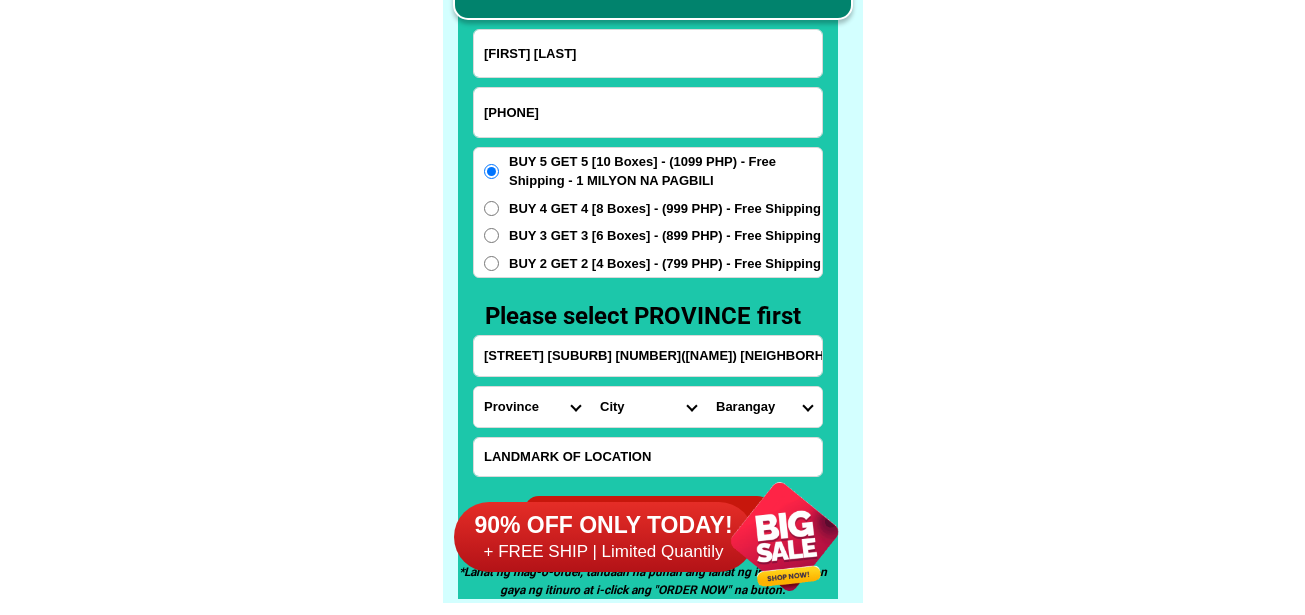select on "[PHONE]" 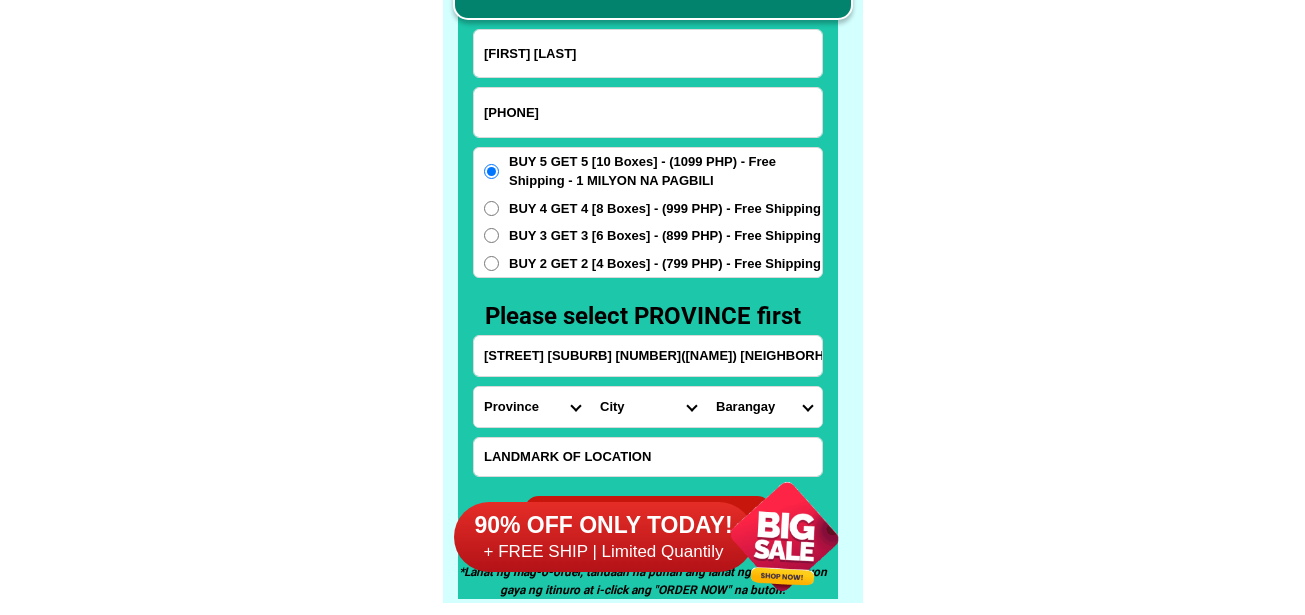 click on "[BARANGAY] [BARANGAY] ([BGY]. [NUMBER]) [BARANGAY] [BARANGAY] [BARANGAY] [BARANGAY] [BARANGAY] [BARANGAY] [BARANGAY] [BARANGAY] ([BGY]. [NUMBER]) [BARANGAY] [BARANGAY] [BARANGAY] [BARANGAY] [BARANGAY] [BARANGAY] [BARANGAY] [BARANGAY] [BARANGAY] ([BGY]. [NUMBER]) [CITY] [BARANGAY] [BARANGAY] [BARANGAY] [BARANGAY] [BARANGAY] [BARANGAY] [BARANGAY] [BARANGAY] [BARANGAY] [BARANGAY] [BARANGAY] [BARANGAY] [BARANGAY] [BARANGAY] [BARANGAY] [BARANGAY] [BARANGAY] [BARANGAY] [BARANGAY] [BARANGAY] [BARANGAY] [BARANGAY]" at bounding box center [764, 407] 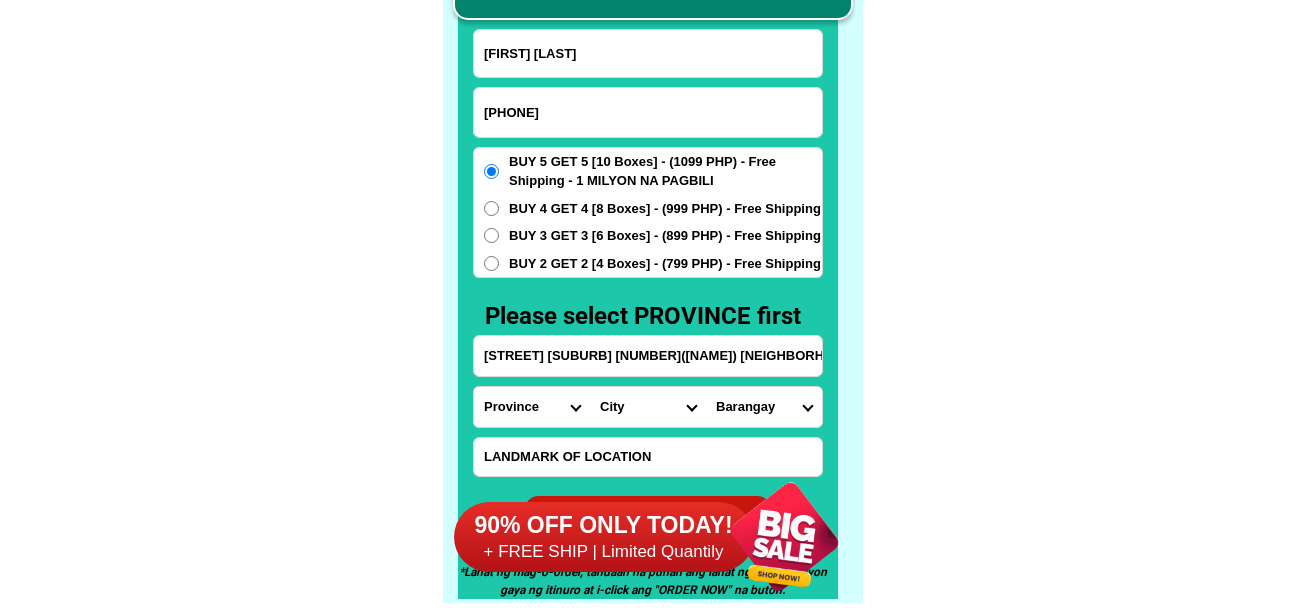 drag, startPoint x: 924, startPoint y: 336, endPoint x: 647, endPoint y: 41, distance: 404.66528 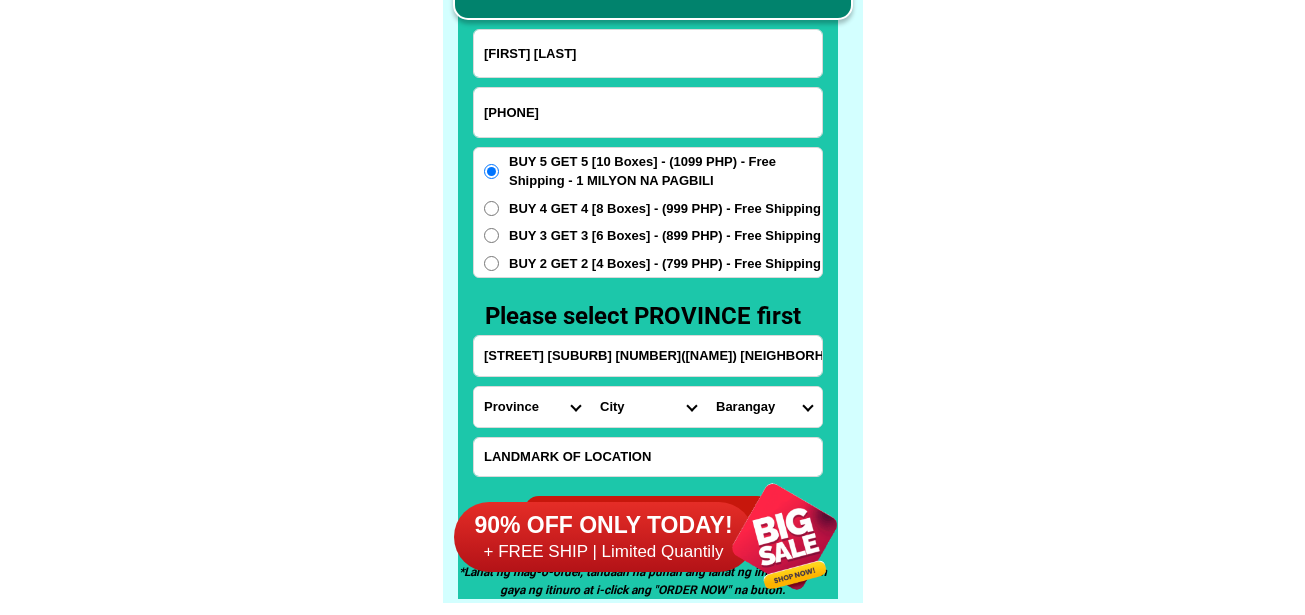 click on "FREE SHIPPING NATIONWIDE Contact Review Introduction Product BONA VITA COFFEE Comprehensive health protection solution
Research by Dr. Willie Ong and Dr. Liza Ong ✅ 𝙰𝚗𝚝𝚒 𝙲𝚊𝚗𝚌𝚎𝚛 ✅ 𝙰𝚗𝚝𝚒 𝚂𝚝𝚛𝚘𝚔𝚎
✅ 𝙰𝚗𝚝𝚒 𝙳𝚒𝚊𝚋𝚎𝚝𝚒𝚌 ✅ 𝙳𝚒𝚊𝚋𝚎𝚝𝚎𝚜 FAKE VS ORIGINAL Noon: nagkaroon ng cancer, hindi makalakad ng normal pagkatapos: uminom ng Bonavita dalawang beses sa isang araw, maaaring maglakad nang mag-isa, bawasan ang mga sintomas ng kanser The product has been certified for
safety and effectiveness Prevent and combat signs of diabetes, hypertension, and cardiovascular diseases Helps strengthen bones and joints Prevent cancer Reduce excess fat Anti-aging BONAVITA CAFE WITH HYDROLYZED COLLAGEN Enemy of the cause of disease LIZA ONG Doc Nutrition Department of Philippines General Hospital shared that BONA VITA CAFE sprouts are the panacea in anti - aging and anti-disease. Start After 1 week" at bounding box center [652, -6201] 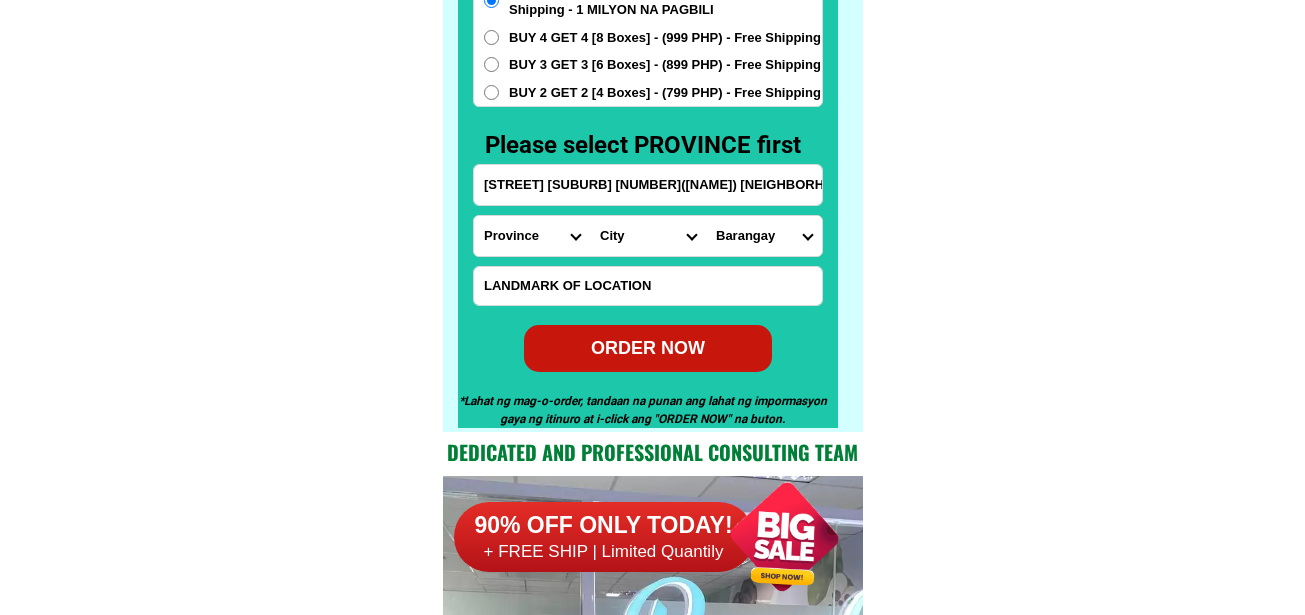 scroll, scrollTop: 15846, scrollLeft: 0, axis: vertical 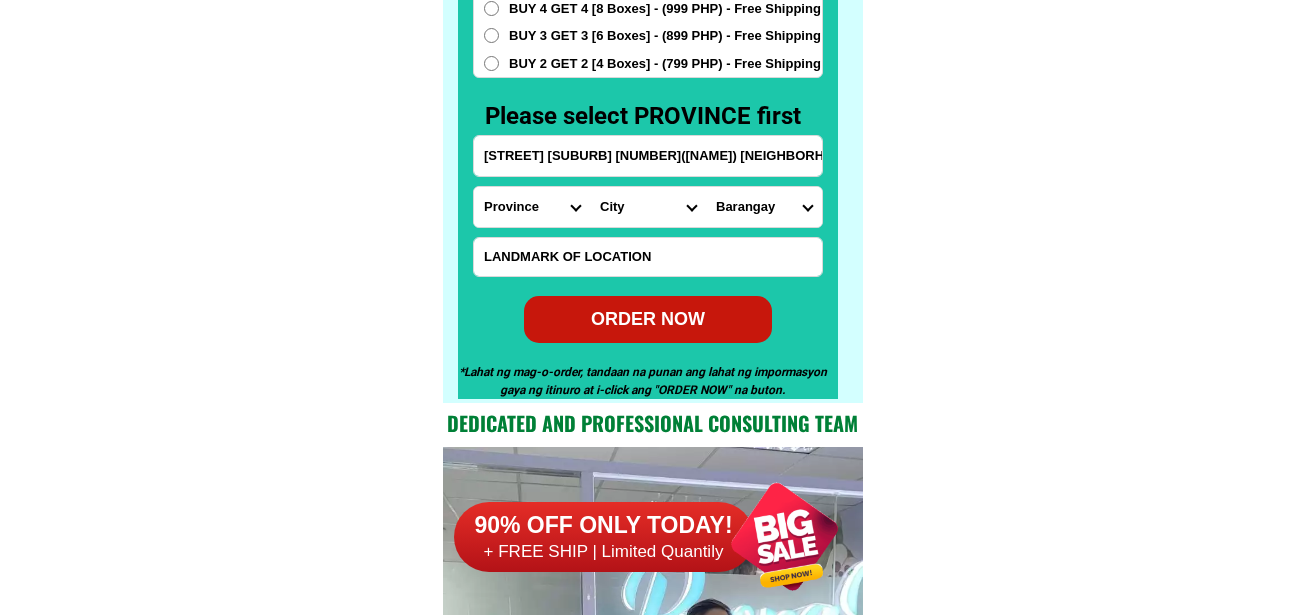 click on "ORDER NOW" at bounding box center (648, 319) 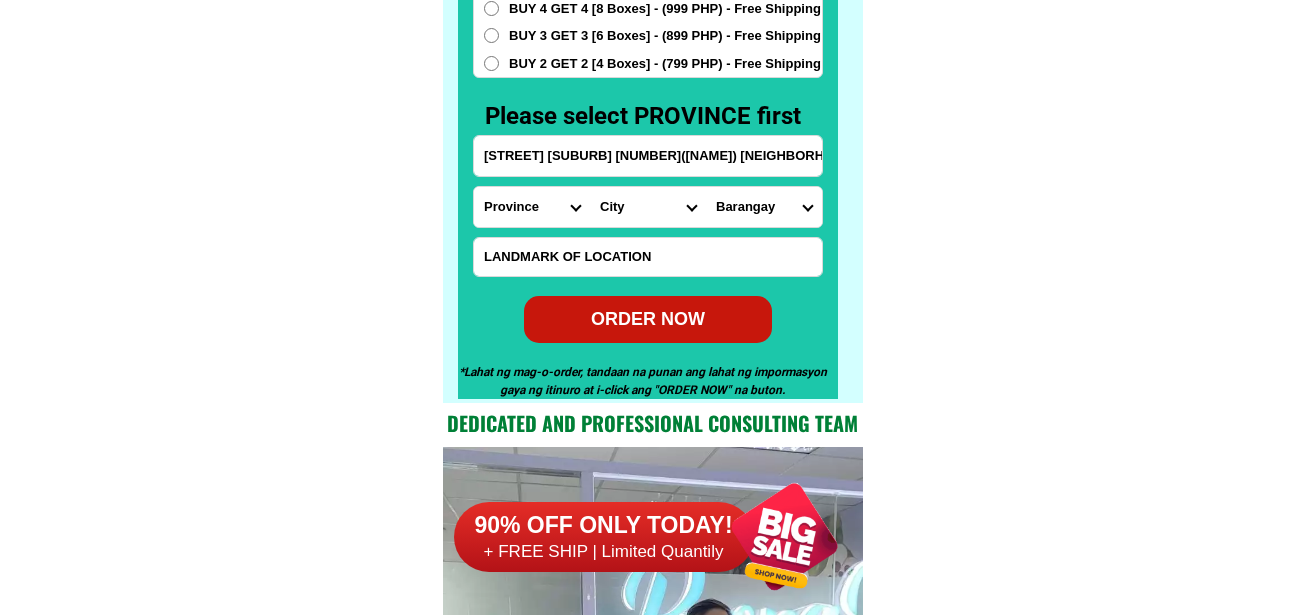 radio on "true" 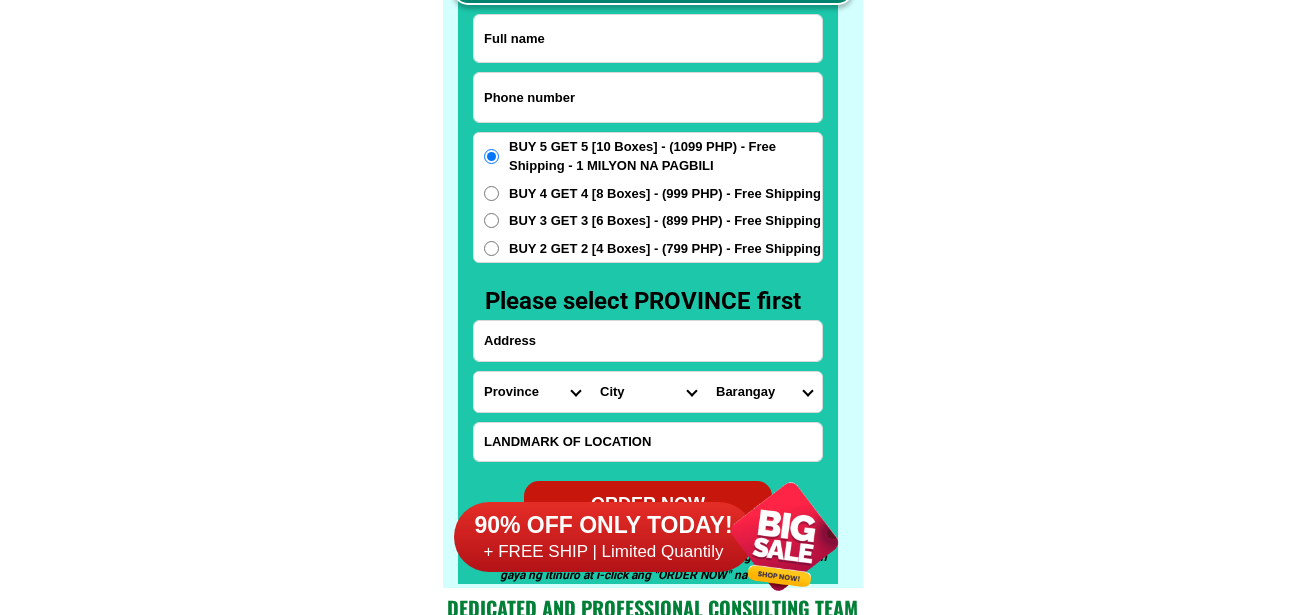 scroll, scrollTop: 15646, scrollLeft: 0, axis: vertical 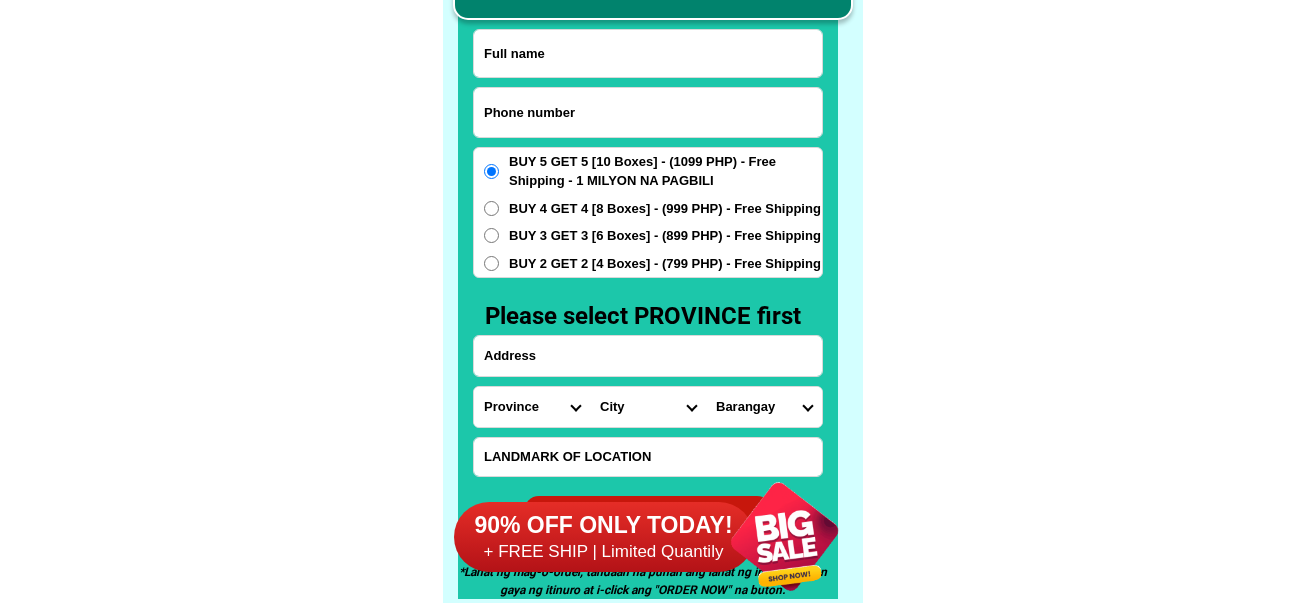 drag, startPoint x: 582, startPoint y: 120, endPoint x: 554, endPoint y: 64, distance: 62.609905 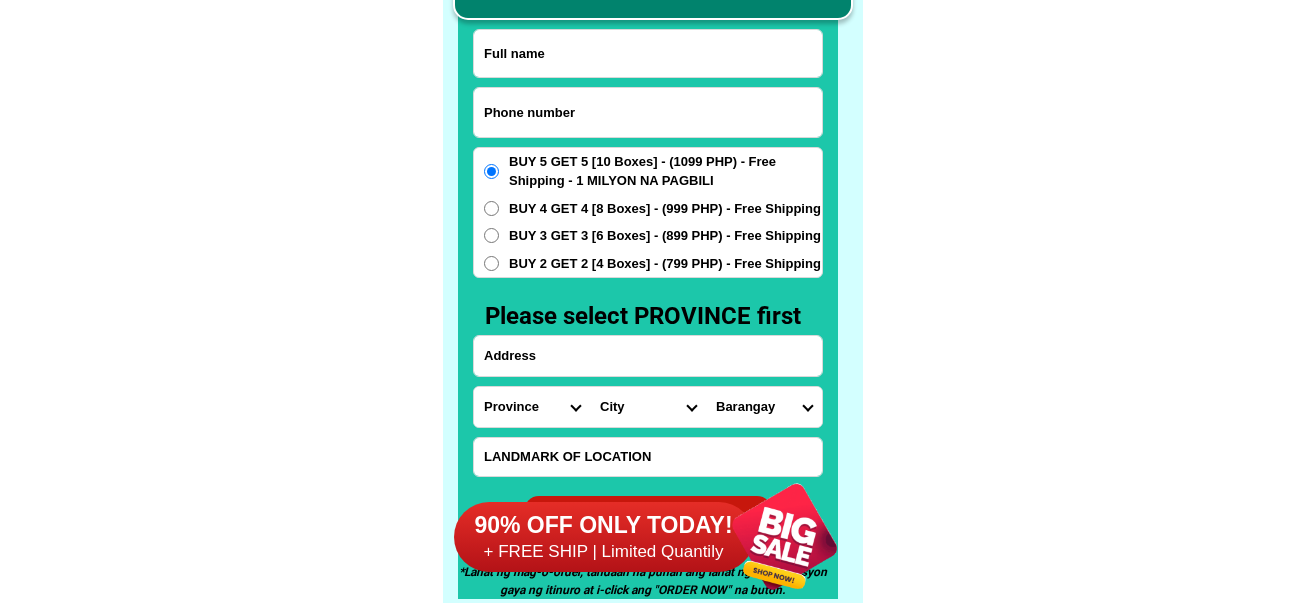 click at bounding box center (648, 112) 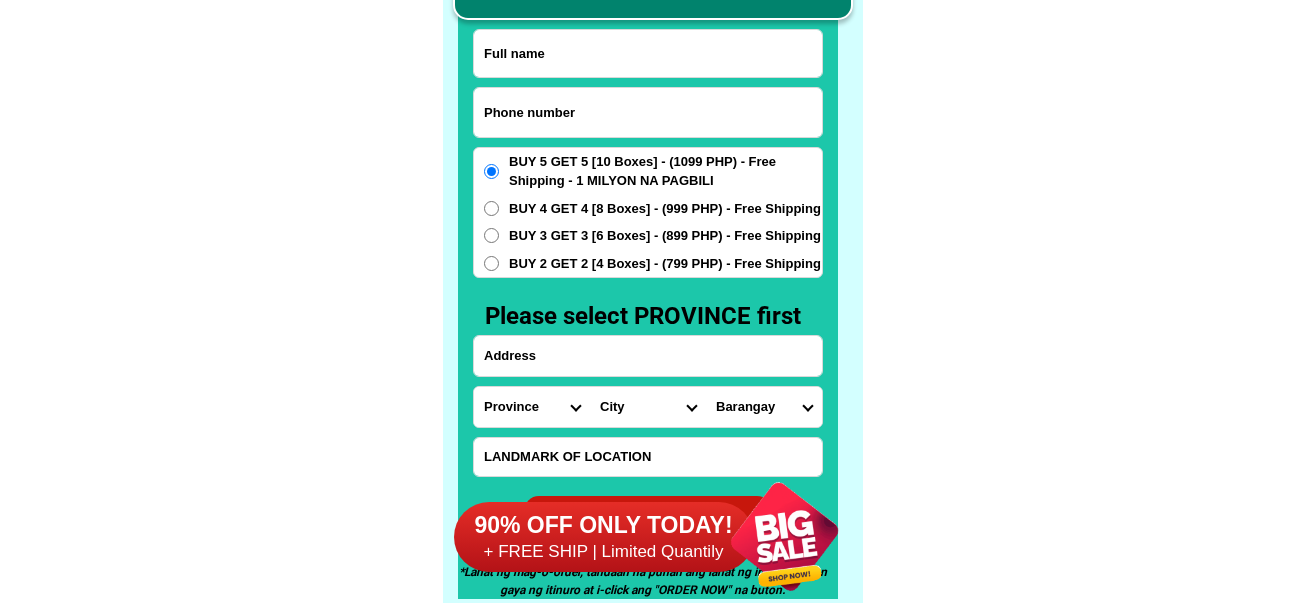 paste on "[PHONE]" 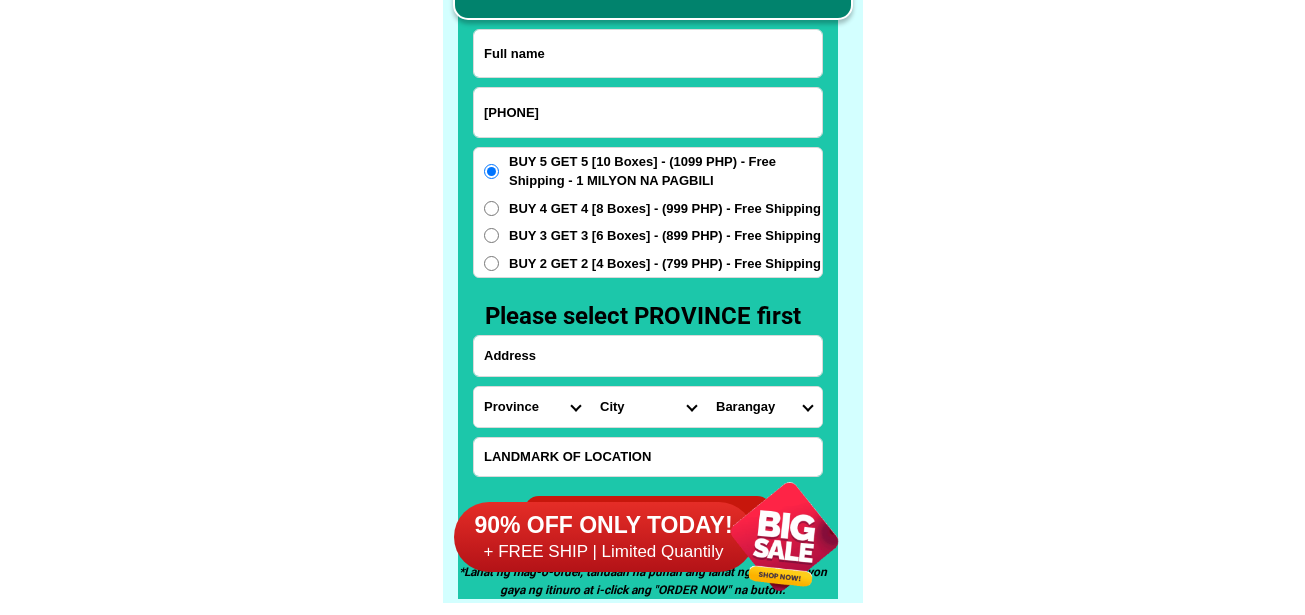 type on "[PHONE]" 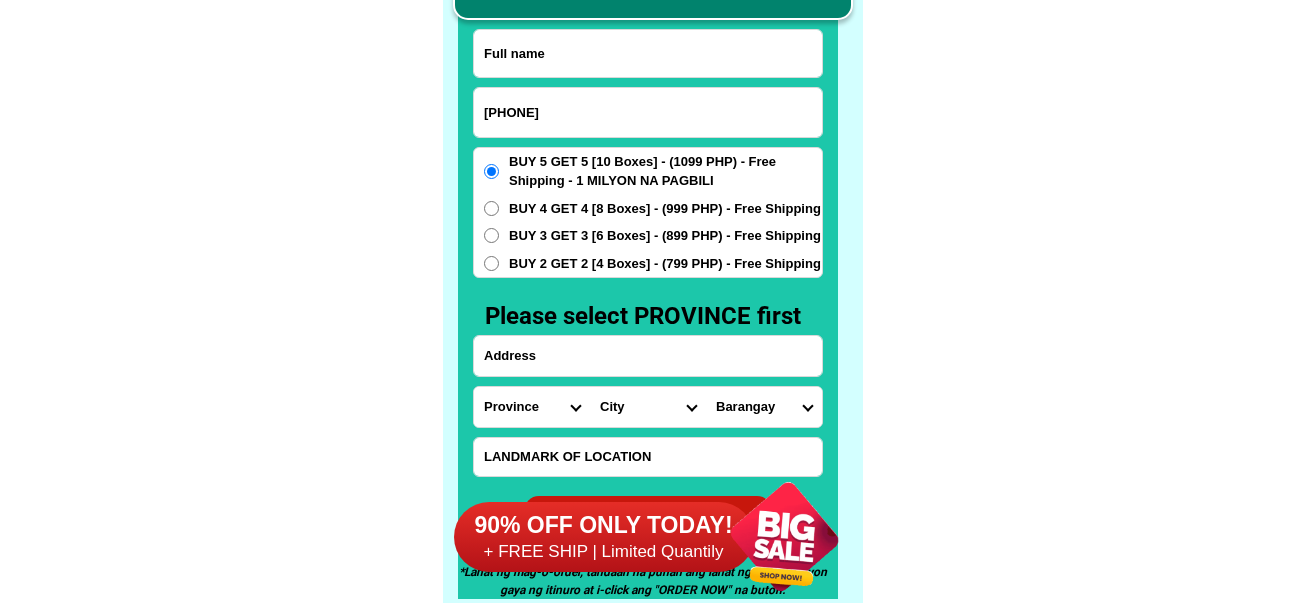 drag, startPoint x: 598, startPoint y: 66, endPoint x: 542, endPoint y: 0, distance: 86.55634 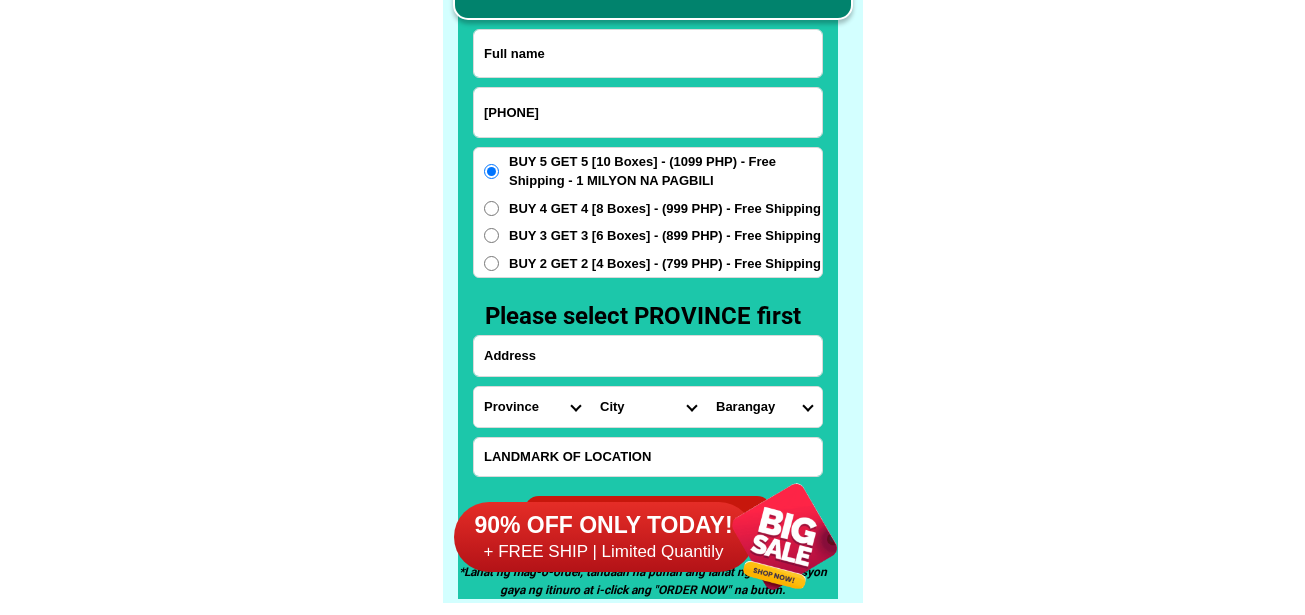 click at bounding box center (648, 53) 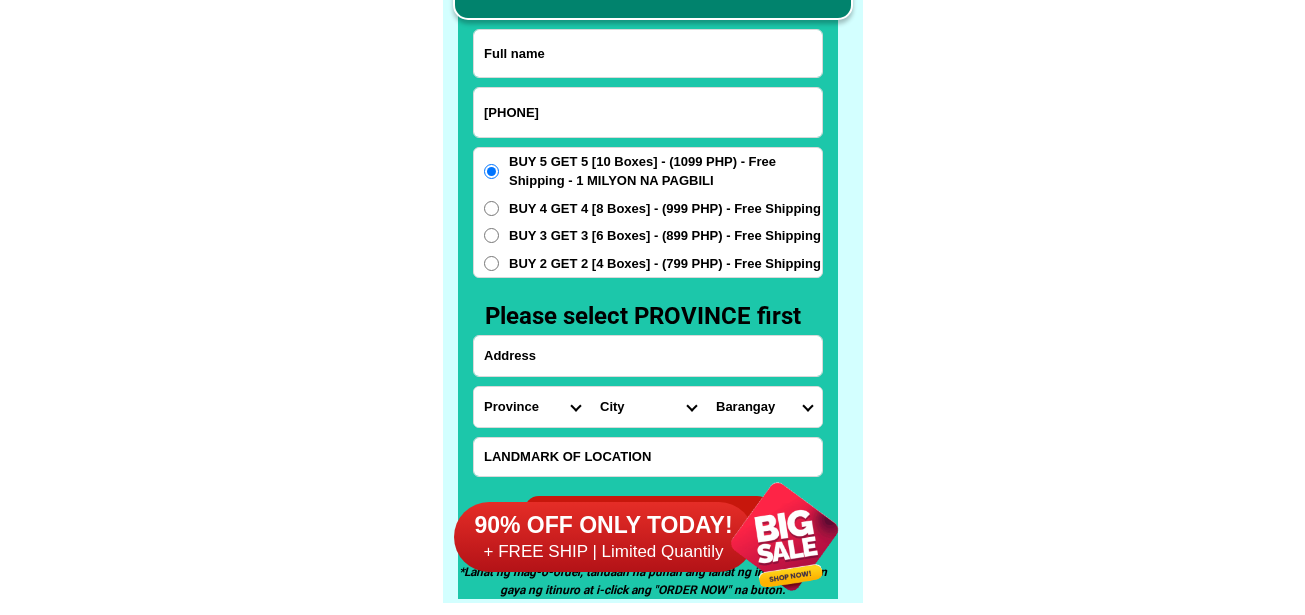 paste on "[FIRST] [LAST] [FIRST] [LAST]" 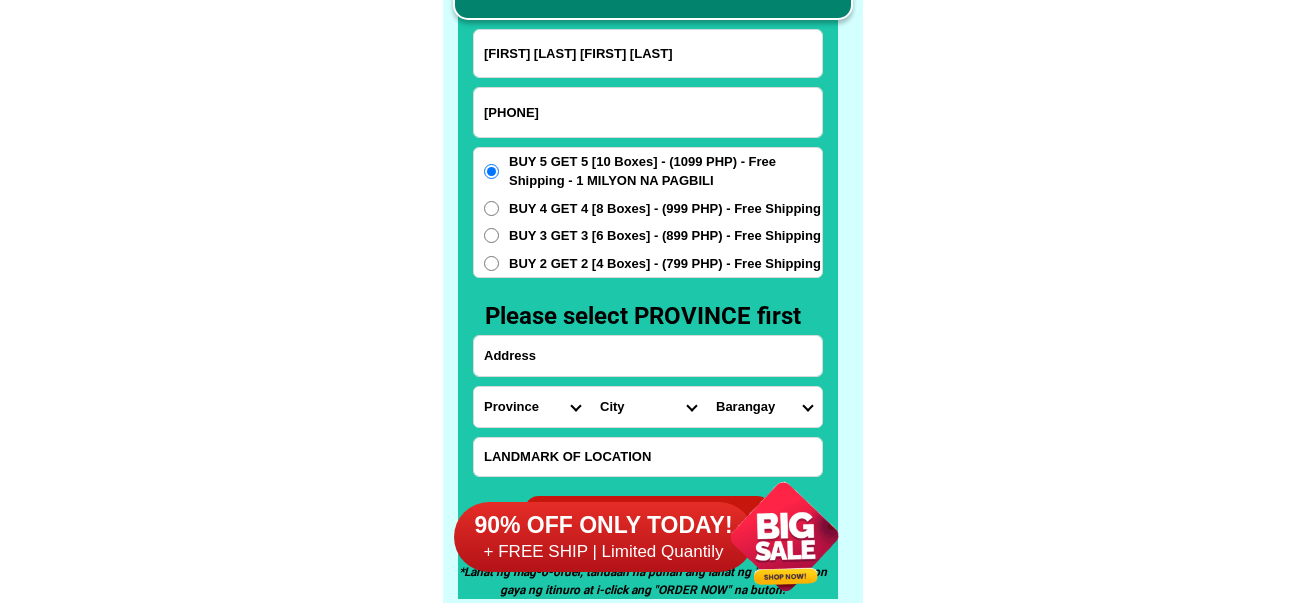 type on "[FIRST] [LAST] [FIRST] [LAST]" 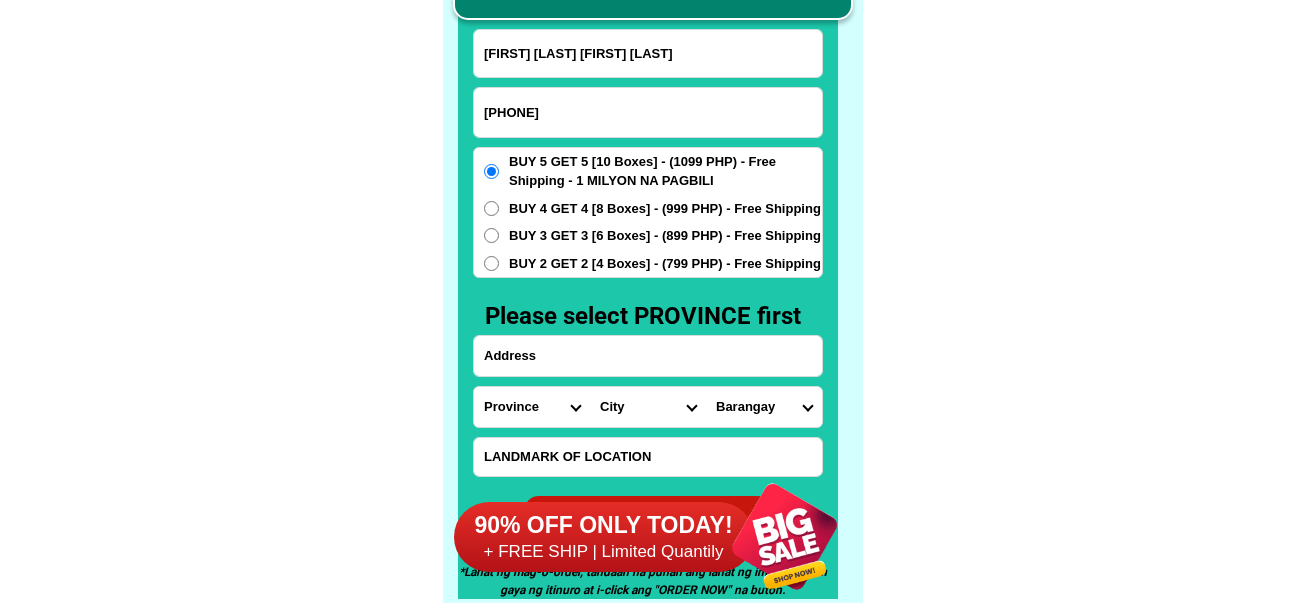 click at bounding box center (648, 356) 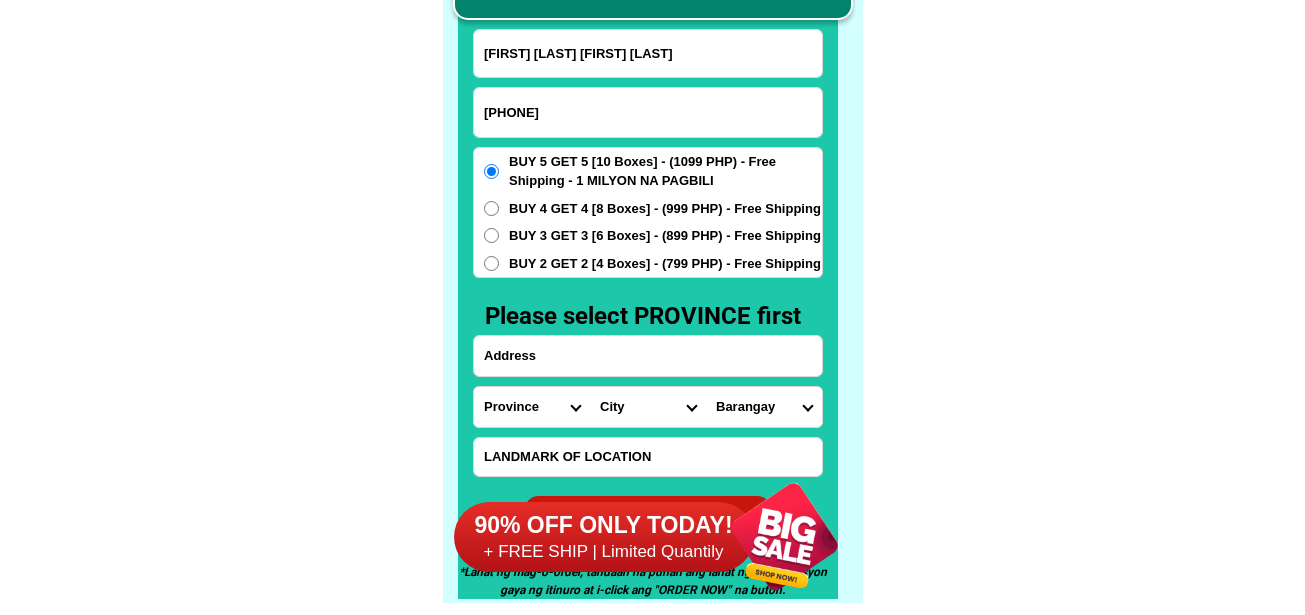 paste on "barangay [NEIGHBORHOOD] , porok[NUMBER] , [ISLAND] , [CITY], [REGION],[POSTALCODE]" 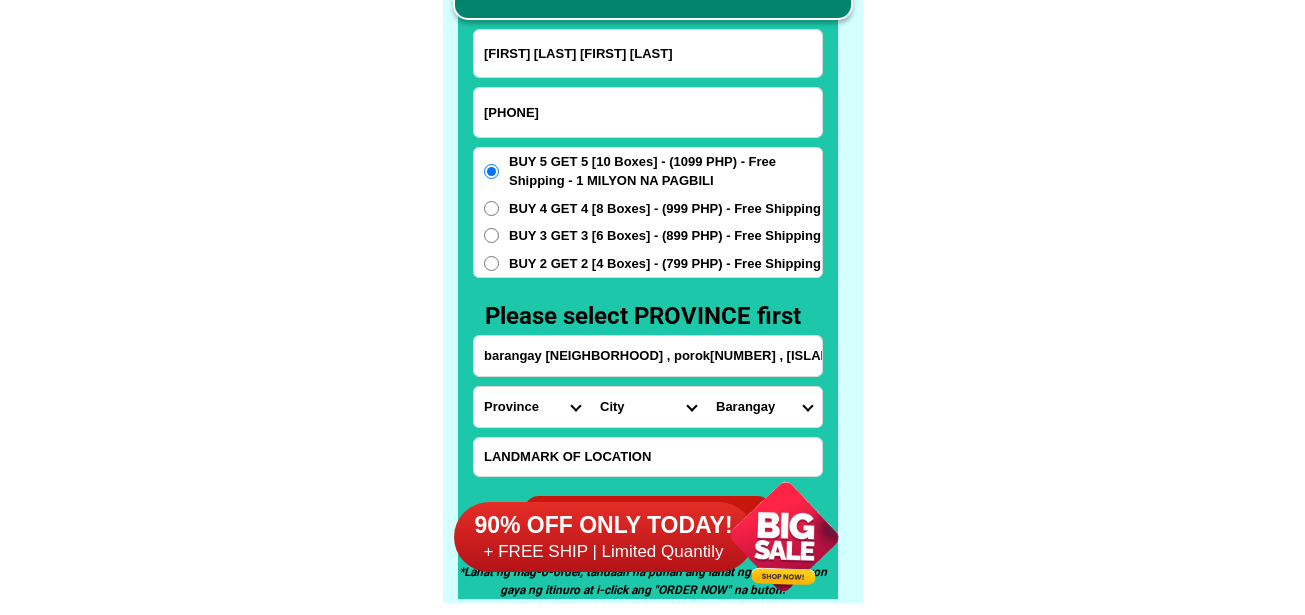 scroll, scrollTop: 0, scrollLeft: 194, axis: horizontal 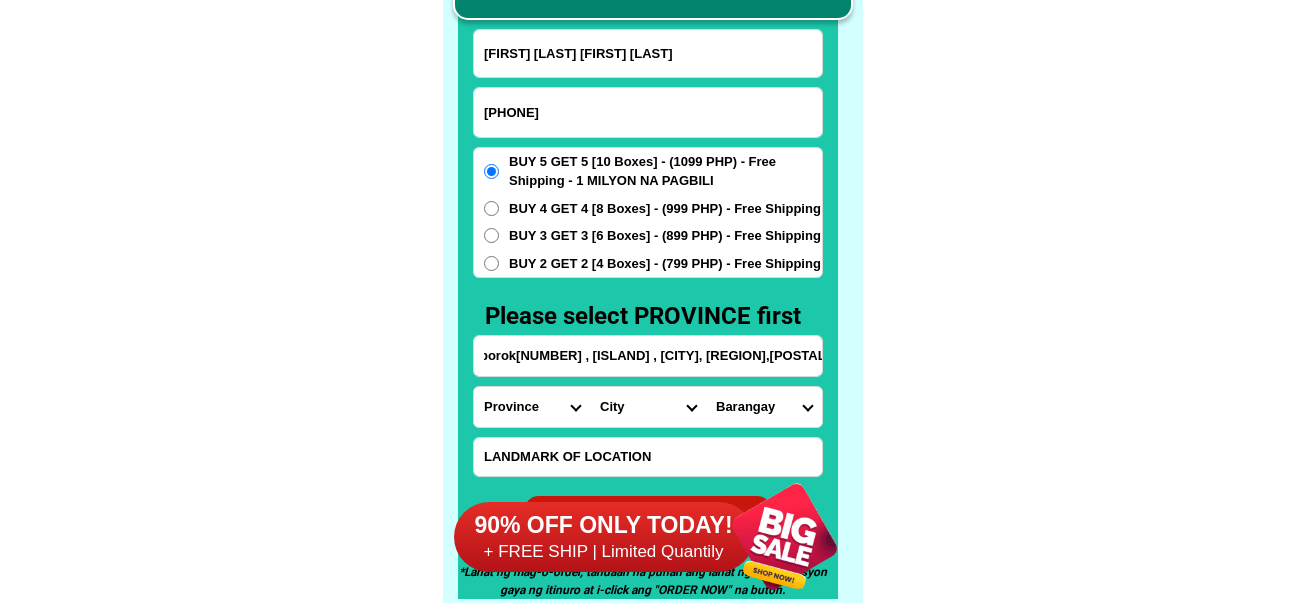 type on "barangay [NEIGHBORHOOD] , porok[NUMBER] , [ISLAND] , [CITY], [REGION],[POSTALCODE]" 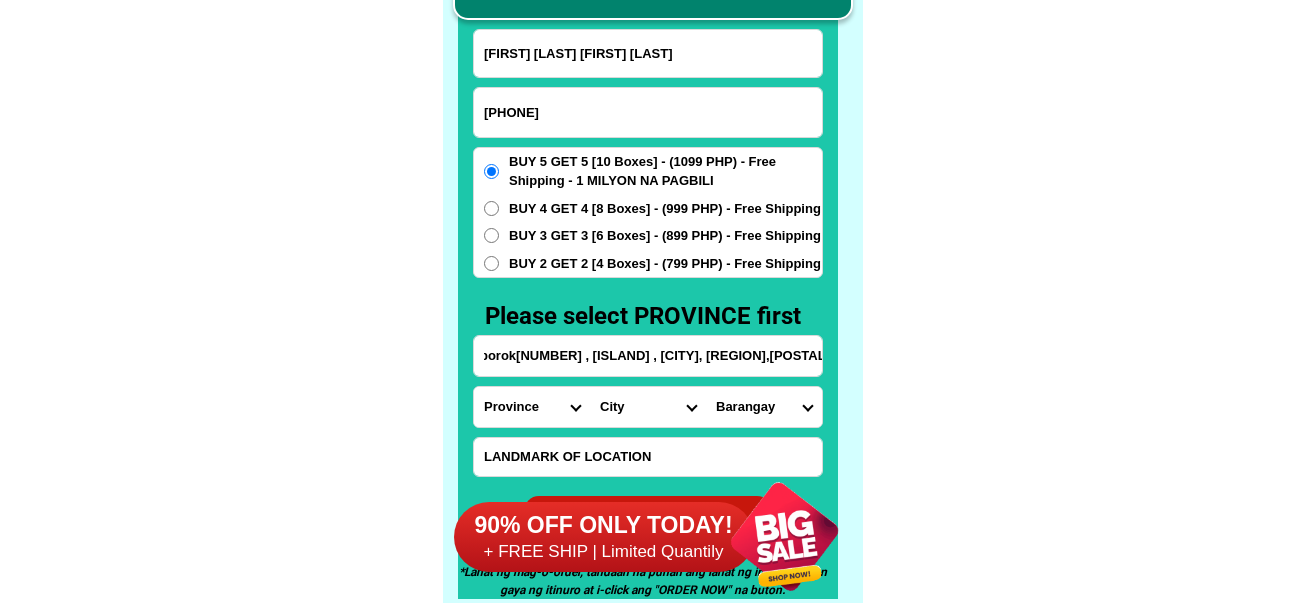 click on "Province Abra Agusan-del-norte Agusan-del-sur Aklan Albay Antique Apayao Aurora Basilan Bataan Batanes Batangas Benguet Biliran Bohol Bukidnon Bulacan Cagayan Camarines-norte Camarines-sur Camiguin Capiz Catanduanes Cavite Cebu Cotabato Davao-de-oro Davao-del-norte Davao-del-sur Davao-occidental Davao-oriental Dinagat-islands Eastern-samar Guimaras Ifugao Ilocos-norte Ilocos-sur Iloilo Isabela Kalinga La-union Laguna Lanao-del-norte Lanao-del-sur Leyte Maguindanao Marinduque Masbate Metro-manila Misamis-occidental Misamis-oriental Mountain-province Negros-occidental Negros-oriental Northern-samar Nueva-ecija Nueva-vizcaya Occidental-mindoro Oriental-mindoro Palawan Pampanga Pangasinan Quezon Quirino Rizal Romblon Sarangani Siquijor Sorsogon South-cotabato Southern-leyte Sultan-kudarat Sulu Surigao-del-norte Surigao-del-sur Tarlac Tawi-tawi Western-samar Zambales Zamboanga-del-norte Zamboanga-del-sur Zamboanga-sibugay" at bounding box center [532, 407] 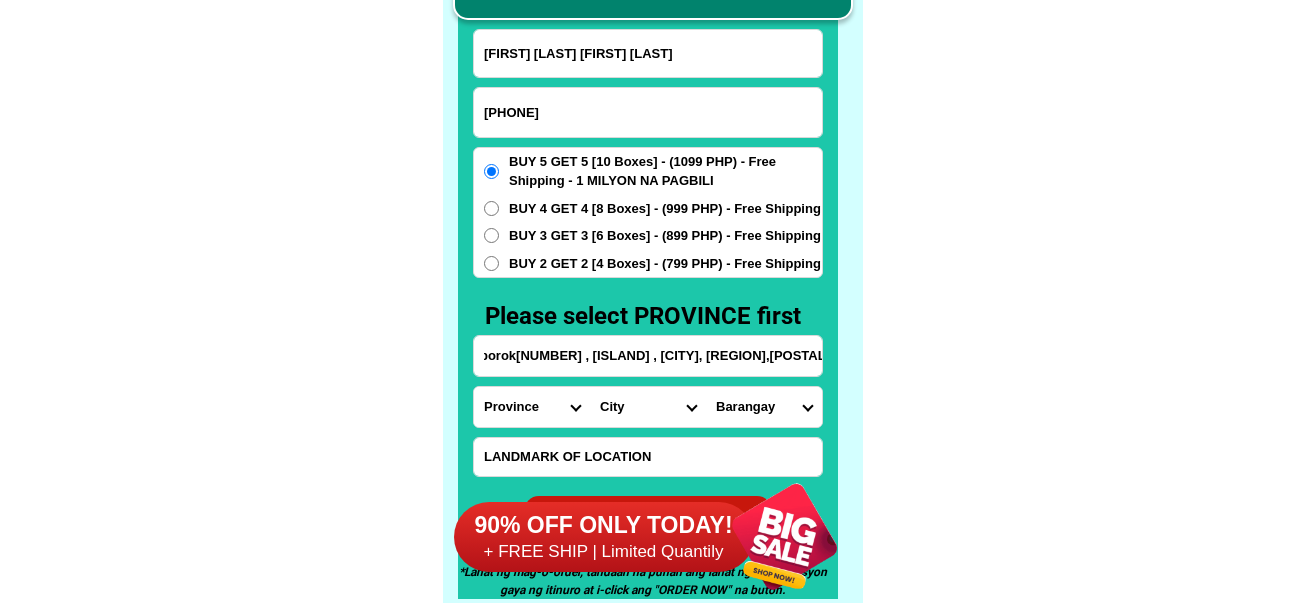 scroll, scrollTop: 0, scrollLeft: 0, axis: both 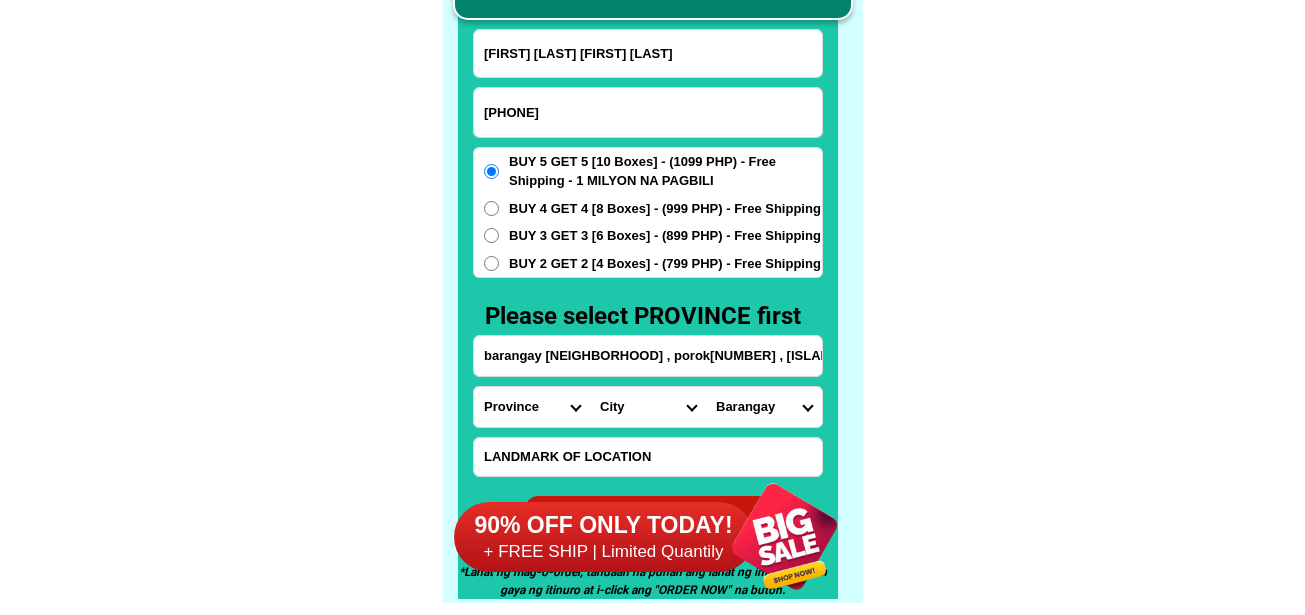 select on "63_626" 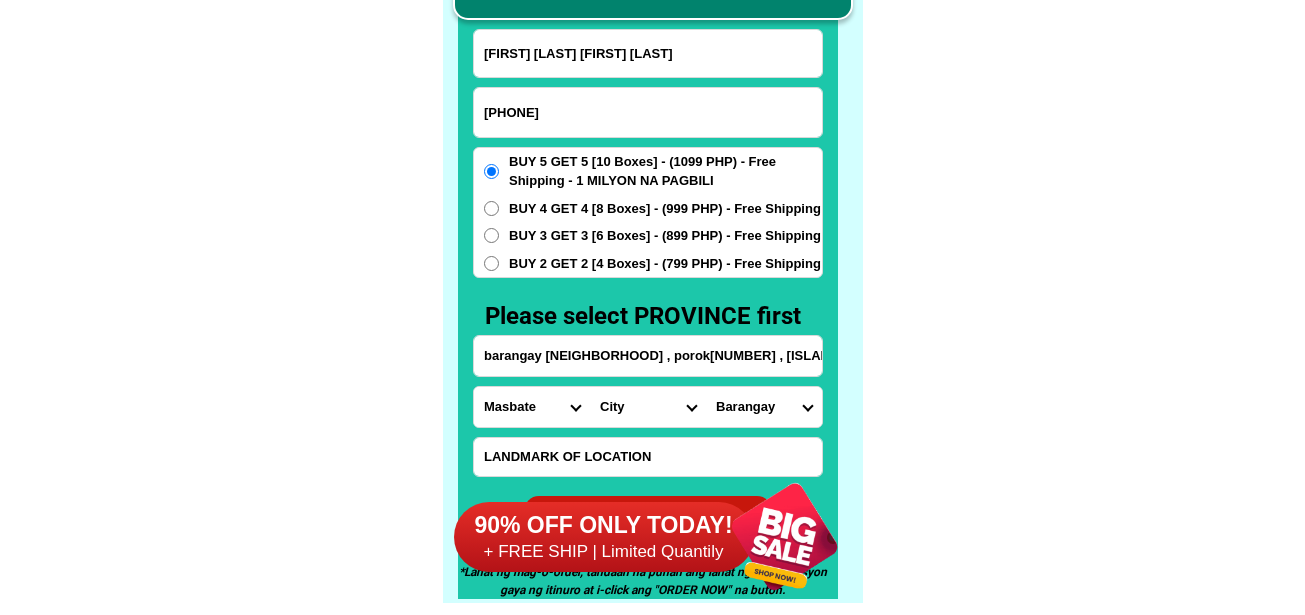 click on "Province Abra Agusan-del-norte Agusan-del-sur Aklan Albay Antique Apayao Aurora Basilan Bataan Batanes Batangas Benguet Biliran Bohol Bukidnon Bulacan Cagayan Camarines-norte Camarines-sur Camiguin Capiz Catanduanes Cavite Cebu Cotabato Davao-de-oro Davao-del-norte Davao-del-sur Davao-occidental Davao-oriental Dinagat-islands Eastern-samar Guimaras Ifugao Ilocos-norte Ilocos-sur Iloilo Isabela Kalinga La-union Laguna Lanao-del-norte Lanao-del-sur Leyte Maguindanao Marinduque Masbate Metro-manila Misamis-occidental Misamis-oriental Mountain-province Negros-occidental Negros-oriental Northern-samar Nueva-ecija Nueva-vizcaya Occidental-mindoro Oriental-mindoro Palawan Pampanga Pangasinan Quezon Quirino Rizal Romblon Sarangani Siquijor Sorsogon South-cotabato Southern-leyte Sultan-kudarat Sulu Surigao-del-norte Surigao-del-sur Tarlac Tawi-tawi Western-samar Zambales Zamboanga-del-norte Zamboanga-del-sur Zamboanga-sibugay" at bounding box center [532, 407] 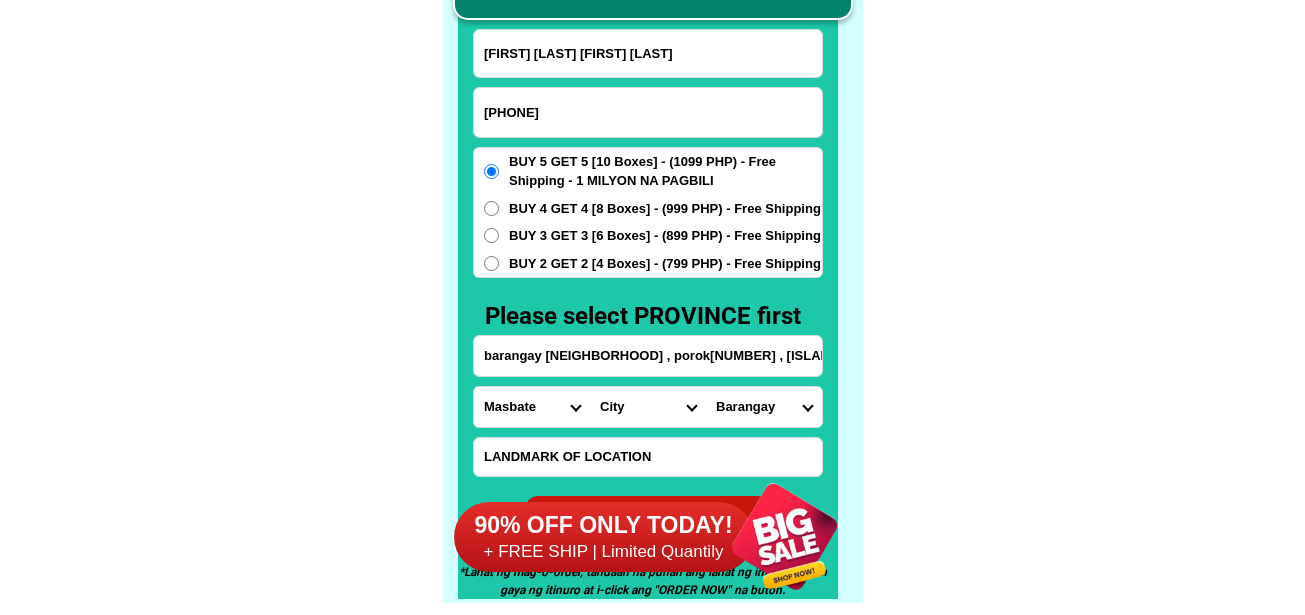 click on "[CITY] [CITY] [CITY] [CITY] [CITY] [CITY] [CITY] [CITY] [CITY] [CITY] [CITY] [CITY] [CITY] [CITY] [CITY]" at bounding box center (648, 407) 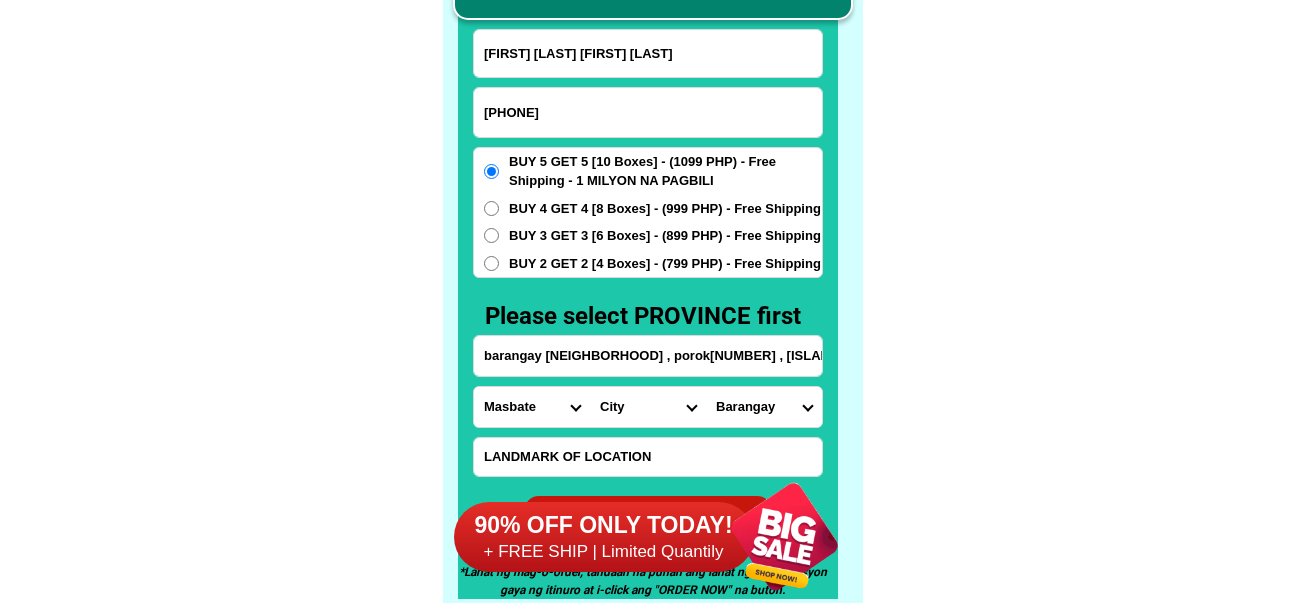 select on "[PHONE]" 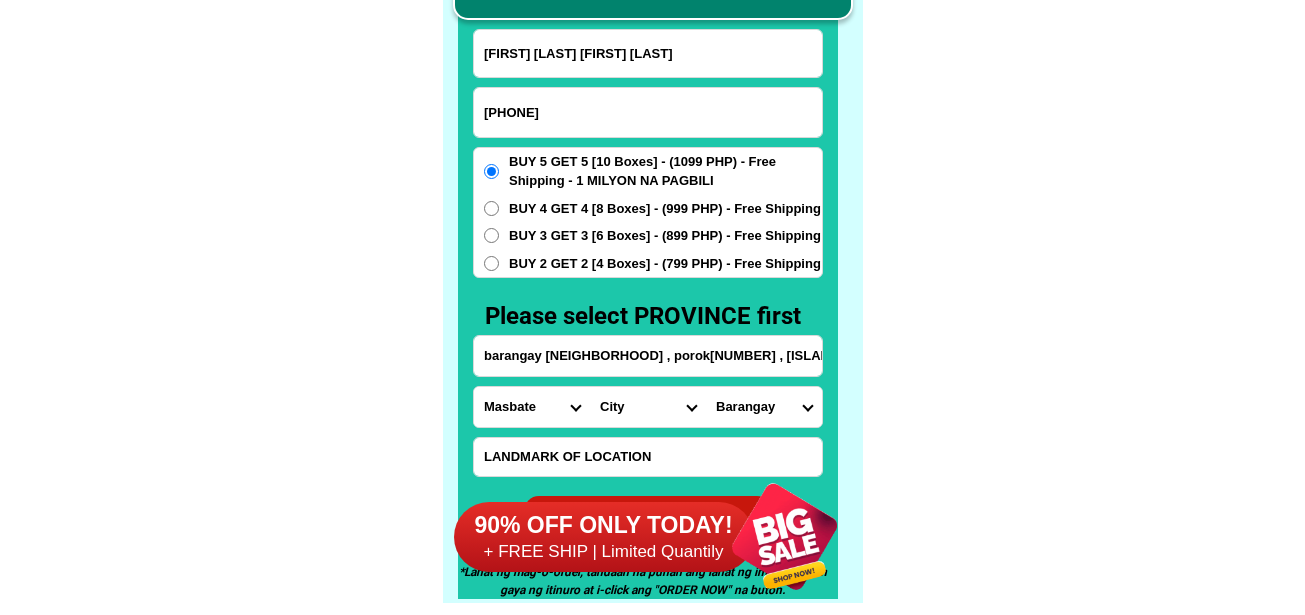 click on "[CITY] [CITY] [CITY] [CITY] [CITY] [CITY] [CITY] [CITY] [CITY] [CITY] [CITY] [CITY] [CITY] [CITY] [CITY]" at bounding box center (648, 407) 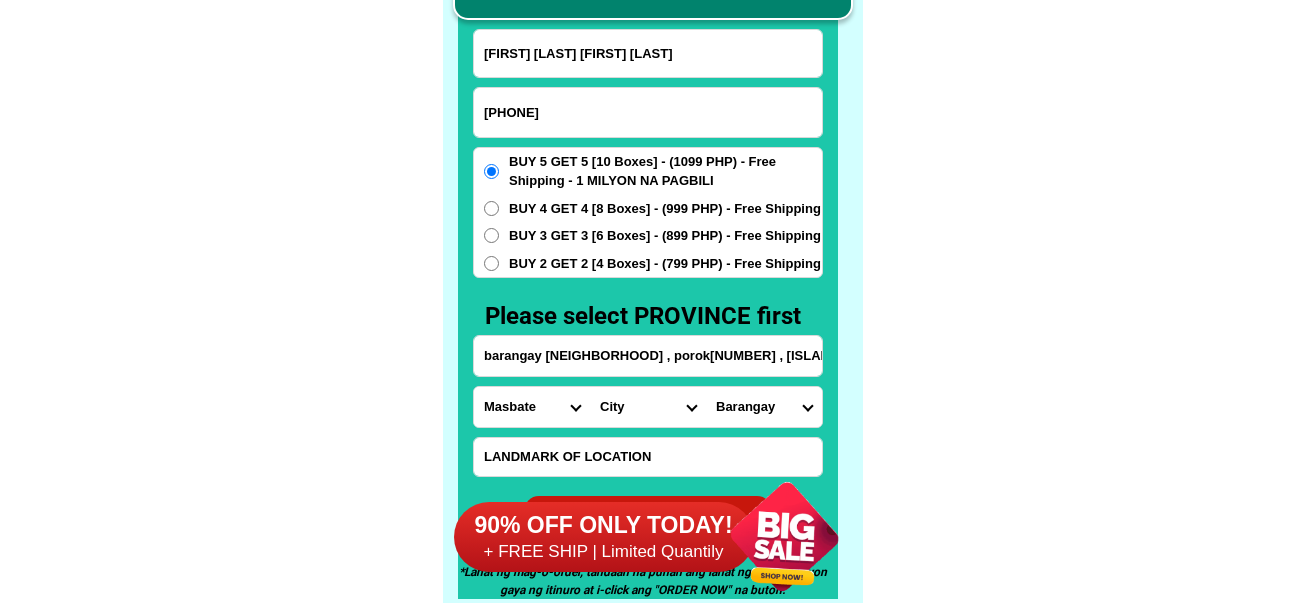 drag, startPoint x: 1006, startPoint y: 187, endPoint x: 1006, endPoint y: 199, distance: 12 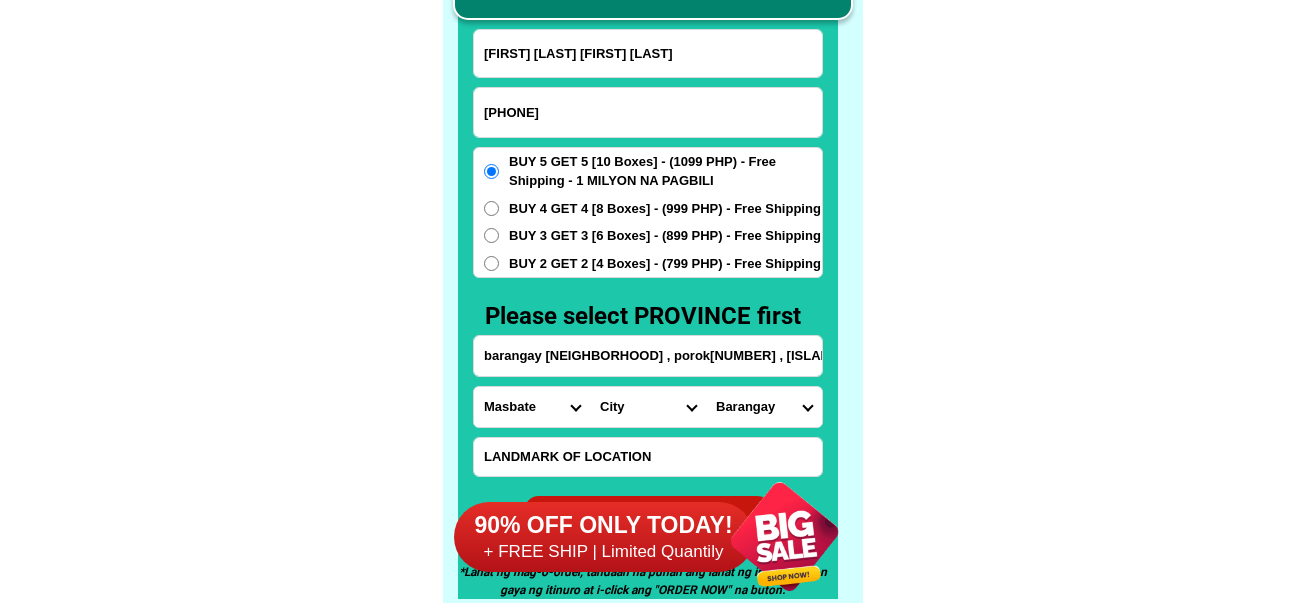 click on "FREE SHIPPING NATIONWIDE Contact Review Introduction Product BONA VITA COFFEE Comprehensive health protection solution
Research by Dr. Willie Ong and Dr. Liza Ong ✅ 𝙰𝚗𝚝𝚒 𝙲𝚊𝚗𝚌𝚎𝚛 ✅ 𝙰𝚗𝚝𝚒 𝚂𝚝𝚛𝚘𝚔𝚎
✅ 𝙰𝚗𝚝𝚒 𝙳𝚒𝚊𝚋𝚎𝚝𝚒𝚌 ✅ 𝙳𝚒𝚊𝚋𝚎𝚝𝚎𝚜 FAKE VS ORIGINAL Noon: nagkaroon ng cancer, hindi makalakad ng normal pagkatapos: uminom ng Bonavita dalawang beses sa isang araw, maaaring maglakad nang mag-isa, bawasan ang mga sintomas ng kanser The product has been certified for
safety and effectiveness Prevent and combat signs of diabetes, hypertension, and cardiovascular diseases Helps strengthen bones and joints Prevent cancer Reduce excess fat Anti-aging BONAVITA CAFE WITH HYDROLYZED COLLAGEN Enemy of the cause of disease LIZA ONG Doc Nutrition Department of Philippines General Hospital shared that BONA VITA CAFE sprouts are the panacea in anti - aging and anti-disease. Start After 1 week" at bounding box center [652, -6201] 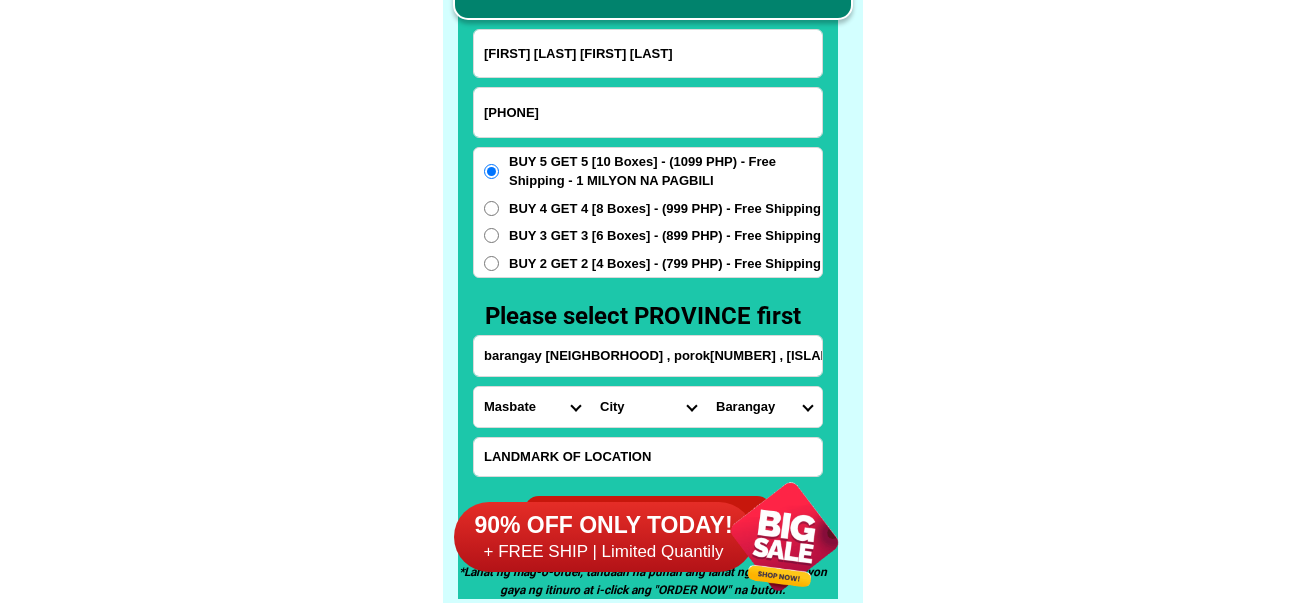 click on "barangay sta Cruz,, porok4,, burias island,, San Pascual,, Masbate,, south Luzon,,5420" at bounding box center (648, 356) 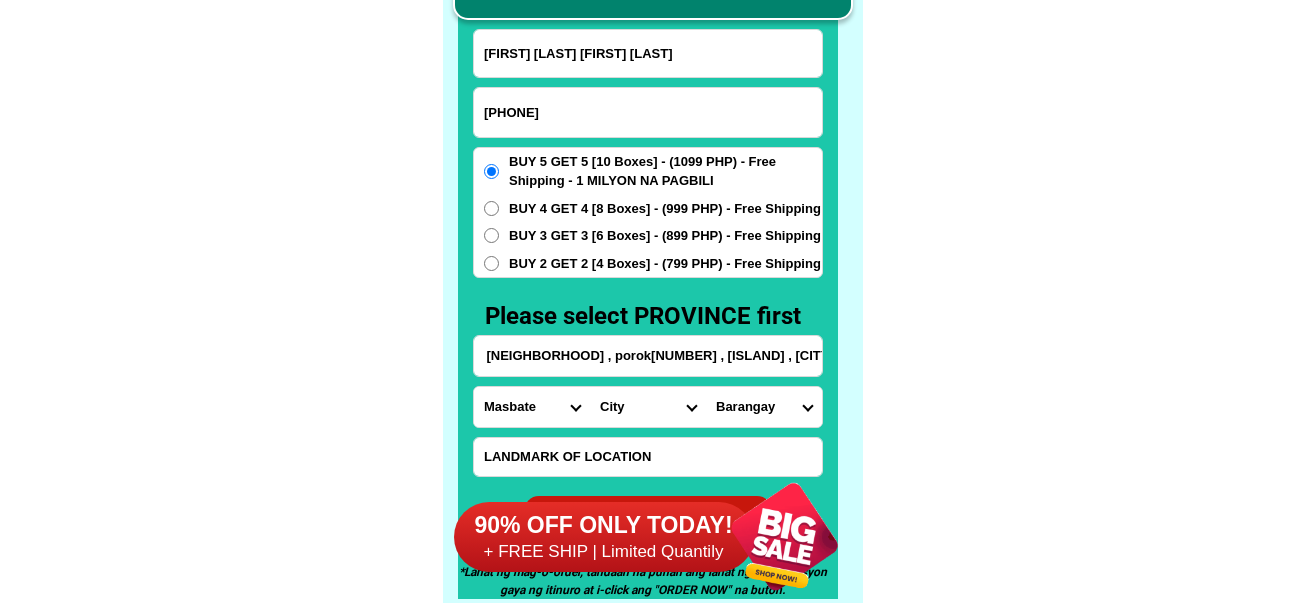 scroll, scrollTop: 0, scrollLeft: 78, axis: horizontal 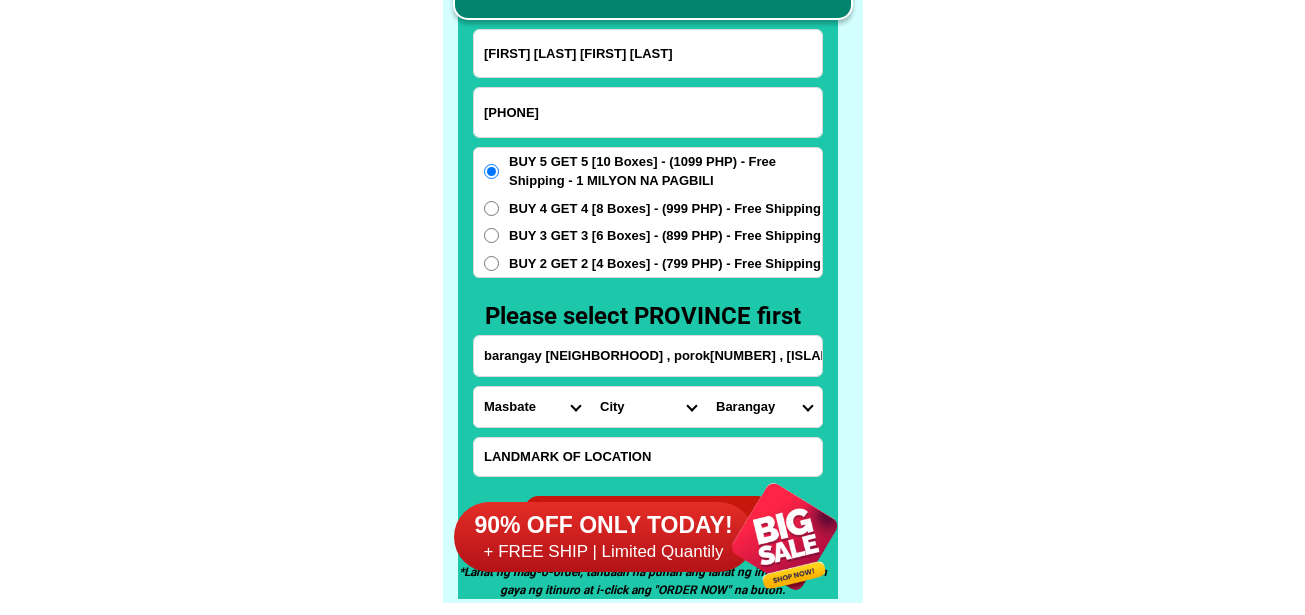 click on "Barangay Boca chica Bolod (pob.) Busing Cueva Dangcalan Halabangbaybay Iniwaran Ki-buaya (rizal) Ki-romero (roxas) Laurente Mabini Mabuhay Malaking ilog Mapanique Nazareno Pinamasingan Quintina San jose San pedro San rafael Santa cruz Terraplin (pob.)" at bounding box center (764, 407) 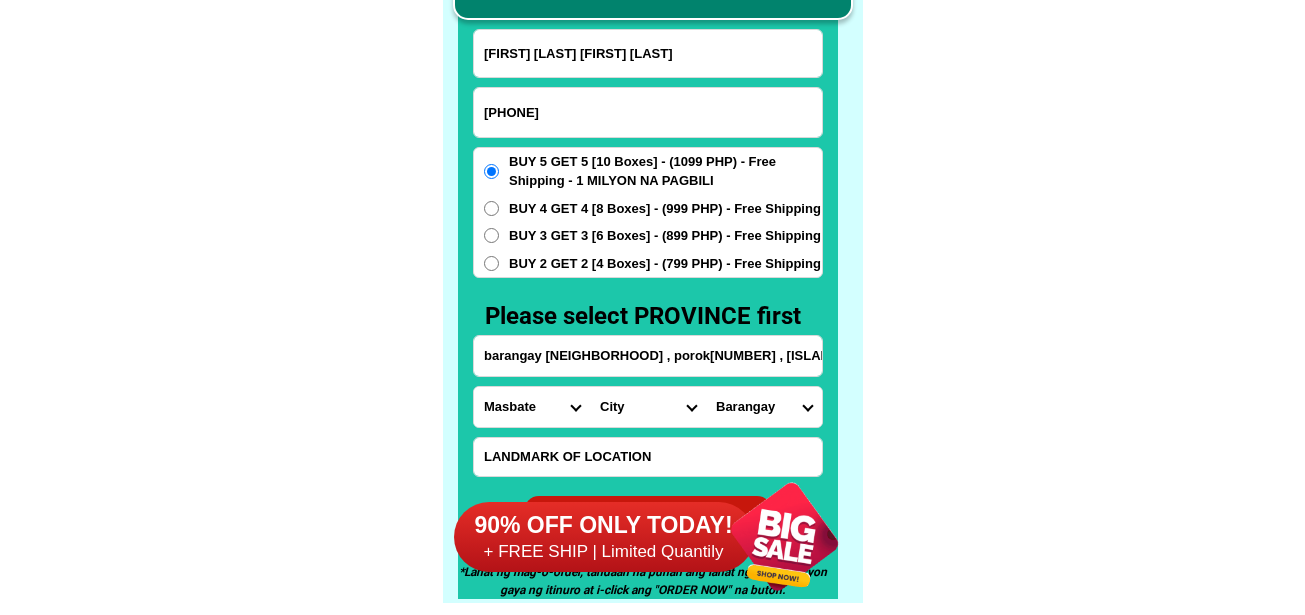 select on "63_62610939735" 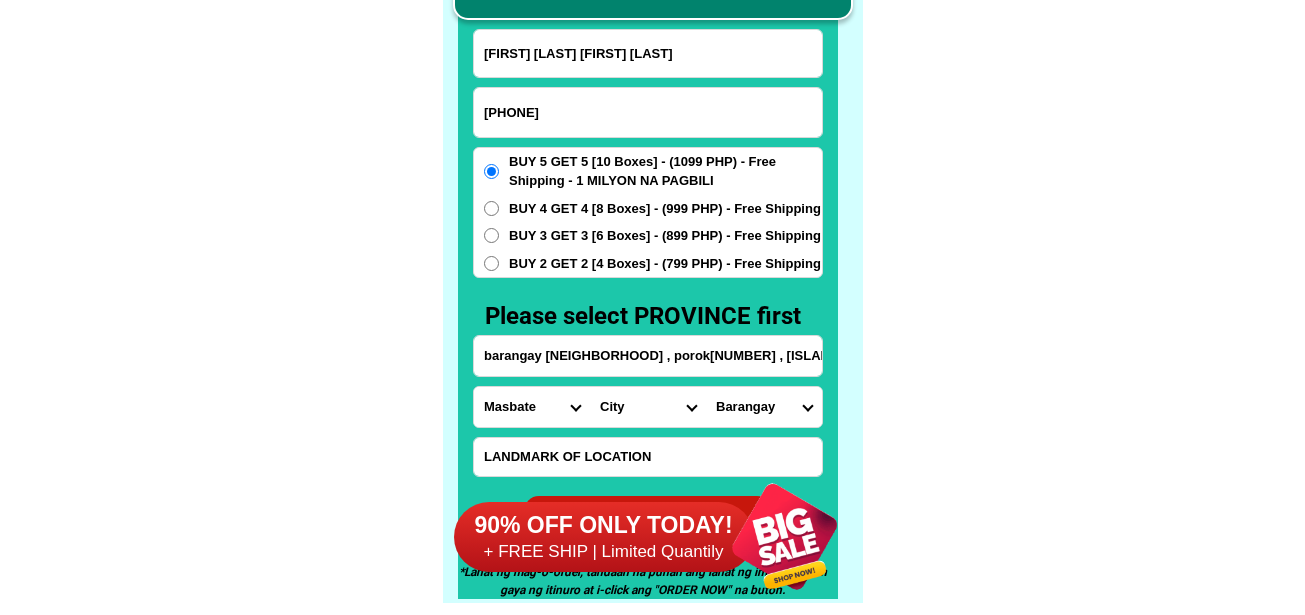 click on "Barangay Boca chica Bolod (pob.) Busing Cueva Dangcalan Halabangbaybay Iniwaran Ki-buaya (rizal) Ki-romero (roxas) Laurente Mabini Mabuhay Malaking ilog Mapanique Nazareno Pinamasingan Quintina San jose San pedro San rafael Santa cruz Terraplin (pob.)" at bounding box center (764, 407) 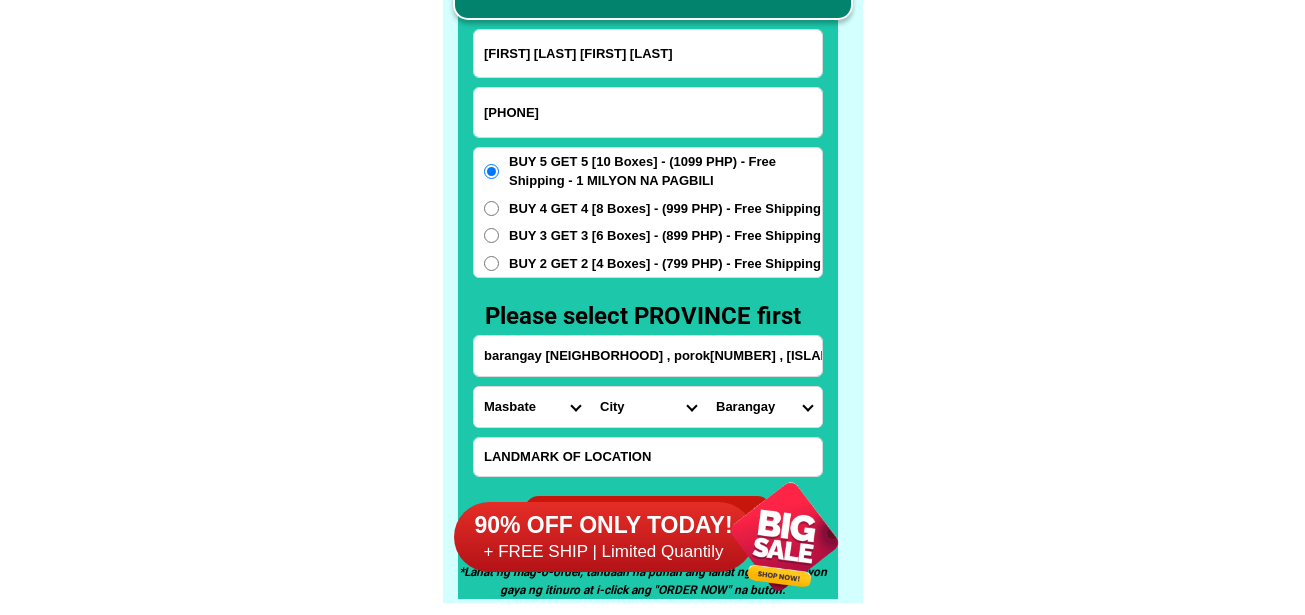 drag, startPoint x: 1026, startPoint y: 343, endPoint x: 546, endPoint y: 3, distance: 588.21765 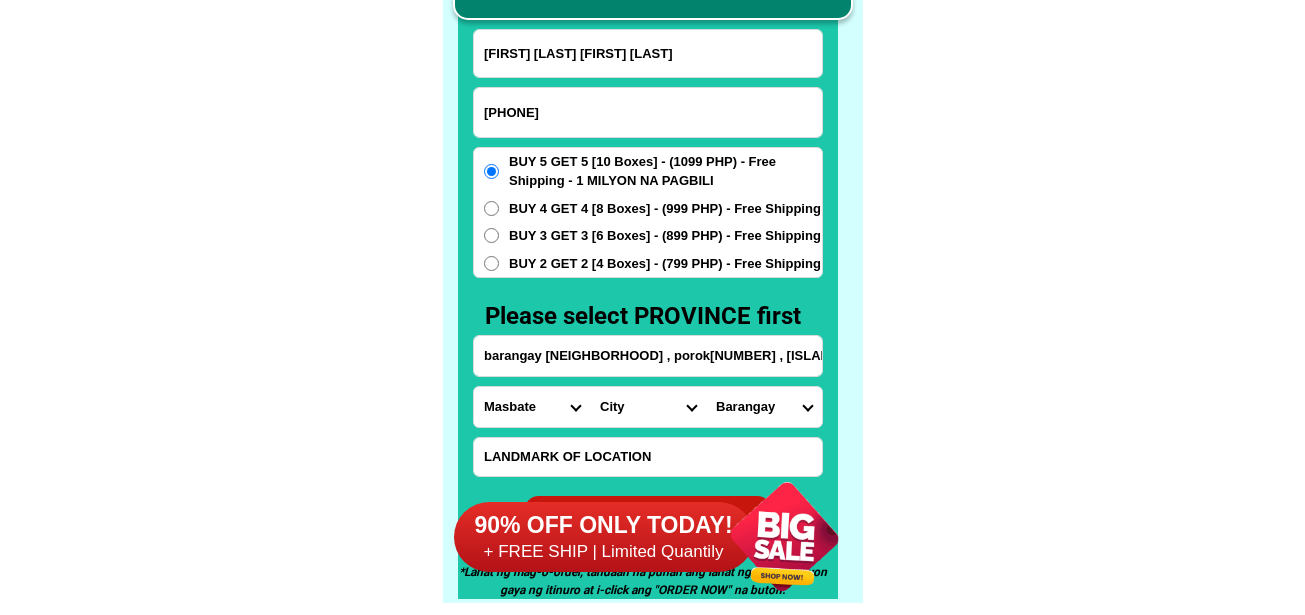 click on "FREE SHIPPING NATIONWIDE Contact Review Introduction Product BONA VITA COFFEE Comprehensive health protection solution
Research by Dr. Willie Ong and Dr. Liza Ong ✅ 𝙰𝚗𝚝𝚒 𝙲𝚊𝚗𝚌𝚎𝚛 ✅ 𝙰𝚗𝚝𝚒 𝚂𝚝𝚛𝚘𝚔𝚎
✅ 𝙰𝚗𝚝𝚒 𝙳𝚒𝚊𝚋𝚎𝚝𝚒𝚌 ✅ 𝙳𝚒𝚊𝚋𝚎𝚝𝚎𝚜 FAKE VS ORIGINAL Noon: nagkaroon ng cancer, hindi makalakad ng normal pagkatapos: uminom ng Bonavita dalawang beses sa isang araw, maaaring maglakad nang mag-isa, bawasan ang mga sintomas ng kanser The product has been certified for
safety and effectiveness Prevent and combat signs of diabetes, hypertension, and cardiovascular diseases Helps strengthen bones and joints Prevent cancer Reduce excess fat Anti-aging BONAVITA CAFE WITH HYDROLYZED COLLAGEN Enemy of the cause of disease LIZA ONG Doc Nutrition Department of Philippines General Hospital shared that BONA VITA CAFE sprouts are the panacea in anti - aging and anti-disease. Start After 1 week" at bounding box center (652, -6201) 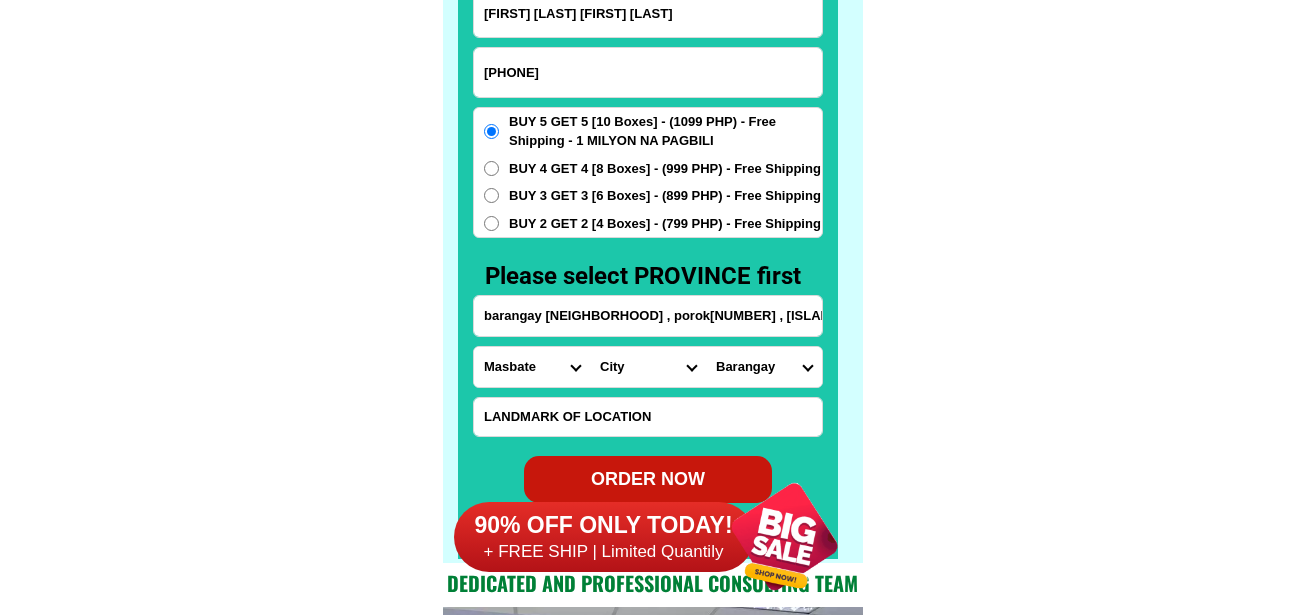 scroll, scrollTop: 15746, scrollLeft: 0, axis: vertical 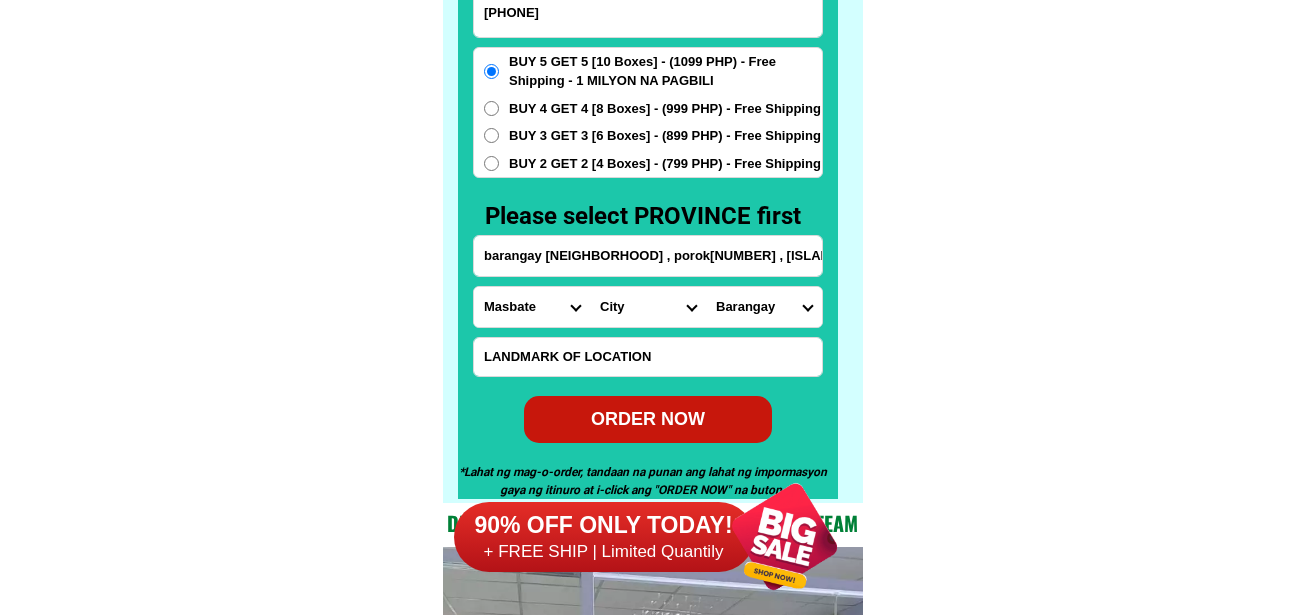 click on "ORDER NOW" at bounding box center (648, 419) 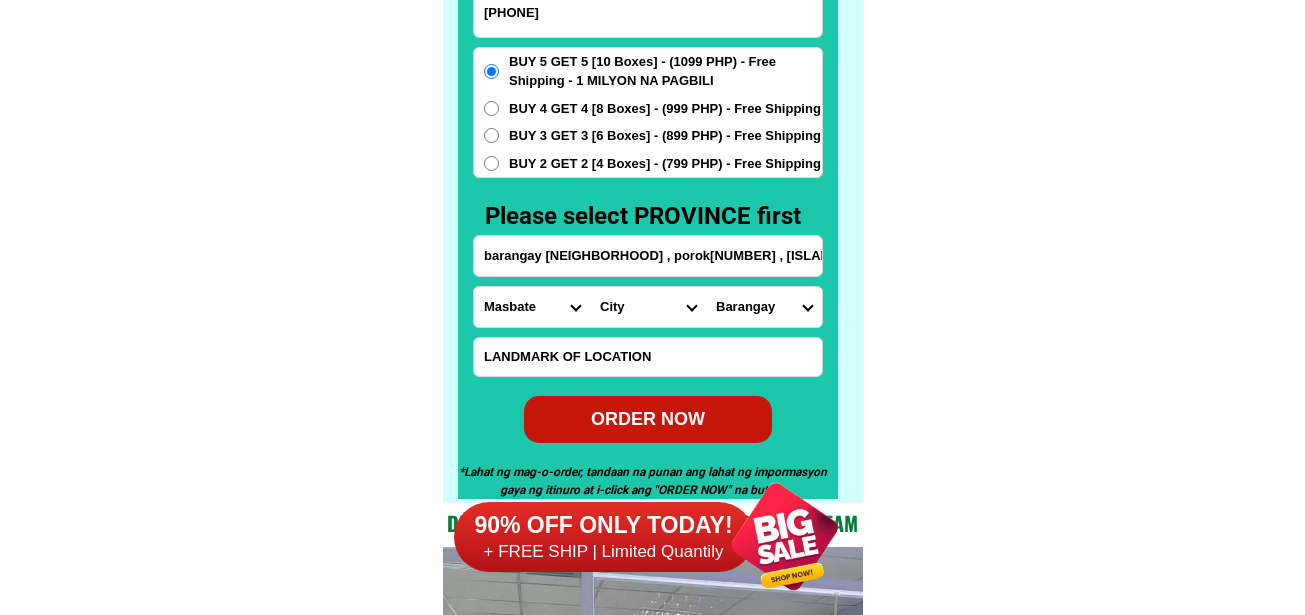 radio on "true" 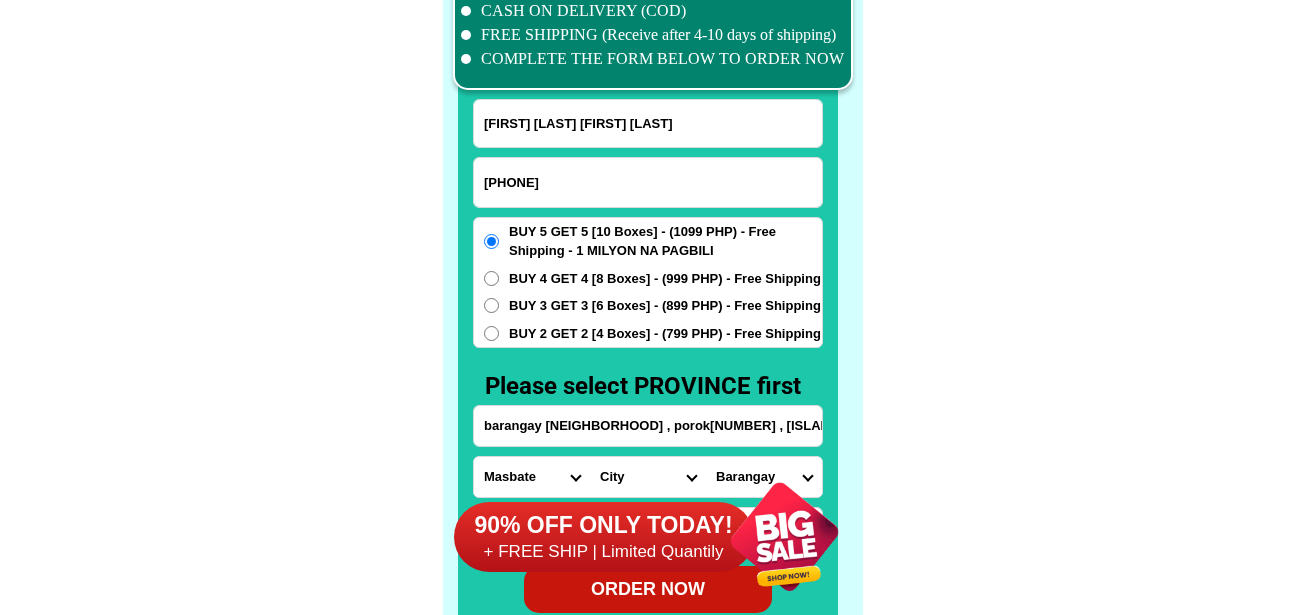 scroll, scrollTop: 15546, scrollLeft: 0, axis: vertical 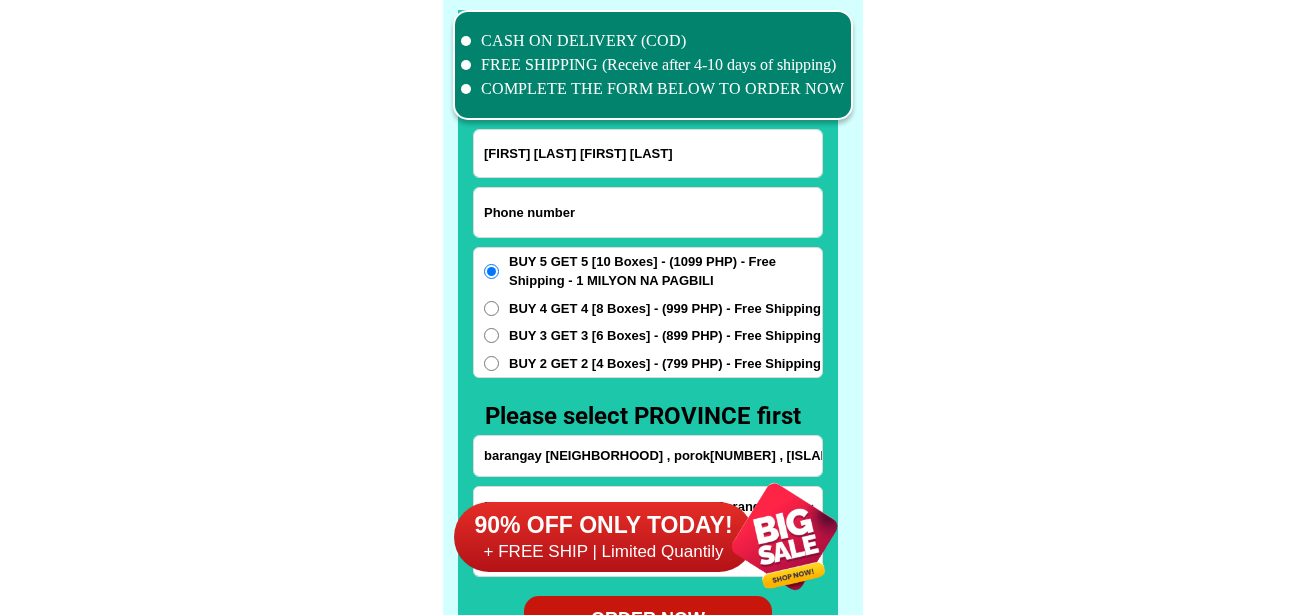 drag, startPoint x: 612, startPoint y: 206, endPoint x: 512, endPoint y: 100, distance: 145.72577 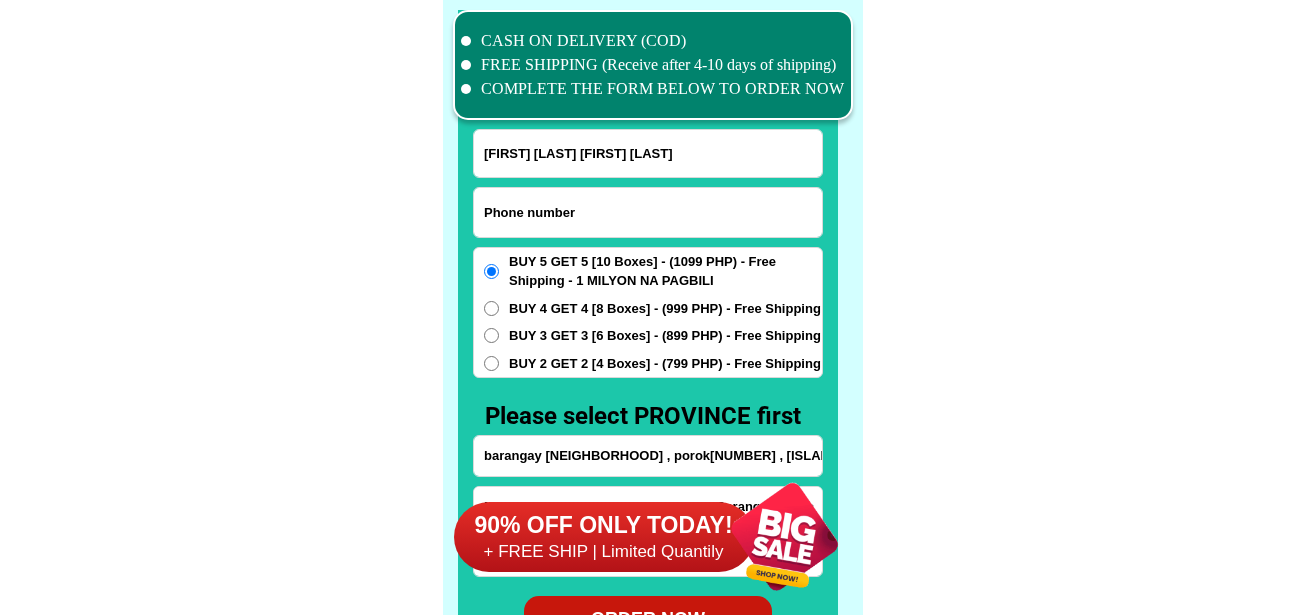 click at bounding box center [648, 212] 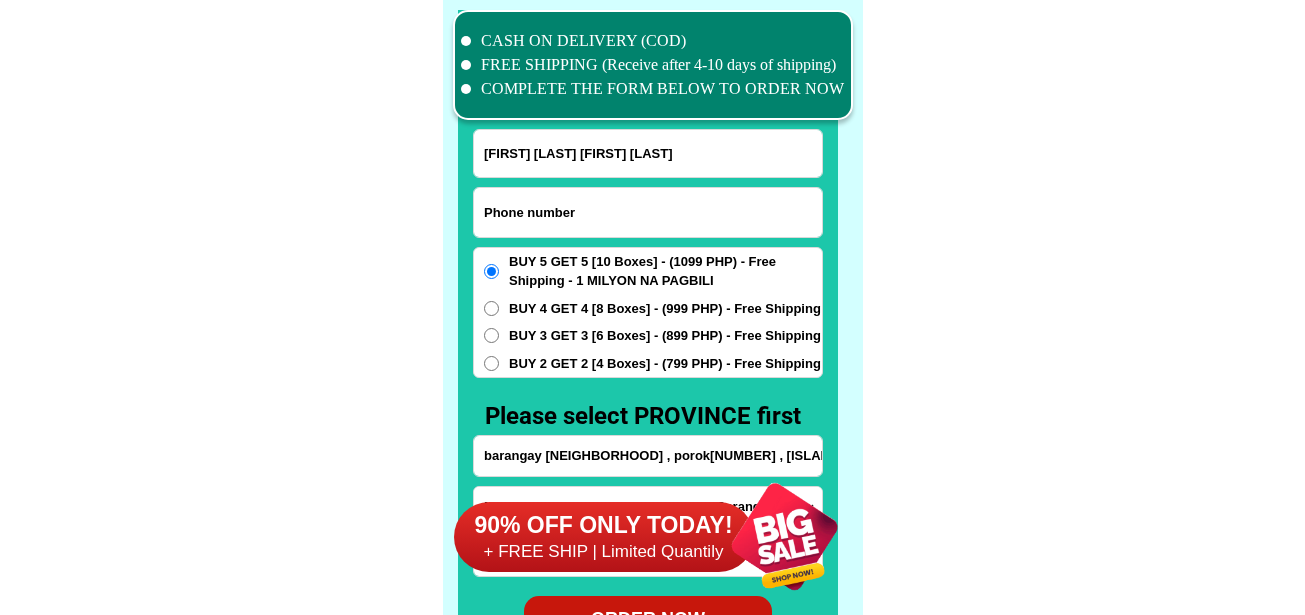 paste on "09216765497" 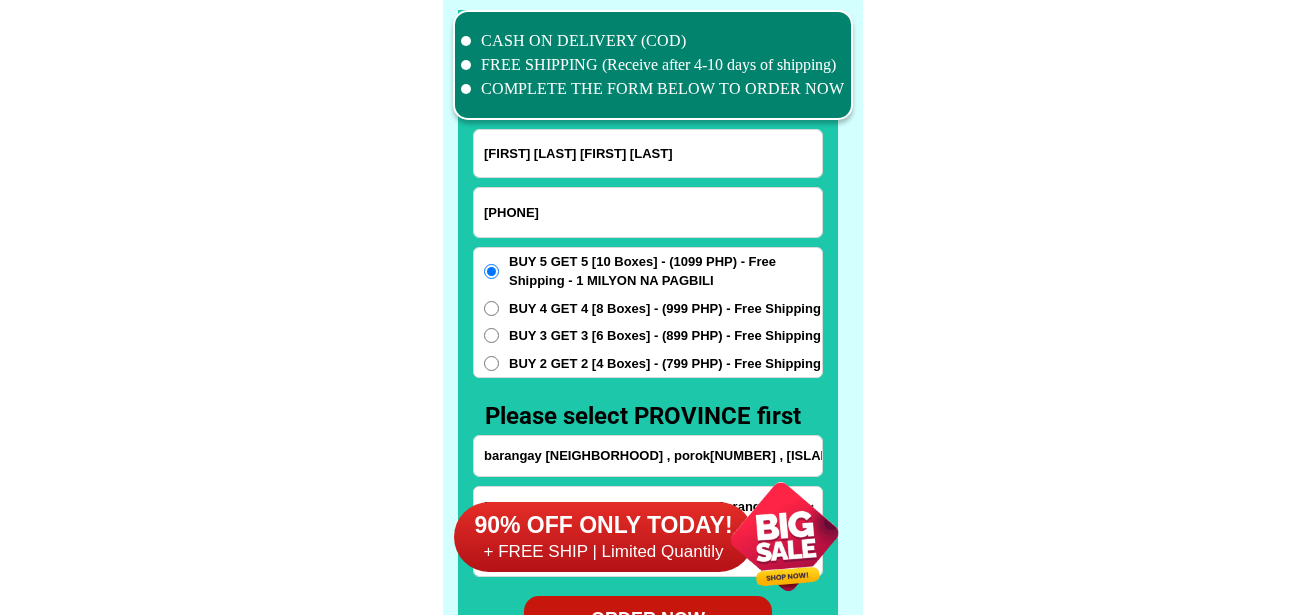 type on "09216765497" 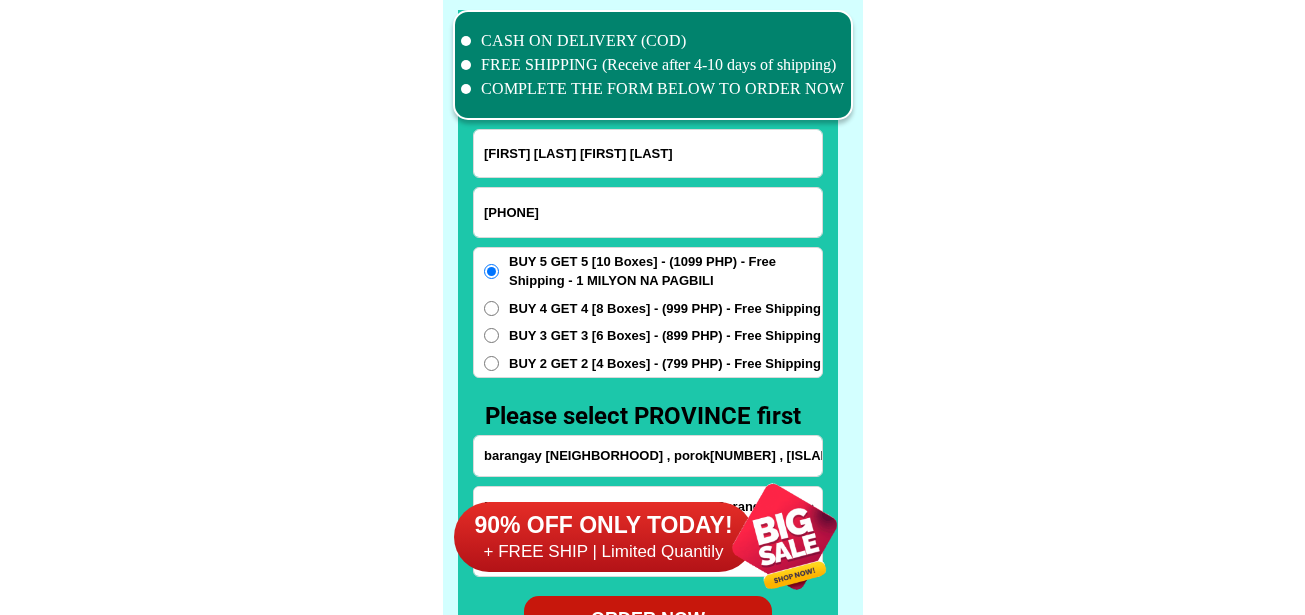 drag, startPoint x: 575, startPoint y: 142, endPoint x: 550, endPoint y: 103, distance: 46.32494 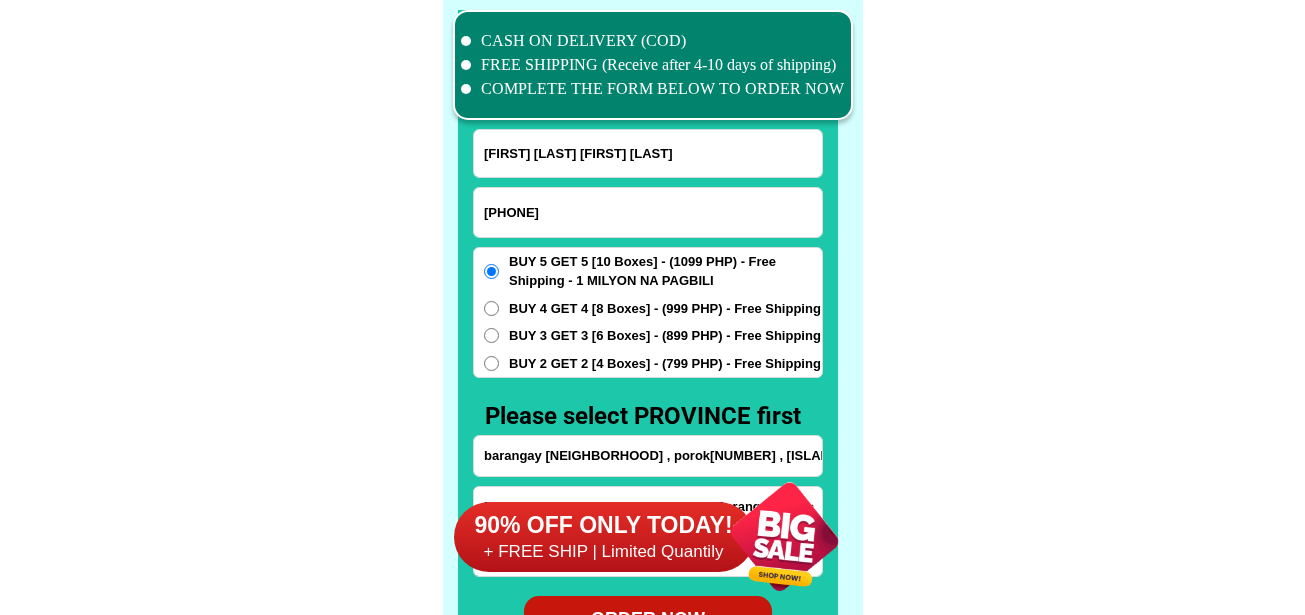 click on "Flora nipaya Flora nipaya" at bounding box center [648, 153] 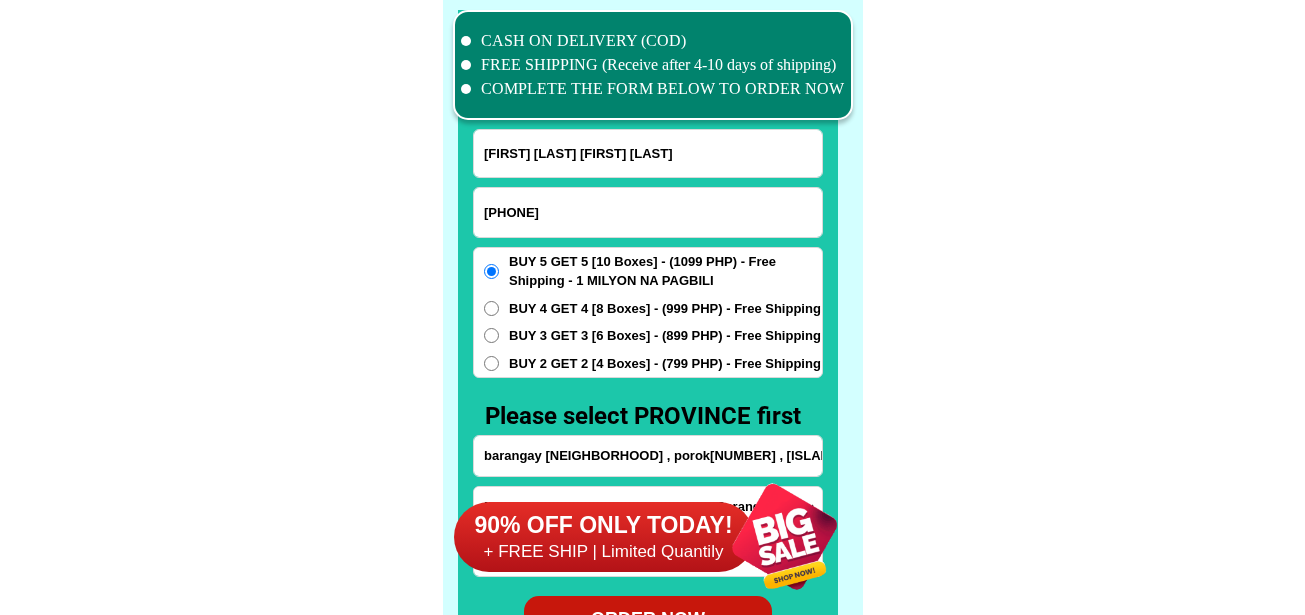 paste on "Melody Medina" 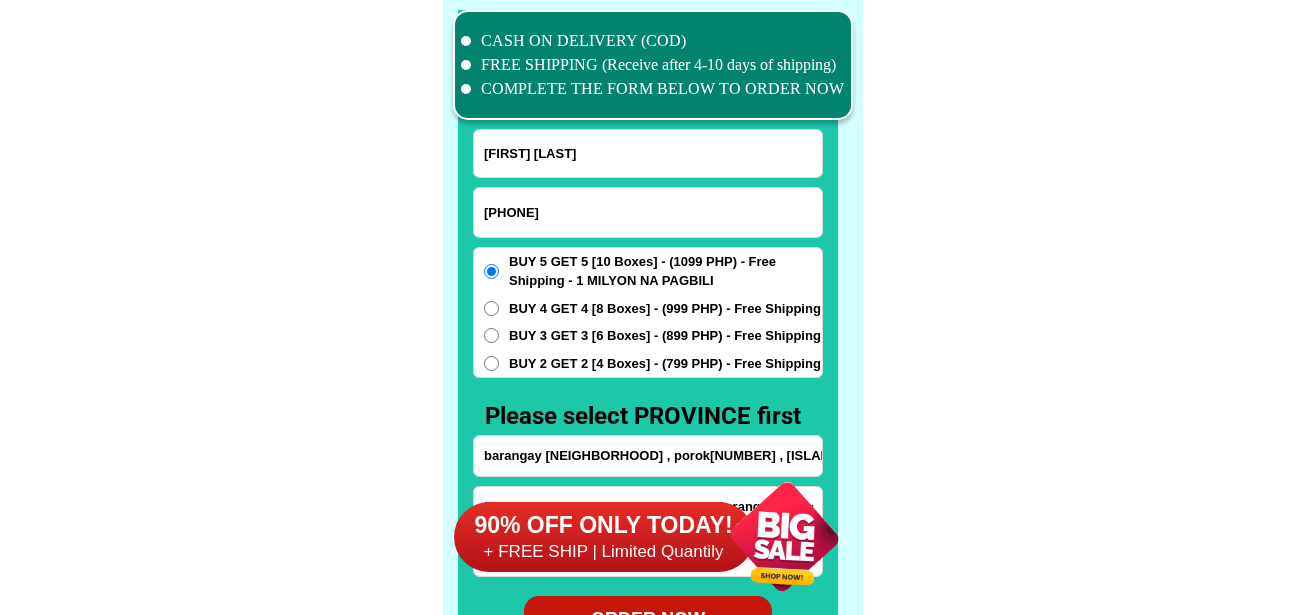 type on "Melody Medina" 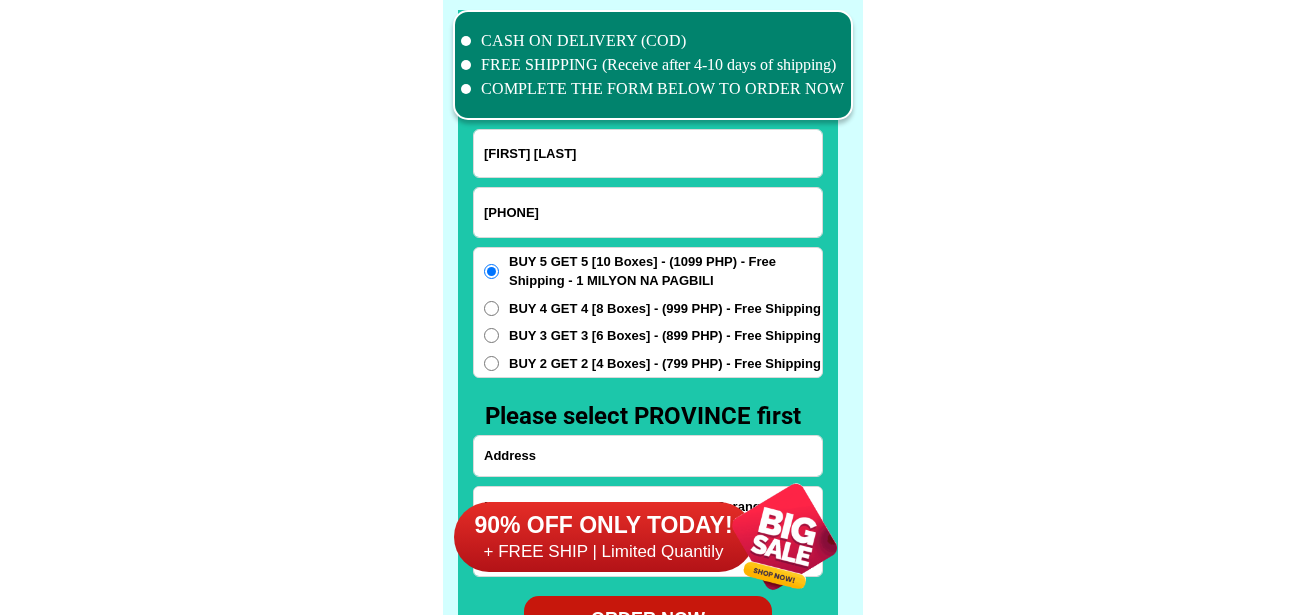 paste on "blk 7 lot 13 chico st. meadowood subd.panapaan 8 phase 4" 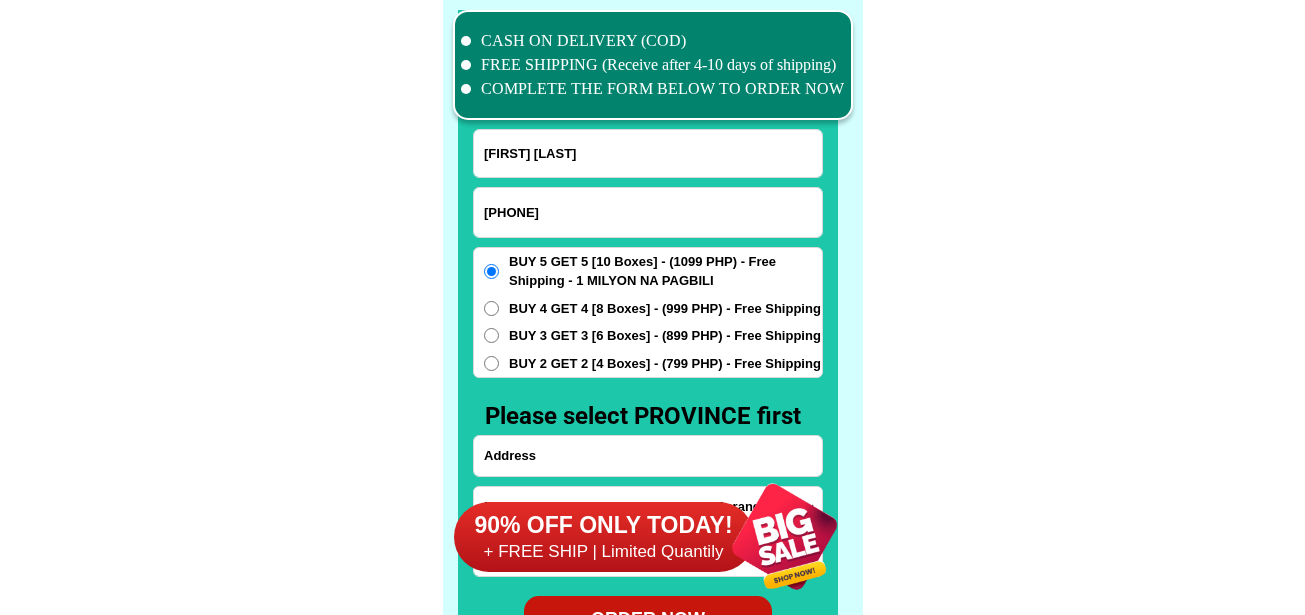 click at bounding box center [648, 456] 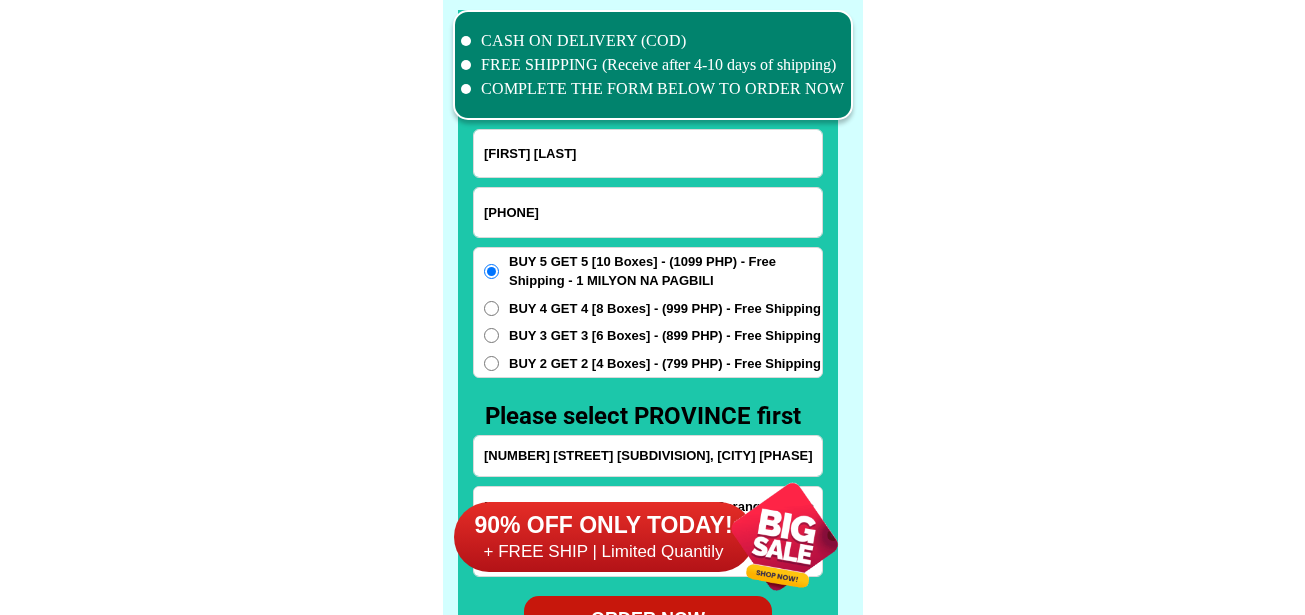 scroll, scrollTop: 0, scrollLeft: 26, axis: horizontal 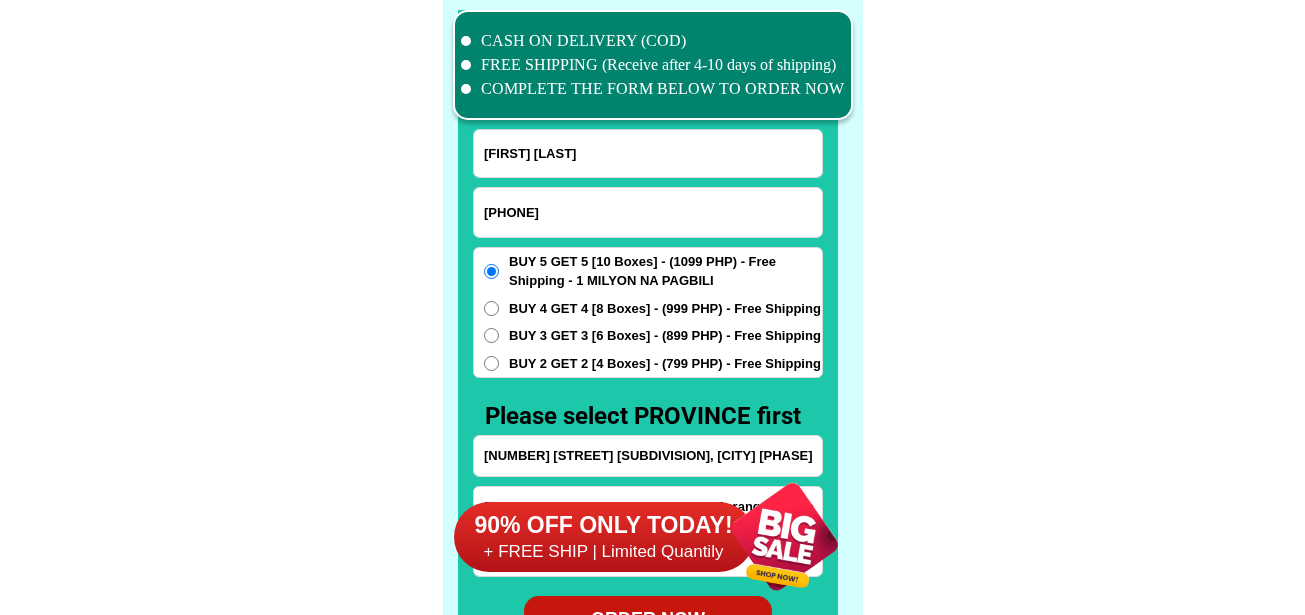type on "blk 7 lot 13 chico st. meadowood subd.panapaan 8 phase 4" 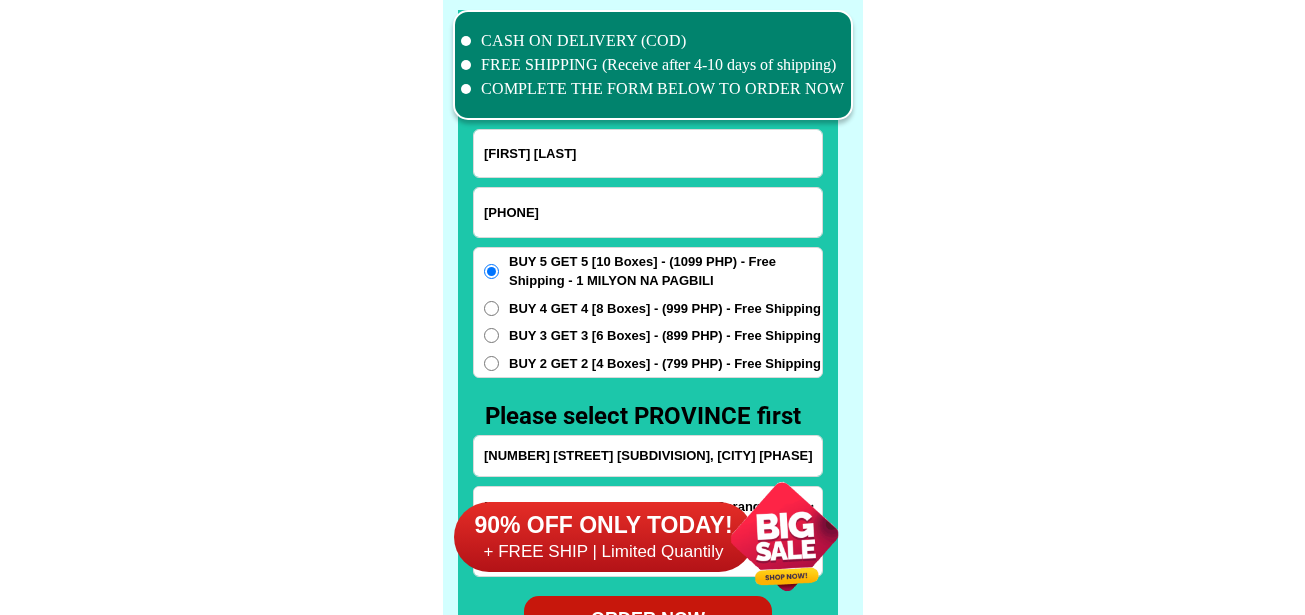 scroll, scrollTop: 0, scrollLeft: 0, axis: both 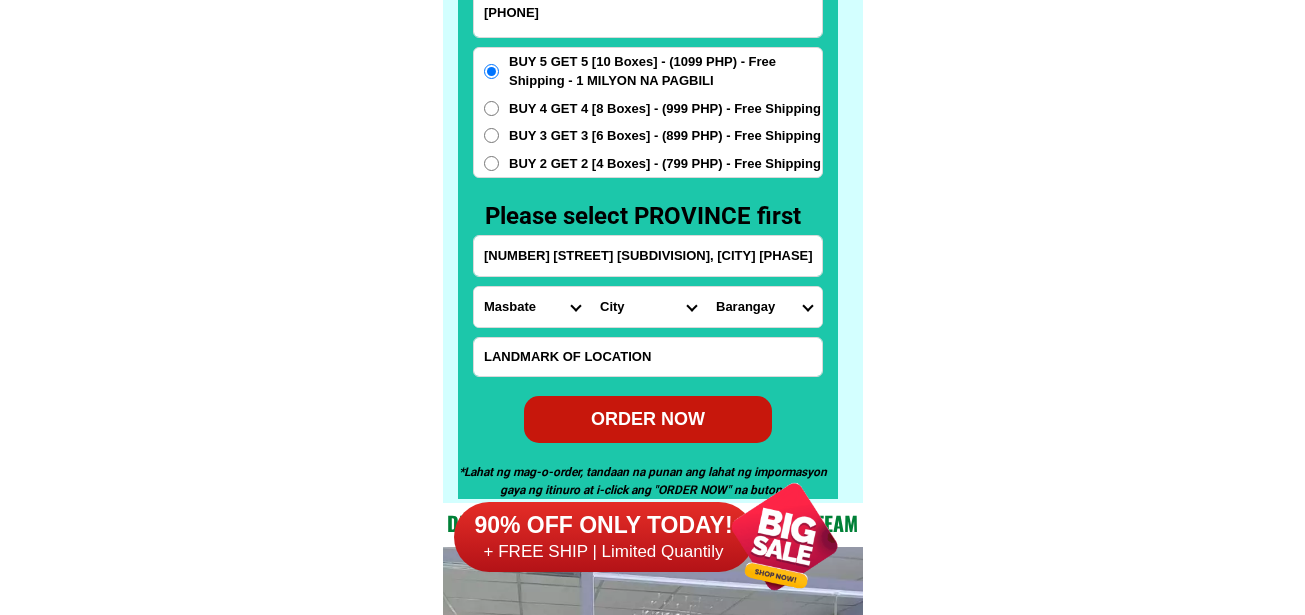 click on "blk 7 lot 13 chico st. meadowood subd.panapaan 8 phase 4" at bounding box center [648, 256] 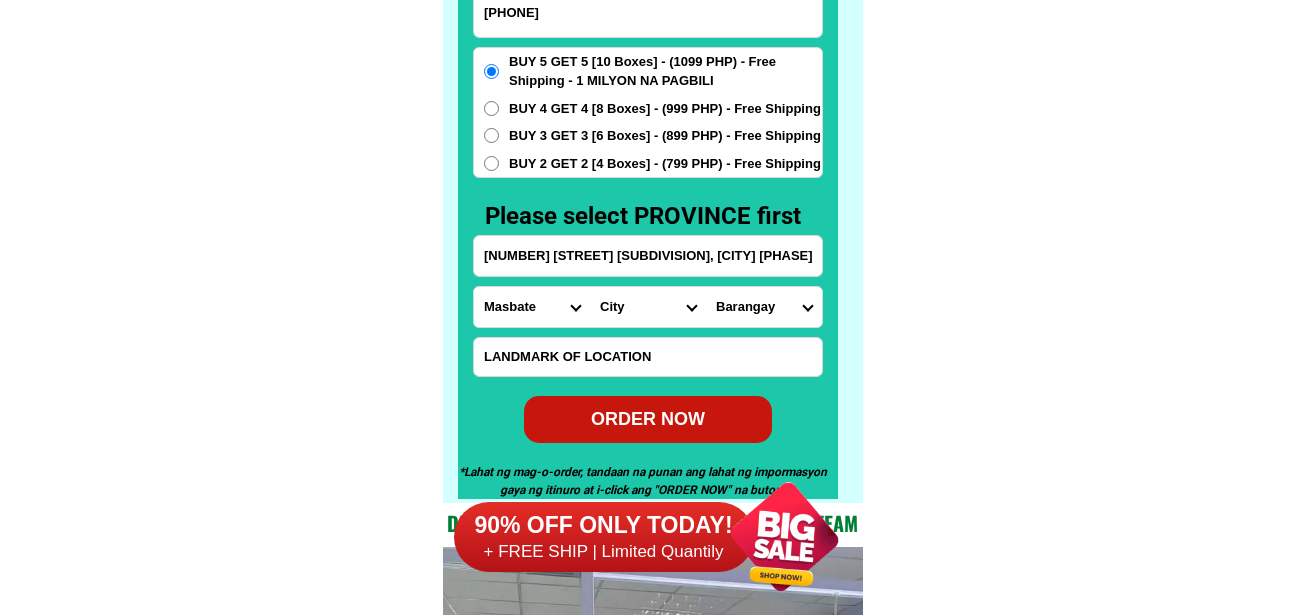 scroll, scrollTop: 0, scrollLeft: 26, axis: horizontal 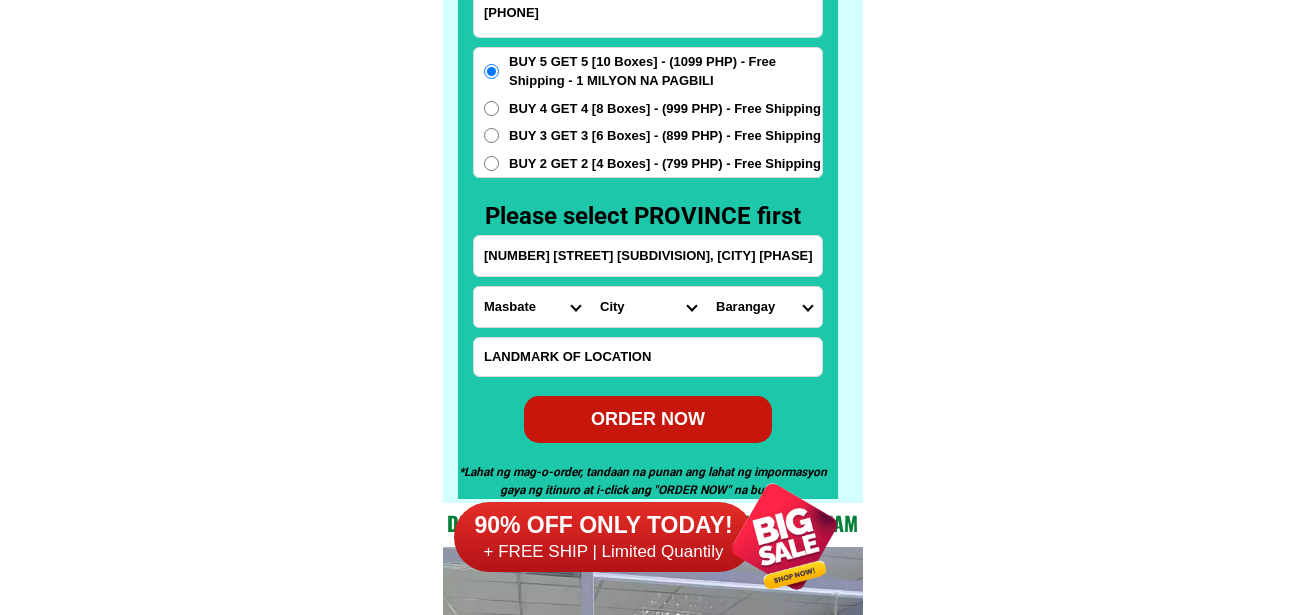 click on "FREE SHIPPING NATIONWIDE Contact Review Introduction Product BONA VITA COFFEE Comprehensive health protection solution
Research by Dr. Willie Ong and Dr. Liza Ong ✅ 𝙰𝚗𝚝𝚒 𝙲𝚊𝚗𝚌𝚎𝚛 ✅ 𝙰𝚗𝚝𝚒 𝚂𝚝𝚛𝚘𝚔𝚎
✅ 𝙰𝚗𝚝𝚒 𝙳𝚒𝚊𝚋𝚎𝚝𝚒𝚌 ✅ 𝙳𝚒𝚊𝚋𝚎𝚝𝚎𝚜 FAKE VS ORIGINAL Noon: nagkaroon ng cancer, hindi makalakad ng normal pagkatapos: uminom ng Bonavita dalawang beses sa isang araw, maaaring maglakad nang mag-isa, bawasan ang mga sintomas ng kanser The product has been certified for
safety and effectiveness Prevent and combat signs of diabetes, hypertension, and cardiovascular diseases Helps strengthen bones and joints Prevent cancer Reduce excess fat Anti-aging BONAVITA CAFE WITH HYDROLYZED COLLAGEN Enemy of the cause of disease LIZA ONG Doc Nutrition Department of Philippines General Hospital shared that BONA VITA CAFE sprouts are the panacea in anti - aging and anti-disease. Start After 1 week" at bounding box center (652, -6301) 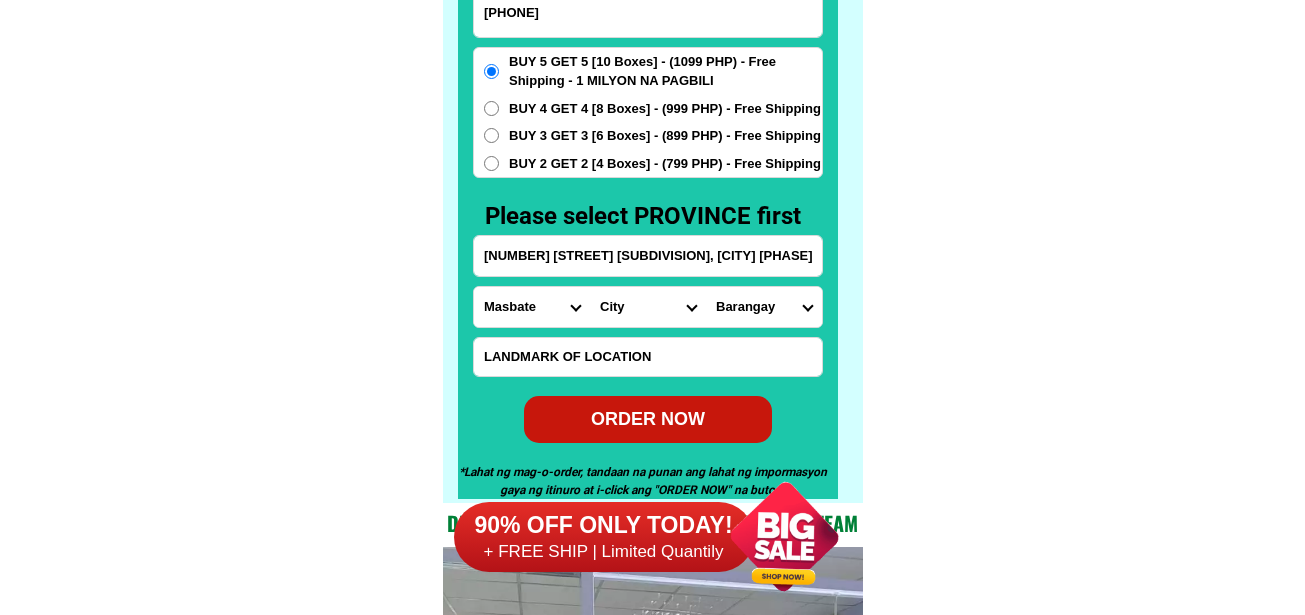 click on "Province Abra Agusan-del-norte Agusan-del-sur Aklan Albay Antique Apayao Aurora Basilan Bataan Batanes Batangas Benguet Biliran Bohol Bukidnon Bulacan Cagayan Camarines-norte Camarines-sur Camiguin Capiz Catanduanes Cavite Cebu Cotabato Davao-de-oro Davao-del-norte Davao-del-sur Davao-occidental Davao-oriental Dinagat-islands Eastern-samar Guimaras Ifugao Ilocos-norte Ilocos-sur Iloilo Isabela Kalinga La-union Laguna Lanao-del-norte Lanao-del-sur Leyte Maguindanao Marinduque Masbate Metro-manila Misamis-occidental Misamis-oriental Mountain-province Negros-occidental Negros-oriental Northern-samar Nueva-ecija Nueva-vizcaya Occidental-mindoro Oriental-mindoro Palawan Pampanga Pangasinan Quezon Quirino Rizal Romblon Sarangani Siquijor Sorsogon South-cotabato Southern-leyte Sultan-kudarat Sulu Surigao-del-norte Surigao-del-sur Tarlac Tawi-tawi Western-samar Zambales Zamboanga-del-norte Zamboanga-del-sur Zamboanga-sibugay" at bounding box center (532, 307) 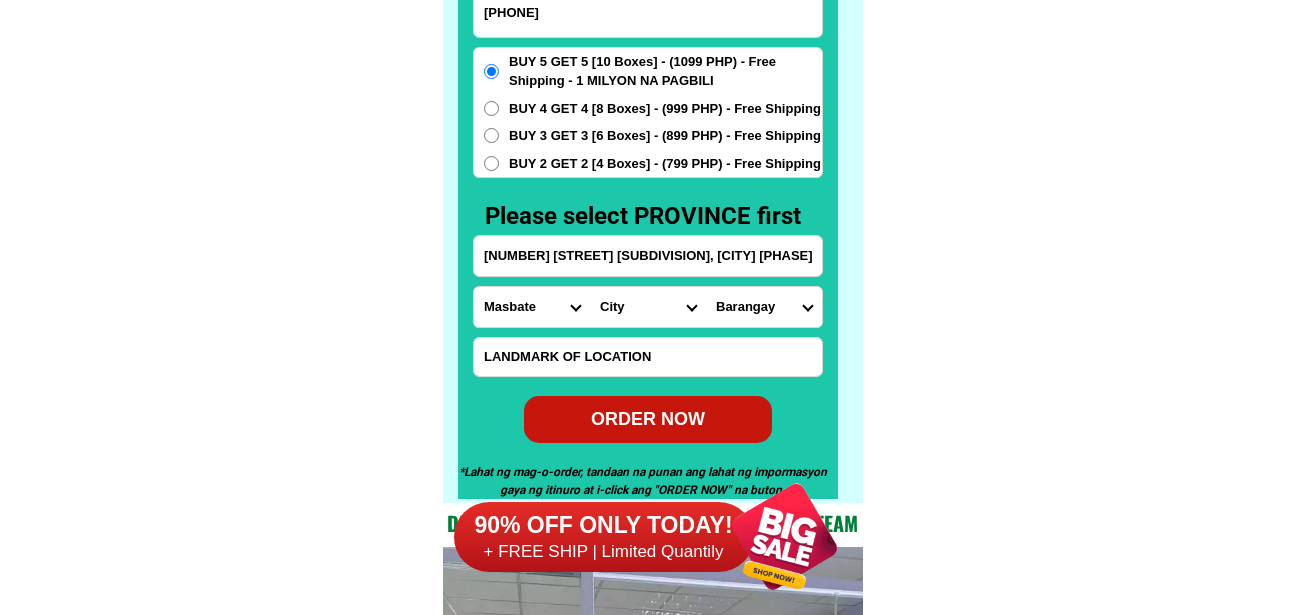 select on "[PHONE]" 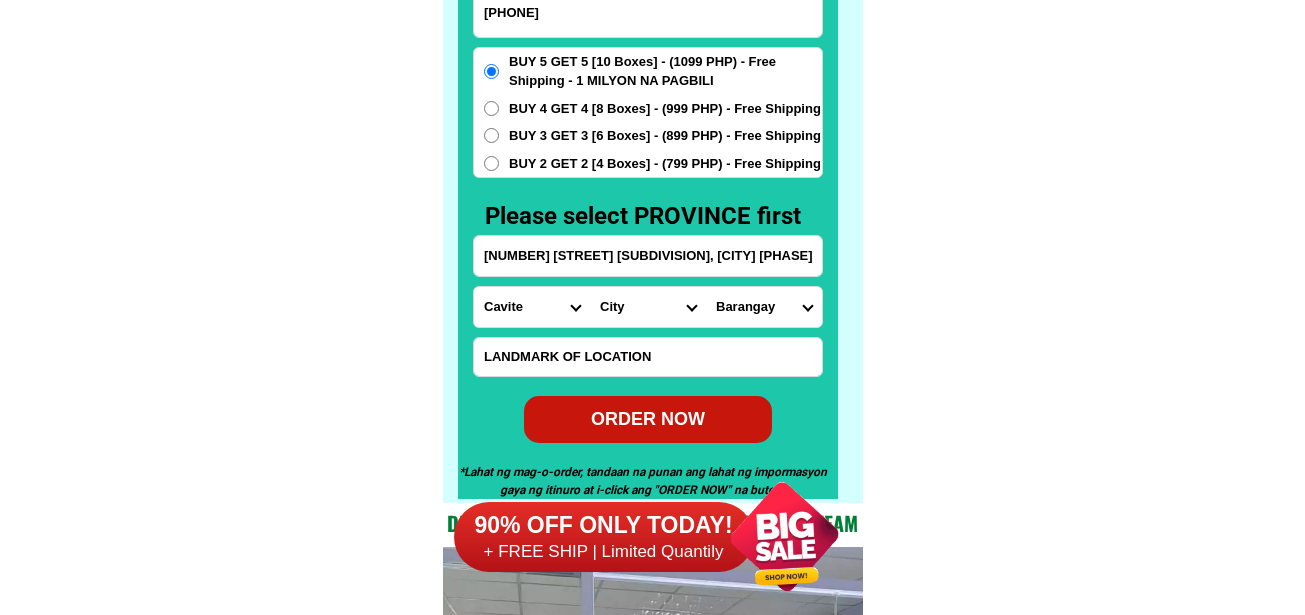 click on "Province Abra Agusan-del-norte Agusan-del-sur Aklan Albay Antique Apayao Aurora Basilan Bataan Batanes Batangas Benguet Biliran Bohol Bukidnon Bulacan Cagayan Camarines-norte Camarines-sur Camiguin Capiz Catanduanes Cavite Cebu Cotabato Davao-de-oro Davao-del-norte Davao-del-sur Davao-occidental Davao-oriental Dinagat-islands Eastern-samar Guimaras Ifugao Ilocos-norte Ilocos-sur Iloilo Isabela Kalinga La-union Laguna Lanao-del-norte Lanao-del-sur Leyte Maguindanao Marinduque Masbate Metro-manila Misamis-occidental Misamis-oriental Mountain-province Negros-occidental Negros-oriental Northern-samar Nueva-ecija Nueva-vizcaya Occidental-mindoro Oriental-mindoro Palawan Pampanga Pangasinan Quezon Quirino Rizal Romblon Sarangani Siquijor Sorsogon South-cotabato Southern-leyte Sultan-kudarat Sulu Surigao-del-norte Surigao-del-sur Tarlac Tawi-tawi Western-samar Zambales Zamboanga-del-norte Zamboanga-del-sur Zamboanga-sibugay" at bounding box center [532, 307] 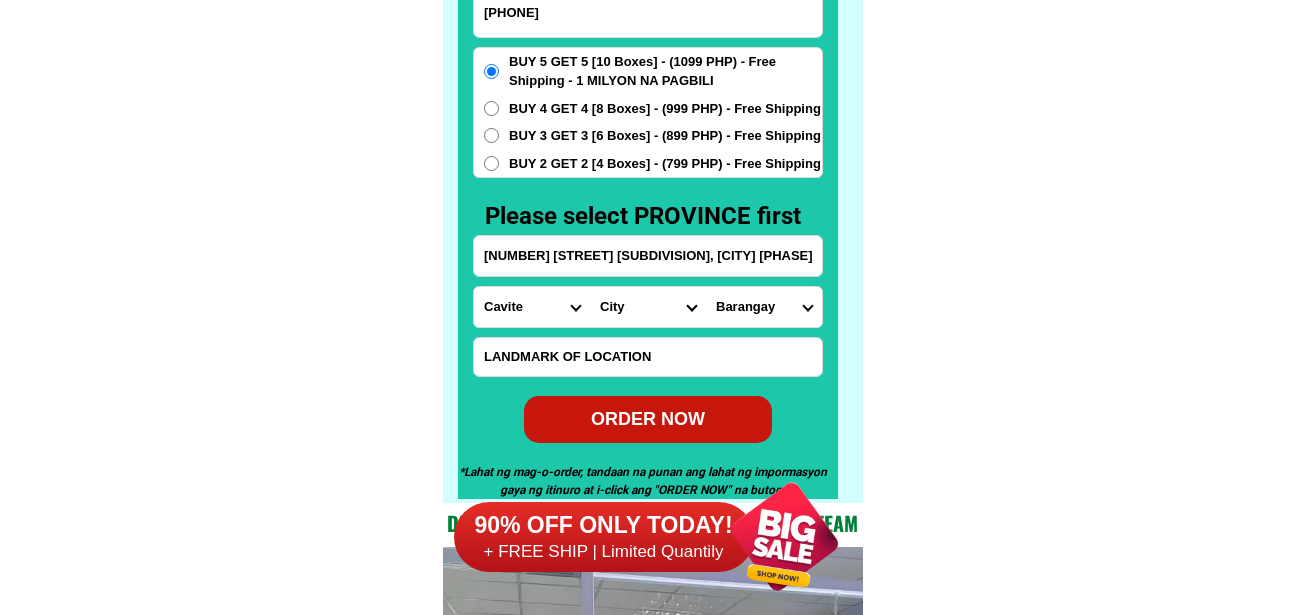 click on "City [CITY] [CITY] [CITY] [CITY]-[CITY] [CITY]-[CITY] [CITY]-[CITY] [CITY]-[CITY] [CITY] [CITY] [CITY] [CITY] [CITY] [CITY] [CITY]-[CITY] [CITY] [CITY]-[CITY] [CITY]-[CITY]" at bounding box center (648, 307) 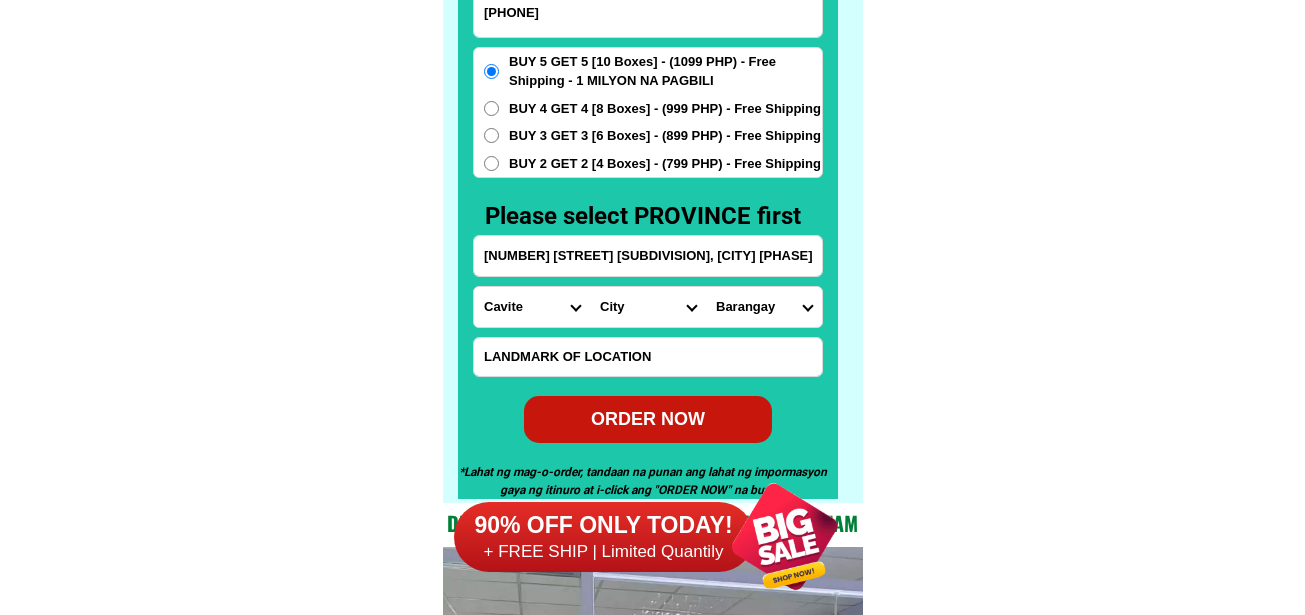 select on "63_8268103" 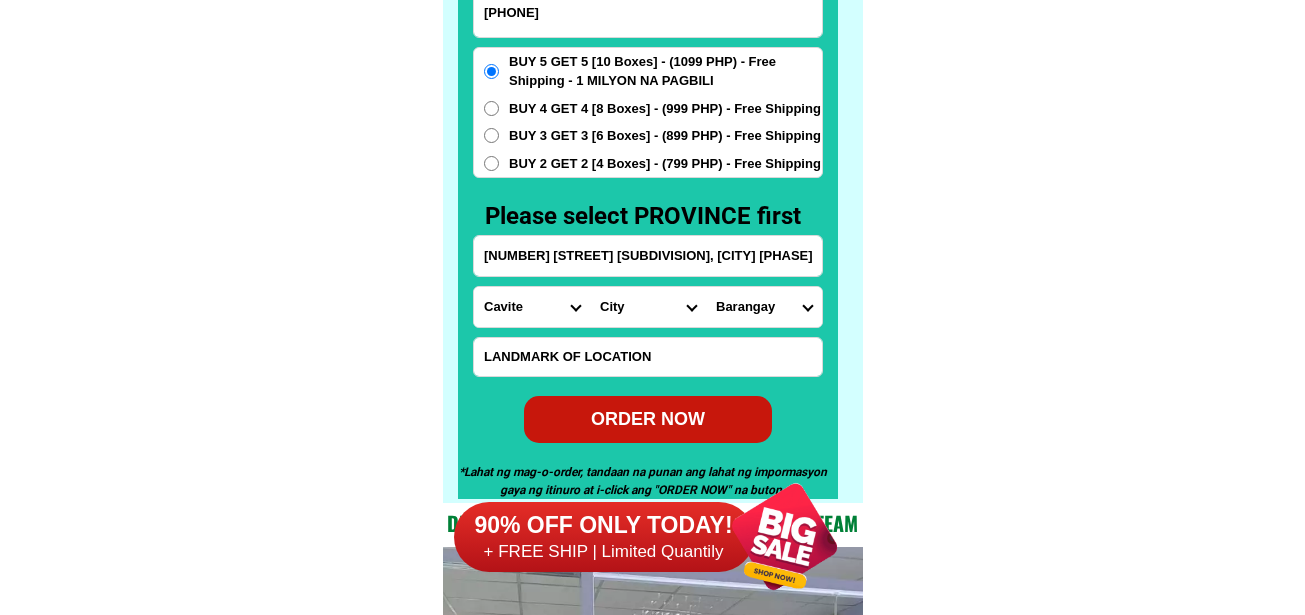 click on "City [CITY] [CITY] [CITY] [CITY]-[CITY] [CITY]-[CITY] [CITY]-[CITY] [CITY]-[CITY] [CITY] [CITY] [CITY] [CITY] [CITY] [CITY] [CITY]-[CITY] [CITY] [CITY]-[CITY] [CITY]-[CITY]" at bounding box center (648, 307) 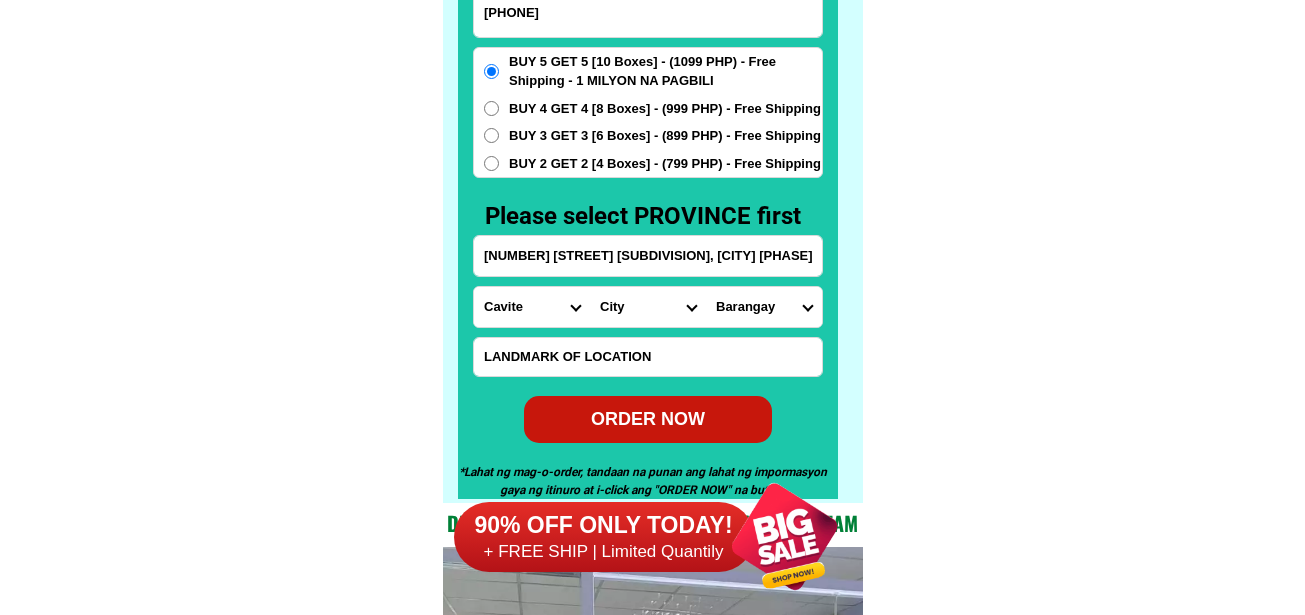 click on "blk 7 lot 13 chico st. meadowood subd.panapaan 8 phase 4" at bounding box center (648, 256) 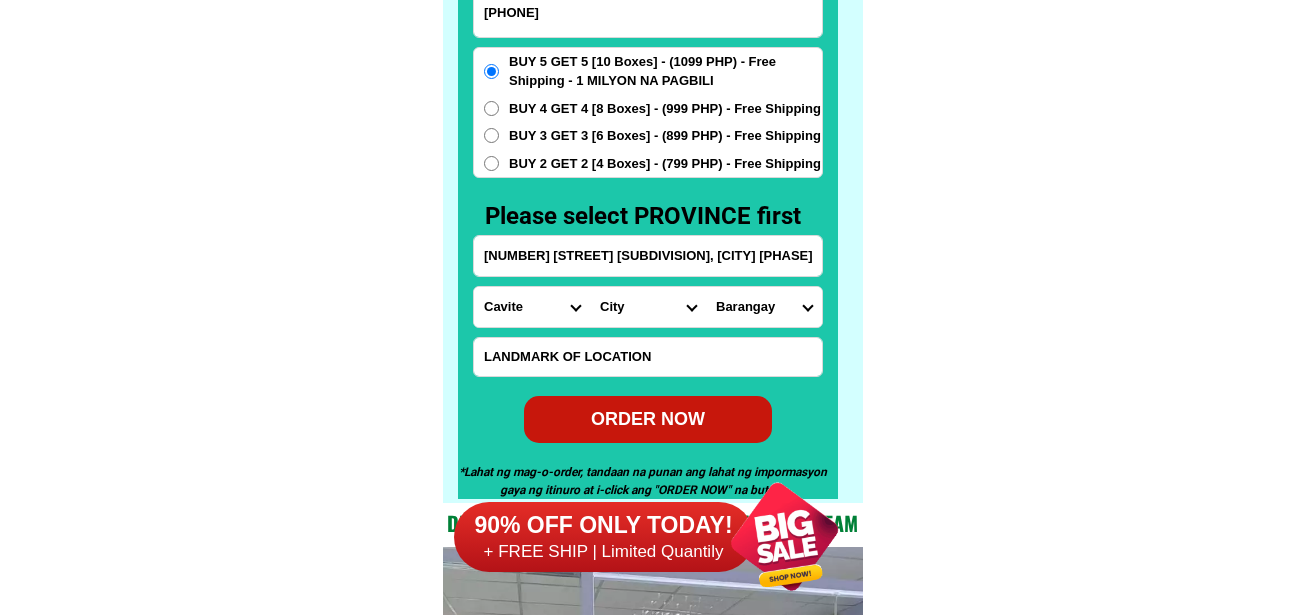 click on "Barangay Alima Aniban i Aniban ii Aniban iii Aniban iv Aniban v Banalo Bayanan Campo santo Daang bukid Digman Dulong bayan Habay i Habay ii Kaingin (pob.) Ligas i Ligas ii Ligas iii Mabolo i Mabolo ii Mabolo iii Maliksi i Maliksi ii Maliksi iii Mambog i Mambog ii Mambog iii Mambog iv Mambog v Molino i Molino ii Molino iii Molino iv Molino v Molino vi Molino vii Niog i Niog ii Niog iii P.f. espiritu i (panapaan) P.f. espiritu ii P.f. espiritu iii P.f. espiritu iv P.f. espiritu v P.f. espiritu vi P.f. espiritu vii P.f. espiritu viii Queens row central Queens row east Queens row west Real i Real ii Salinas i Salinas ii Salinas iii Salinas iv San nicolas i San nicolas ii San nicolas iii Sineguelasan Tabing dagat Talaba i Talaba ii Talaba iii Talaba iv Talaba v Talaba vi Talaba vii Zapote i Zapote ii Zapote iii Zapote iv Zapote v" at bounding box center [764, 307] 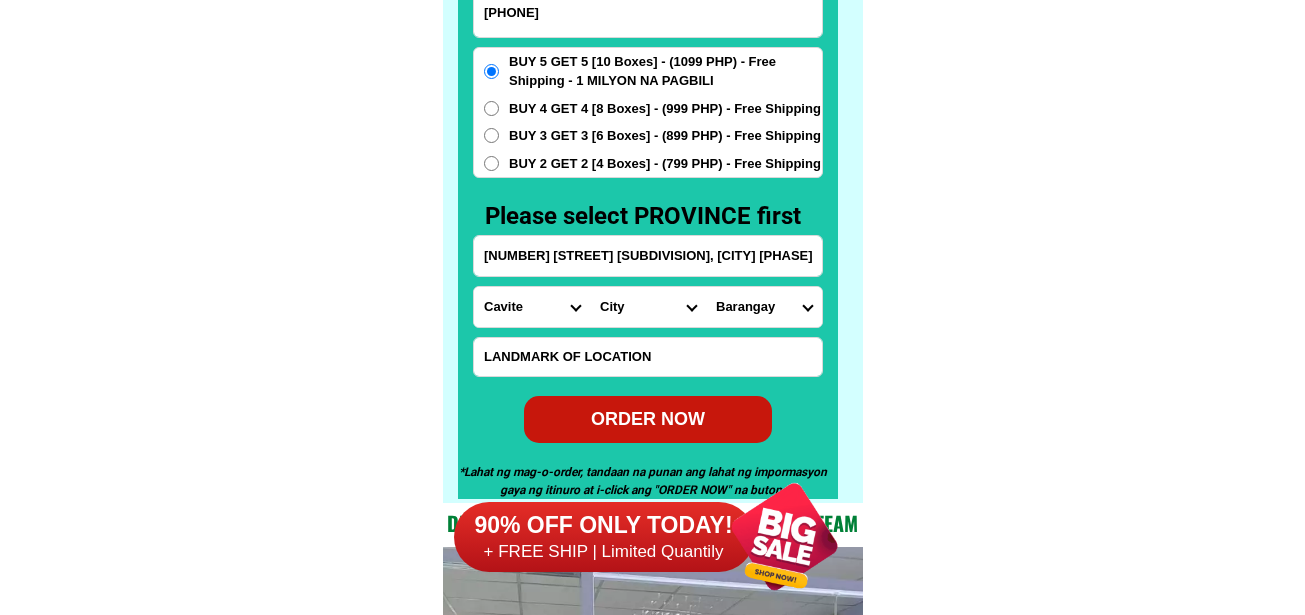 select on "63_8268103548" 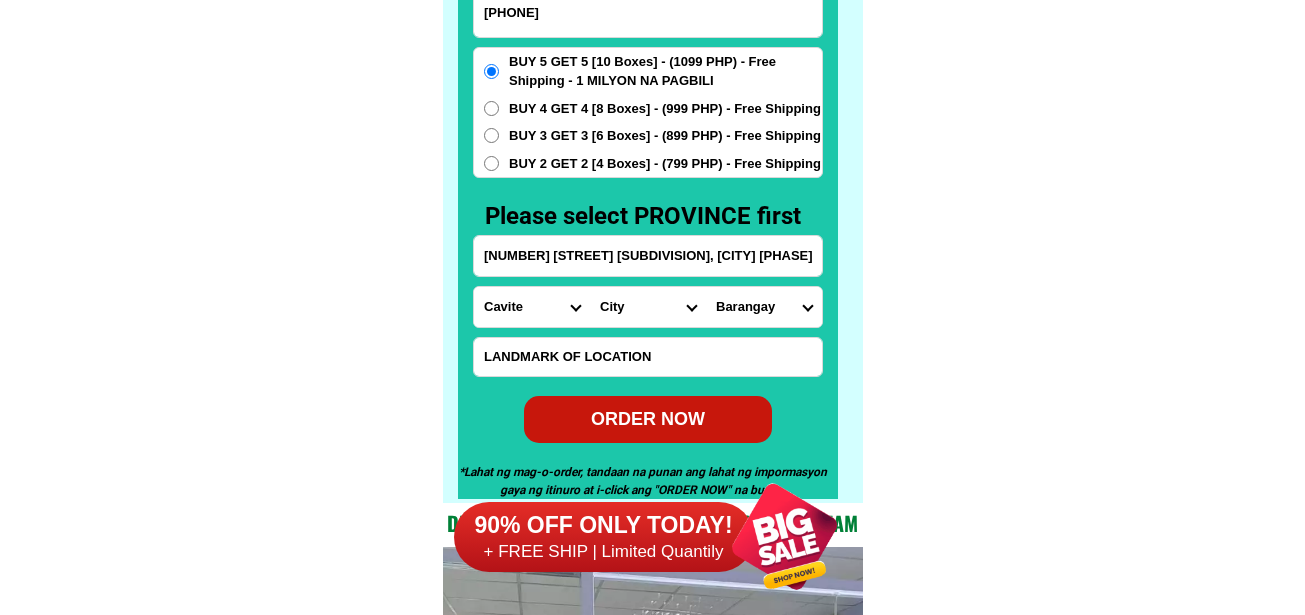 click on "Barangay Alima Aniban i Aniban ii Aniban iii Aniban iv Aniban v Banalo Bayanan Campo santo Daang bukid Digman Dulong bayan Habay i Habay ii Kaingin (pob.) Ligas i Ligas ii Ligas iii Mabolo i Mabolo ii Mabolo iii Maliksi i Maliksi ii Maliksi iii Mambog i Mambog ii Mambog iii Mambog iv Mambog v Molino i Molino ii Molino iii Molino iv Molino v Molino vi Molino vii Niog i Niog ii Niog iii P.f. espiritu i (panapaan) P.f. espiritu ii P.f. espiritu iii P.f. espiritu iv P.f. espiritu v P.f. espiritu vi P.f. espiritu vii P.f. espiritu viii Queens row central Queens row east Queens row west Real i Real ii Salinas i Salinas ii Salinas iii Salinas iv San nicolas i San nicolas ii San nicolas iii Sineguelasan Tabing dagat Talaba i Talaba ii Talaba iii Talaba iv Talaba v Talaba vi Talaba vii Zapote i Zapote ii Zapote iii Zapote iv Zapote v" at bounding box center (764, 307) 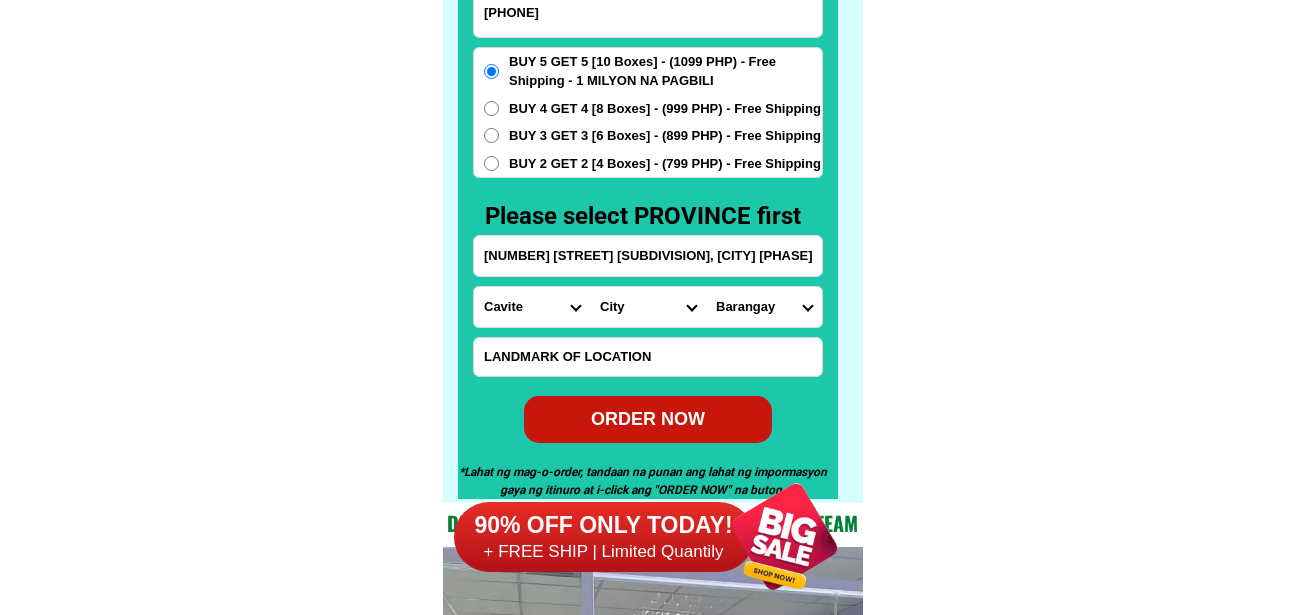 drag, startPoint x: 1080, startPoint y: 283, endPoint x: 620, endPoint y: 3, distance: 538.5165 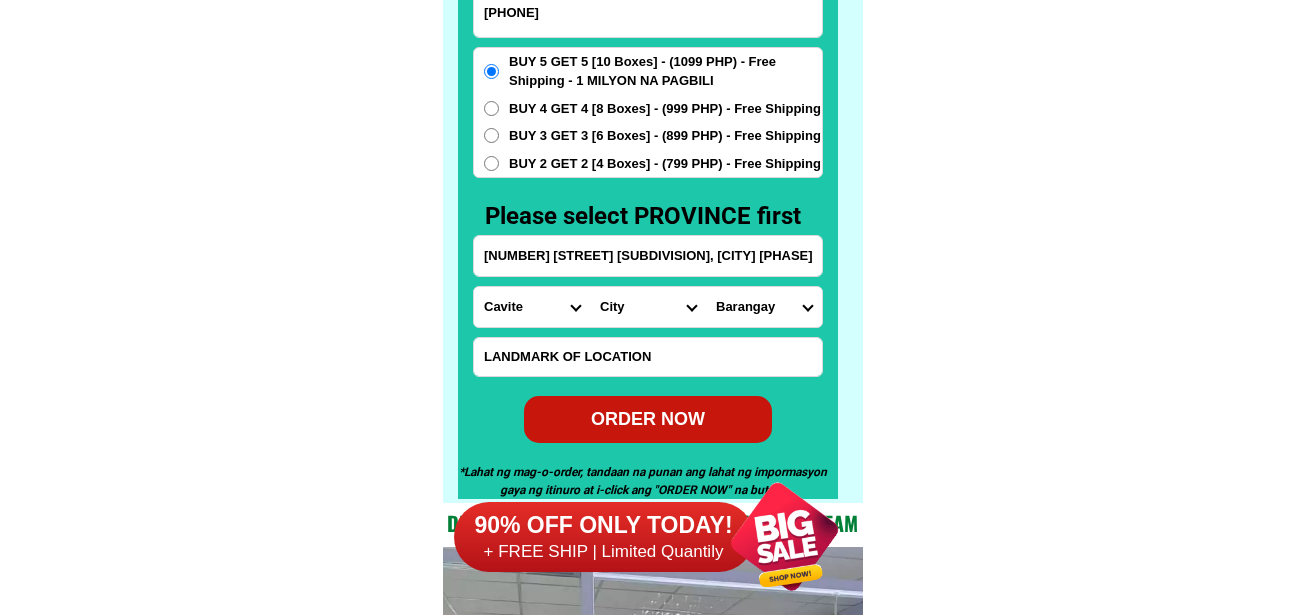 click on "FREE SHIPPING NATIONWIDE Contact Review Introduction Product BONA VITA COFFEE Comprehensive health protection solution
Research by Dr. Willie Ong and Dr. Liza Ong ✅ 𝙰𝚗𝚝𝚒 𝙲𝚊𝚗𝚌𝚎𝚛 ✅ 𝙰𝚗𝚝𝚒 𝚂𝚝𝚛𝚘𝚔𝚎
✅ 𝙰𝚗𝚝𝚒 𝙳𝚒𝚊𝚋𝚎𝚝𝚒𝚌 ✅ 𝙳𝚒𝚊𝚋𝚎𝚝𝚎𝚜 FAKE VS ORIGINAL Noon: nagkaroon ng cancer, hindi makalakad ng normal pagkatapos: uminom ng Bonavita dalawang beses sa isang araw, maaaring maglakad nang mag-isa, bawasan ang mga sintomas ng kanser The product has been certified for
safety and effectiveness Prevent and combat signs of diabetes, hypertension, and cardiovascular diseases Helps strengthen bones and joints Prevent cancer Reduce excess fat Anti-aging BONAVITA CAFE WITH HYDROLYZED COLLAGEN Enemy of the cause of disease LIZA ONG Doc Nutrition Department of Philippines General Hospital shared that BONA VITA CAFE sprouts are the panacea in anti - aging and anti-disease. Start After 1 week" at bounding box center (652, -6301) 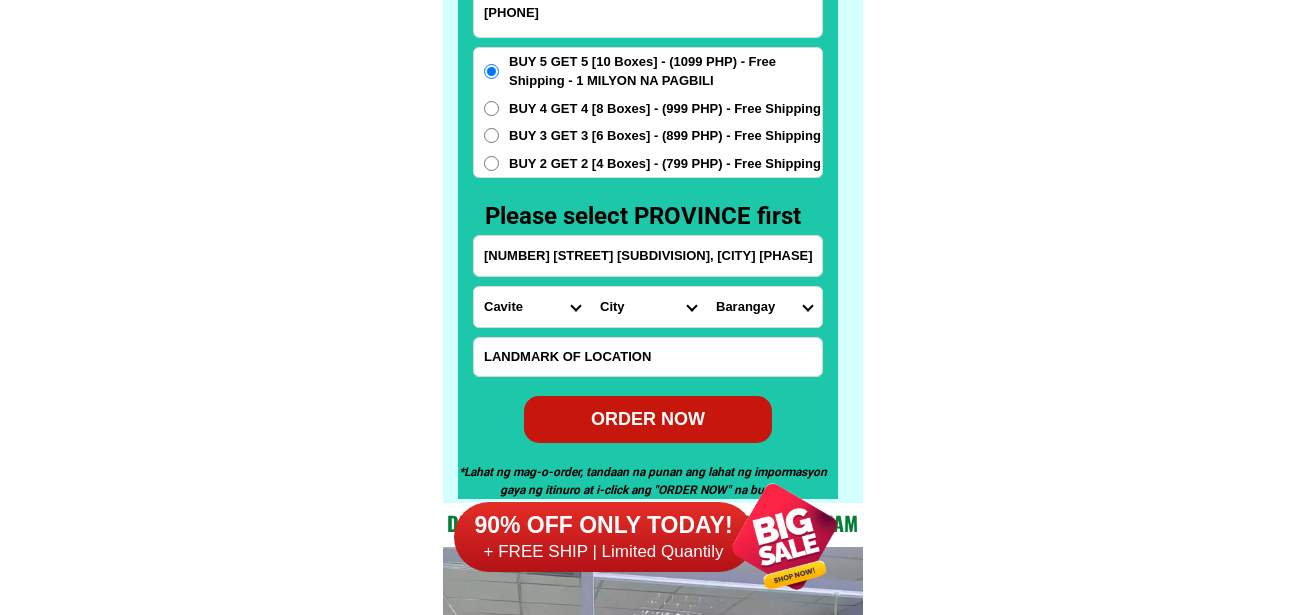 click on "BUY 4 GET 4 [8 Boxes] - (999 PHP) - Free Shipping" at bounding box center [665, 109] 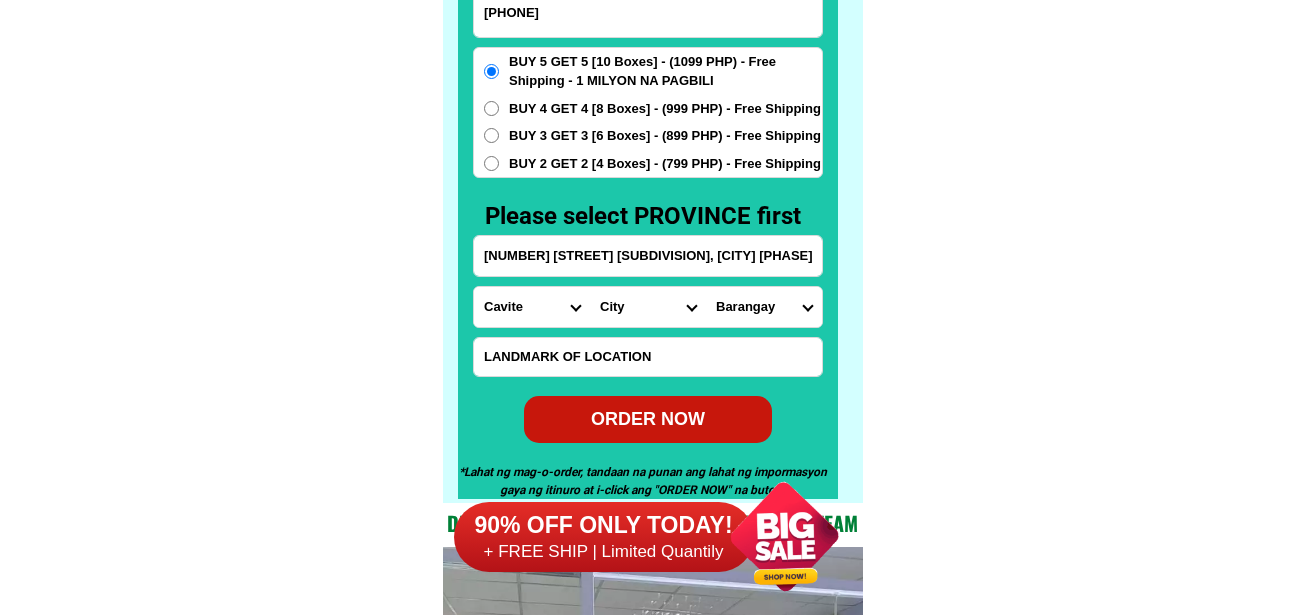 click on "BUY 4 GET 4 [8 Boxes] - (999 PHP) - Free Shipping" at bounding box center [491, 108] 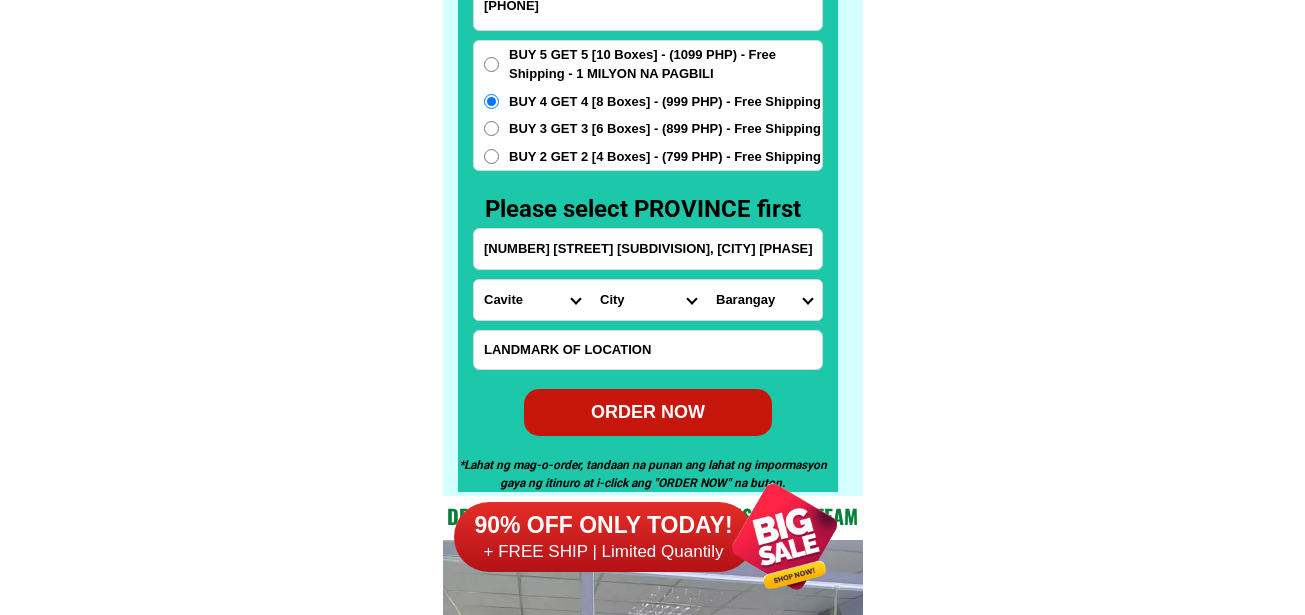 scroll, scrollTop: 15846, scrollLeft: 0, axis: vertical 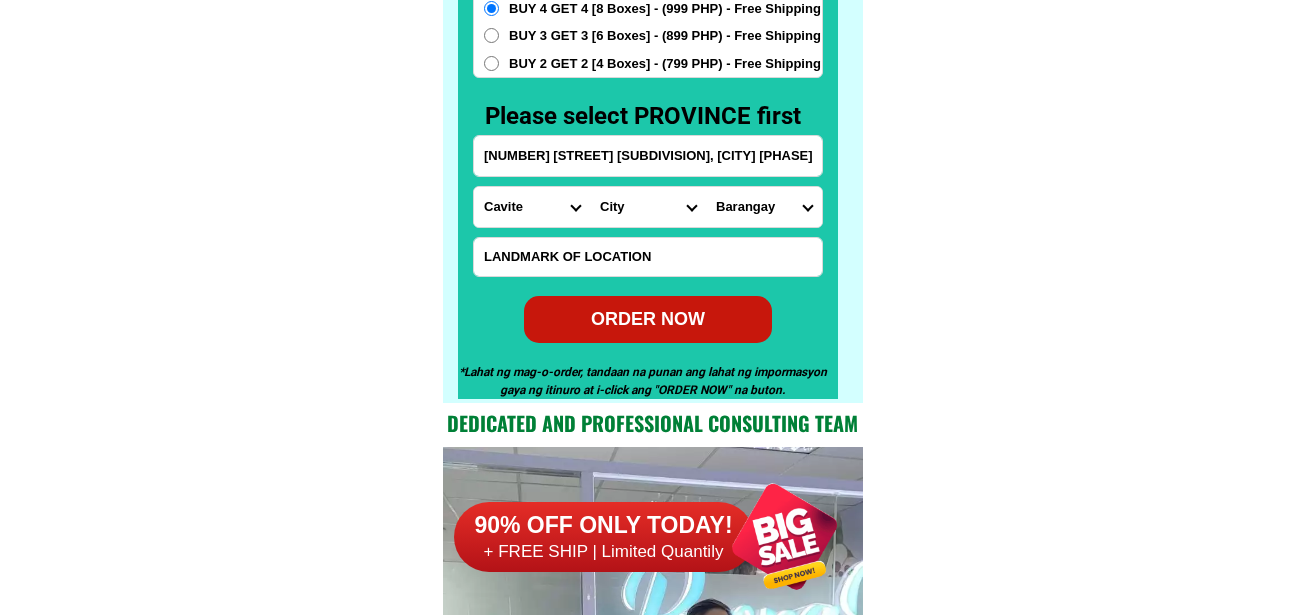 click on "ORDER NOW" at bounding box center (648, 319) 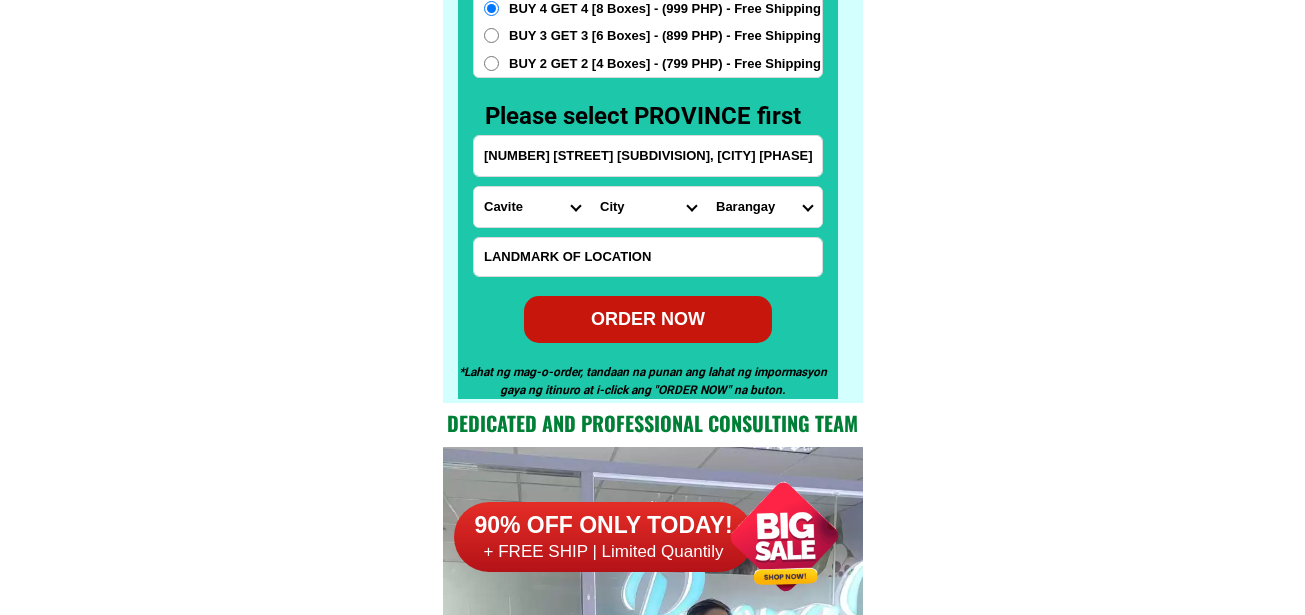 radio on "true" 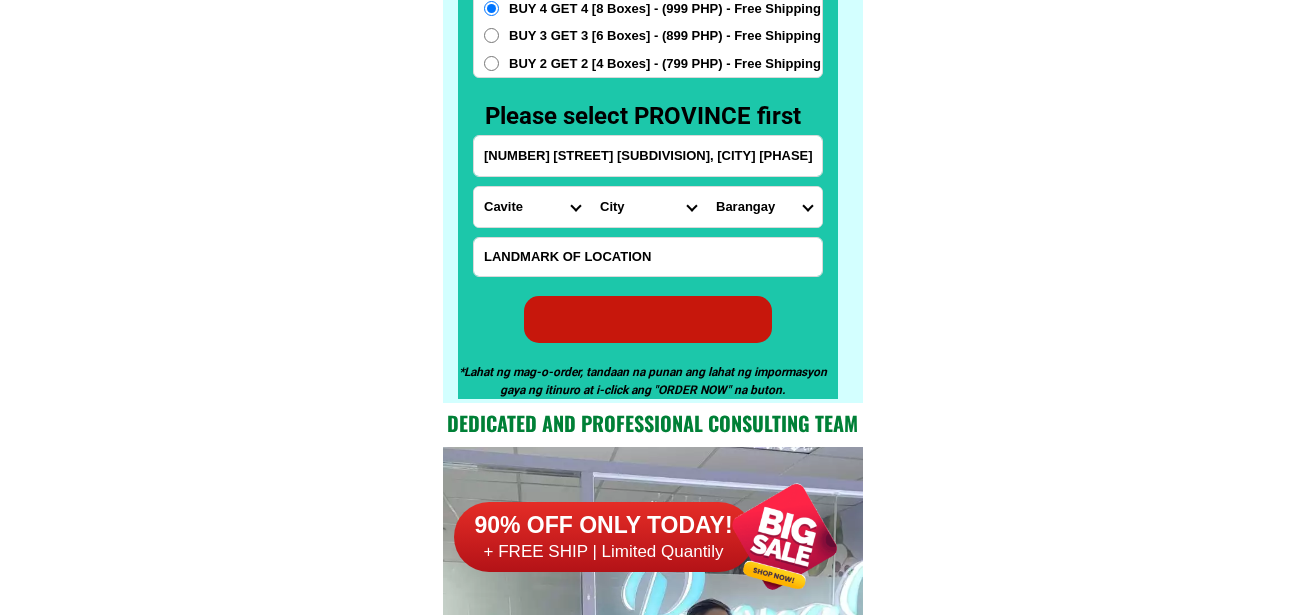 radio on "true" 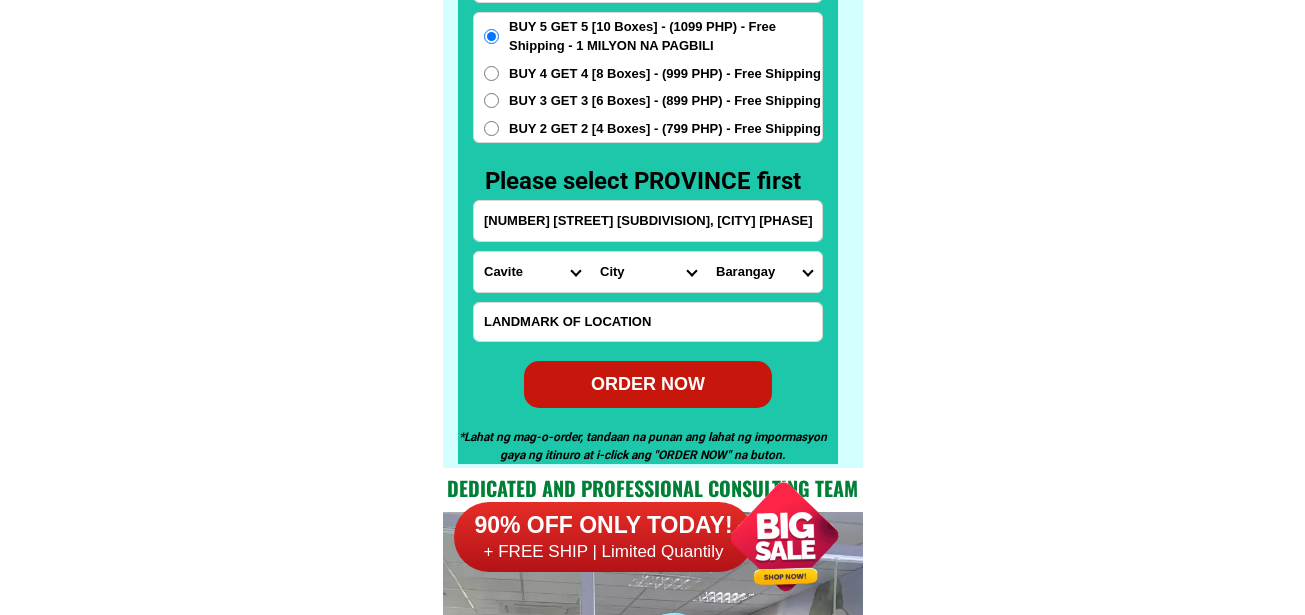 scroll, scrollTop: 15746, scrollLeft: 0, axis: vertical 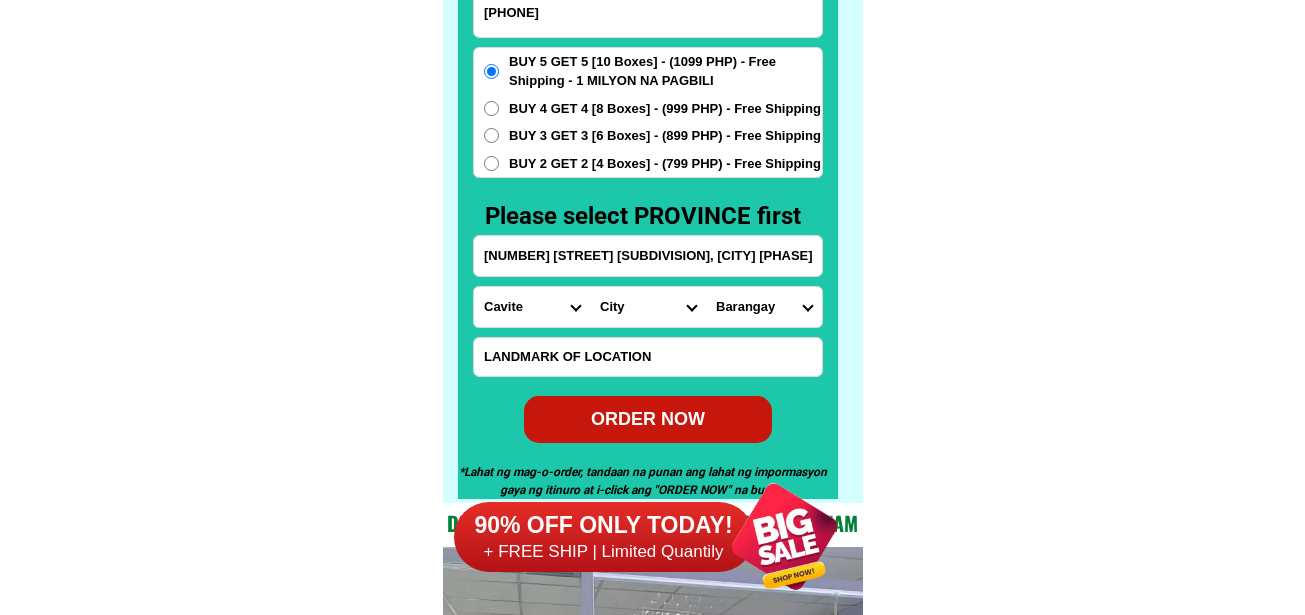click on "09216765497" at bounding box center [648, 12] 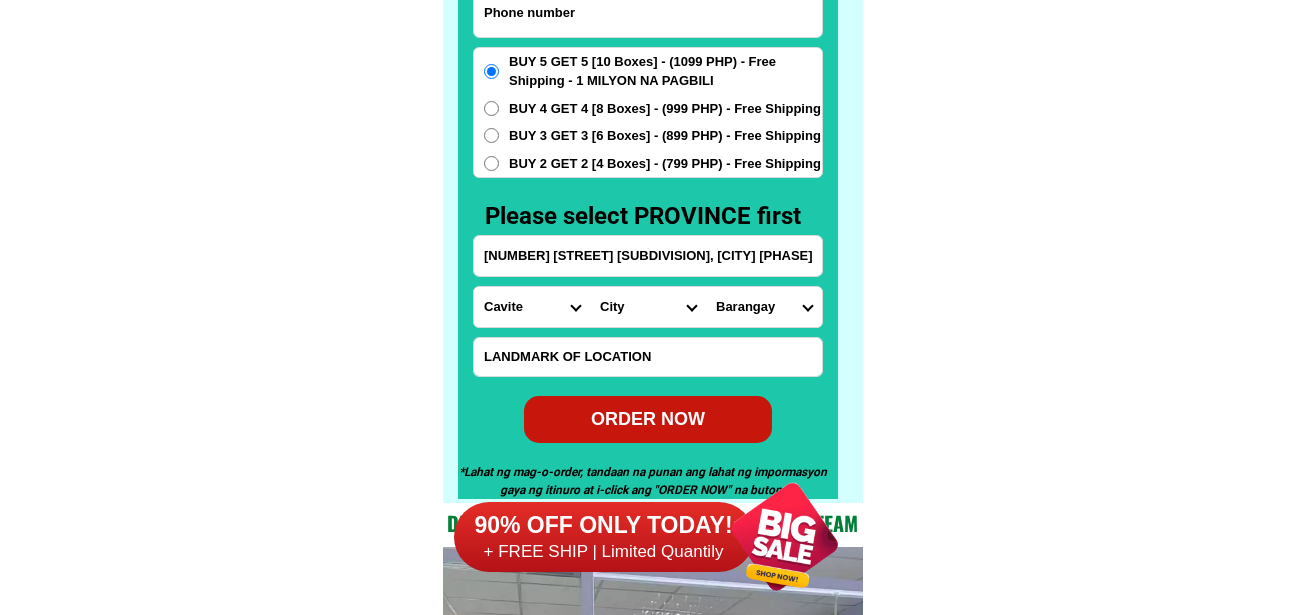 paste on "09266955126" 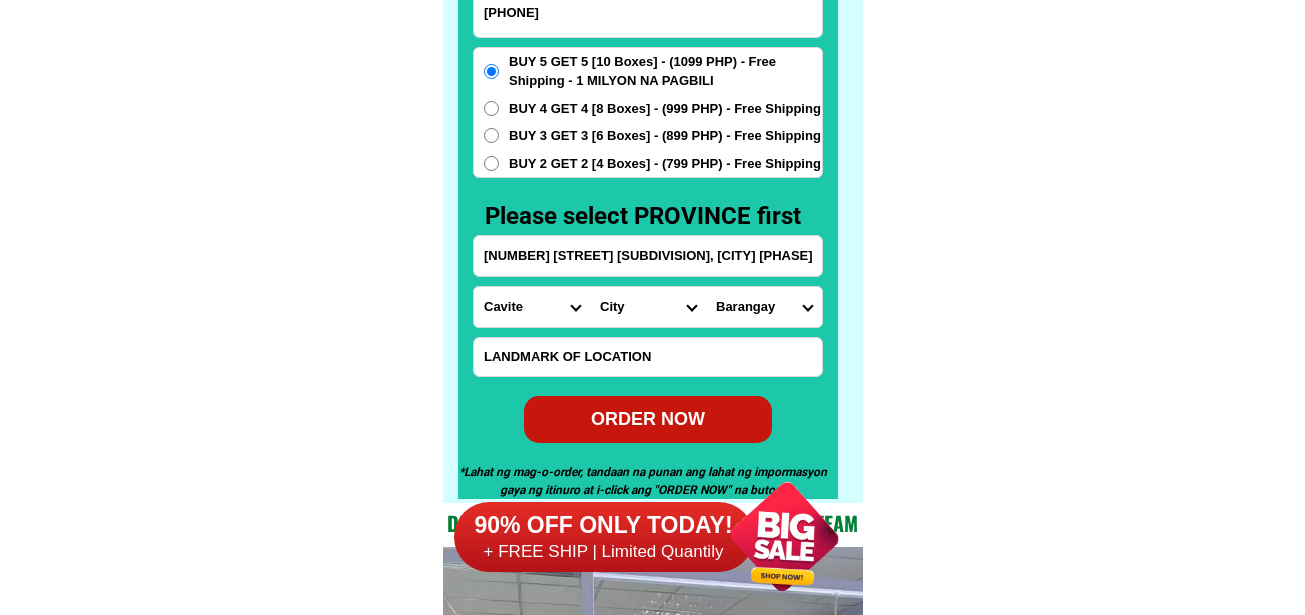 type on "09266955126" 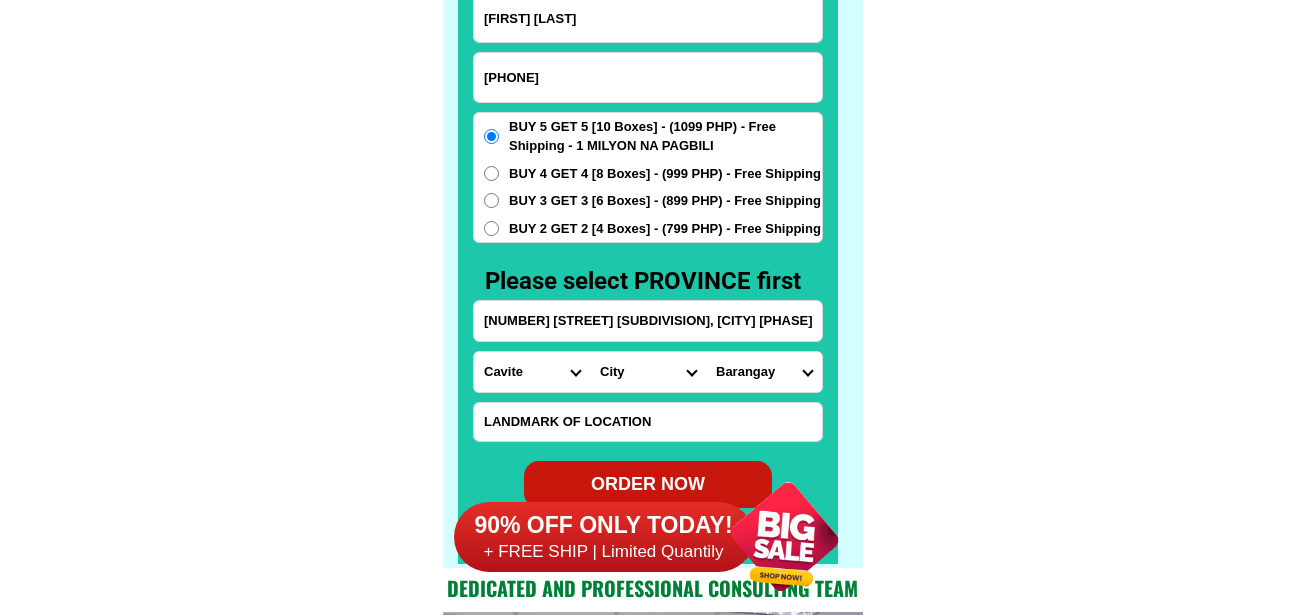scroll, scrollTop: 15646, scrollLeft: 0, axis: vertical 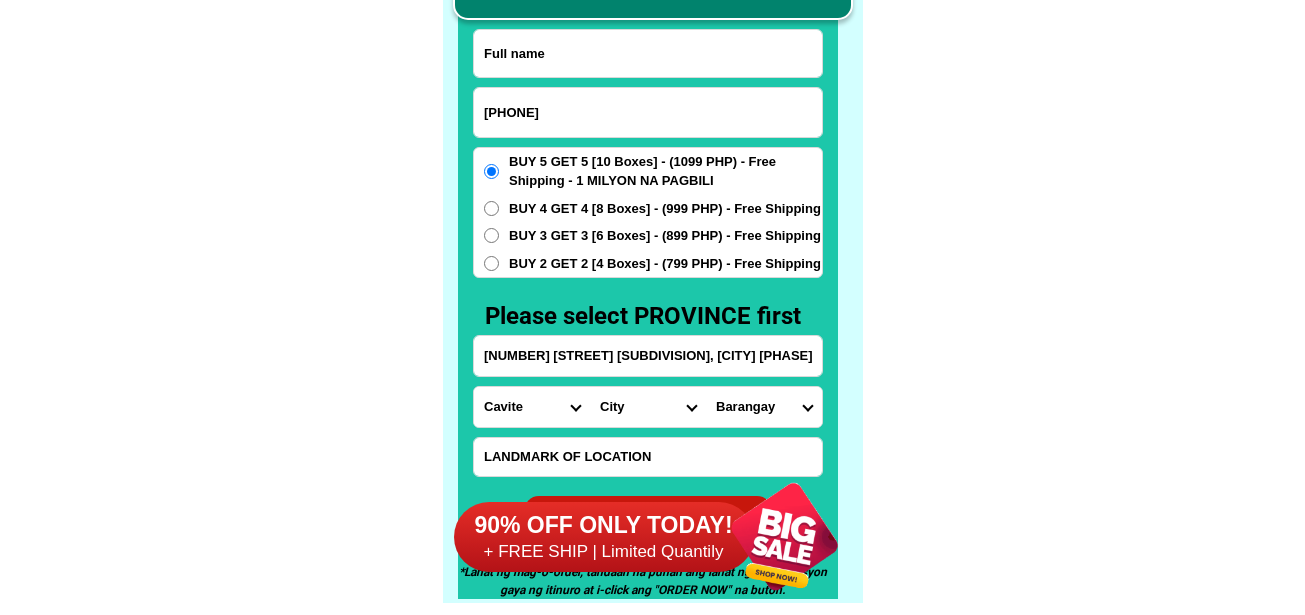 drag, startPoint x: 621, startPoint y: 56, endPoint x: 585, endPoint y: 13, distance: 56.0803 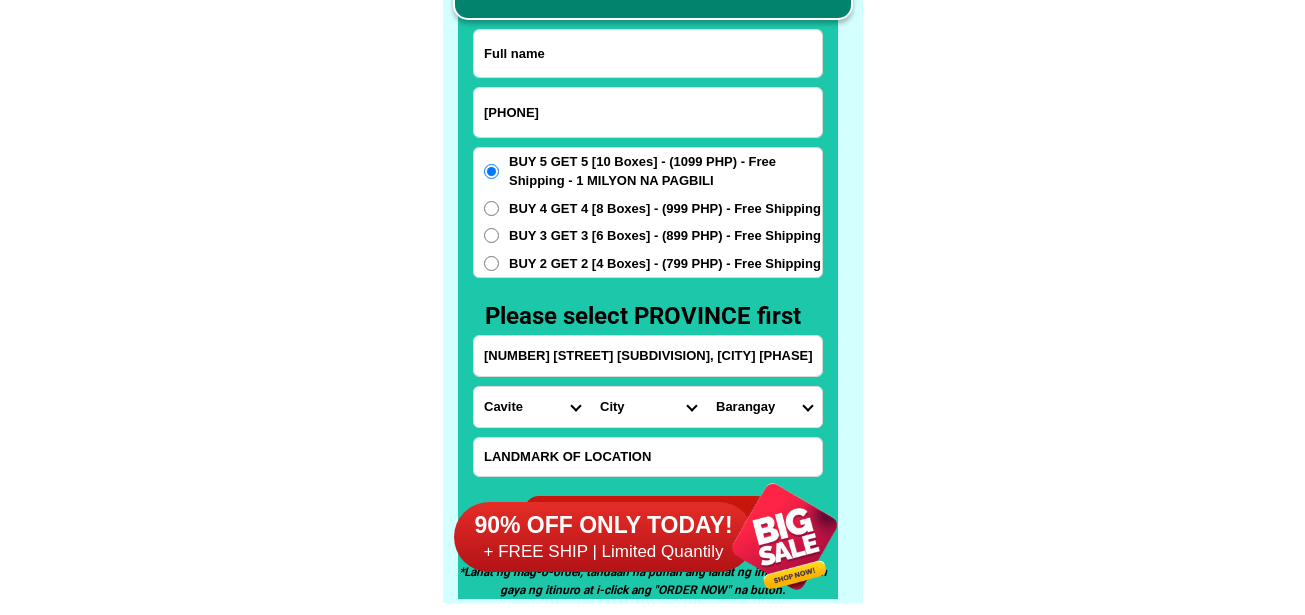 click at bounding box center (648, 53) 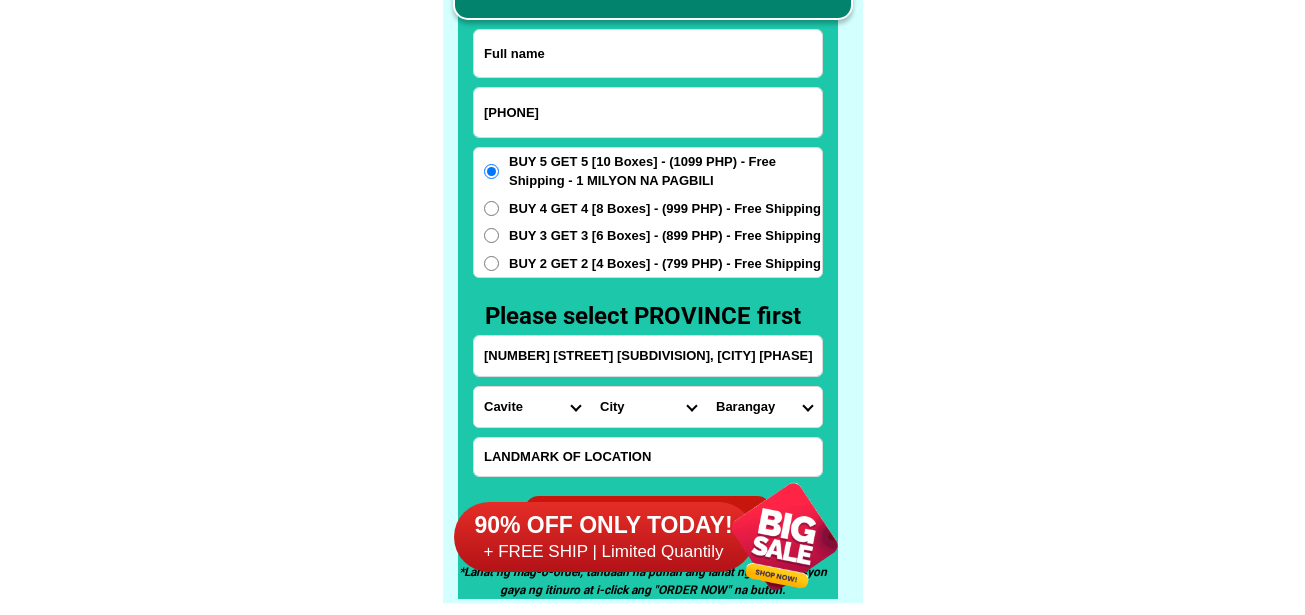 paste on "Corazon Navidad" 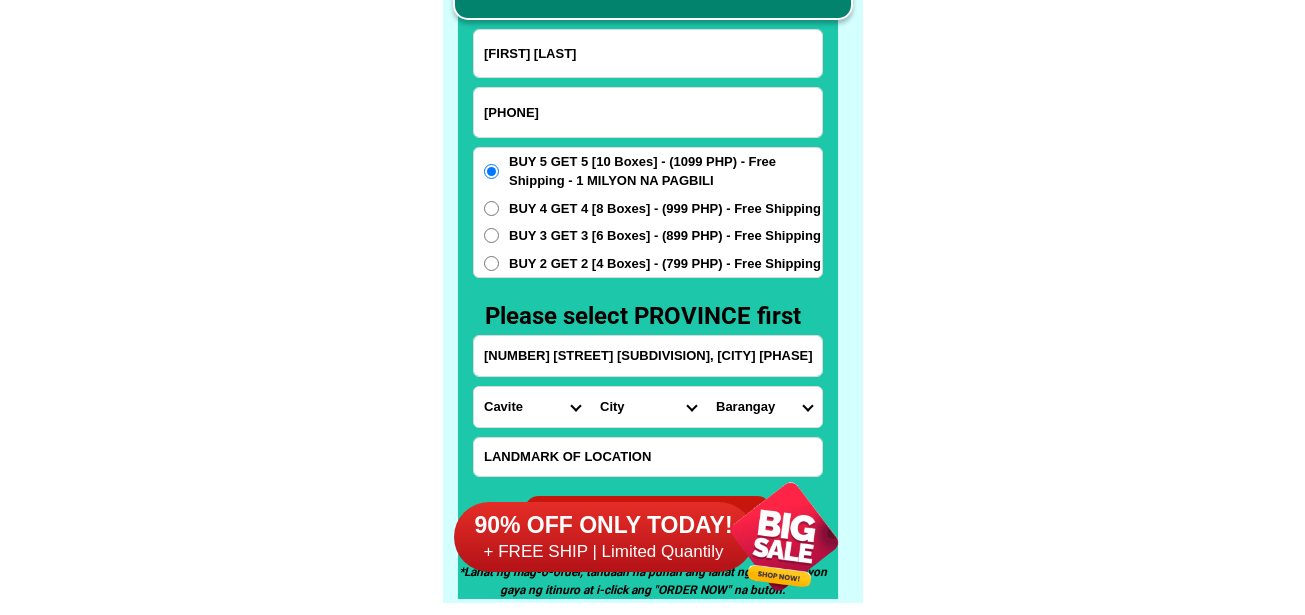 type on "Corazon Navidad" 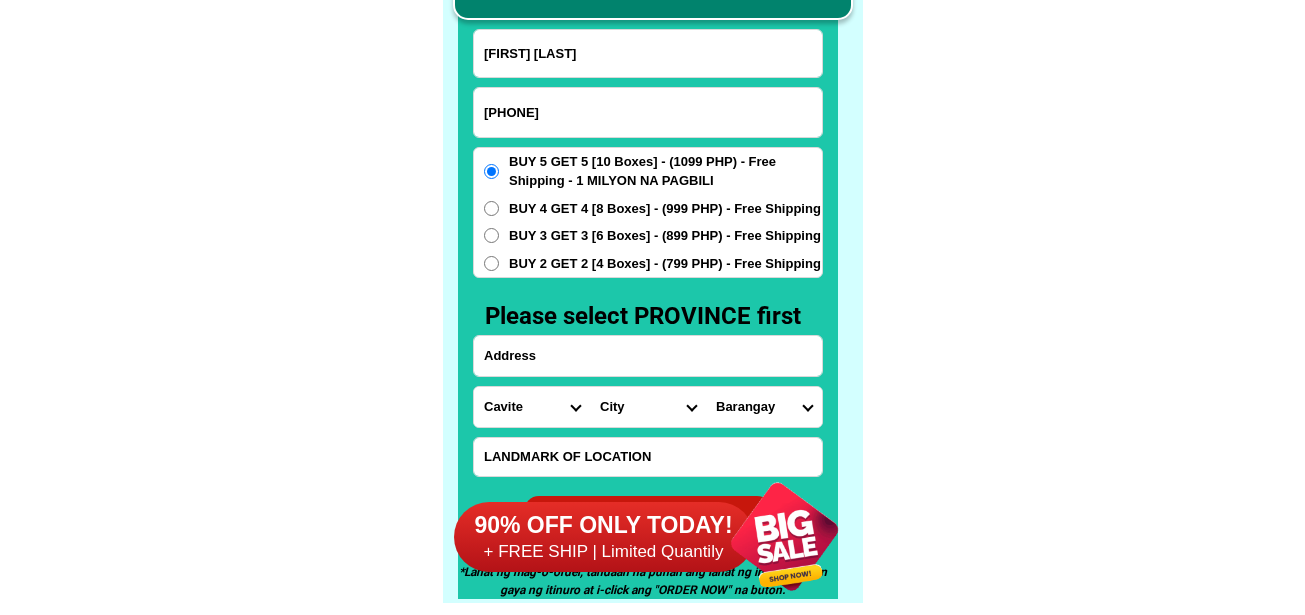 click at bounding box center [648, 356] 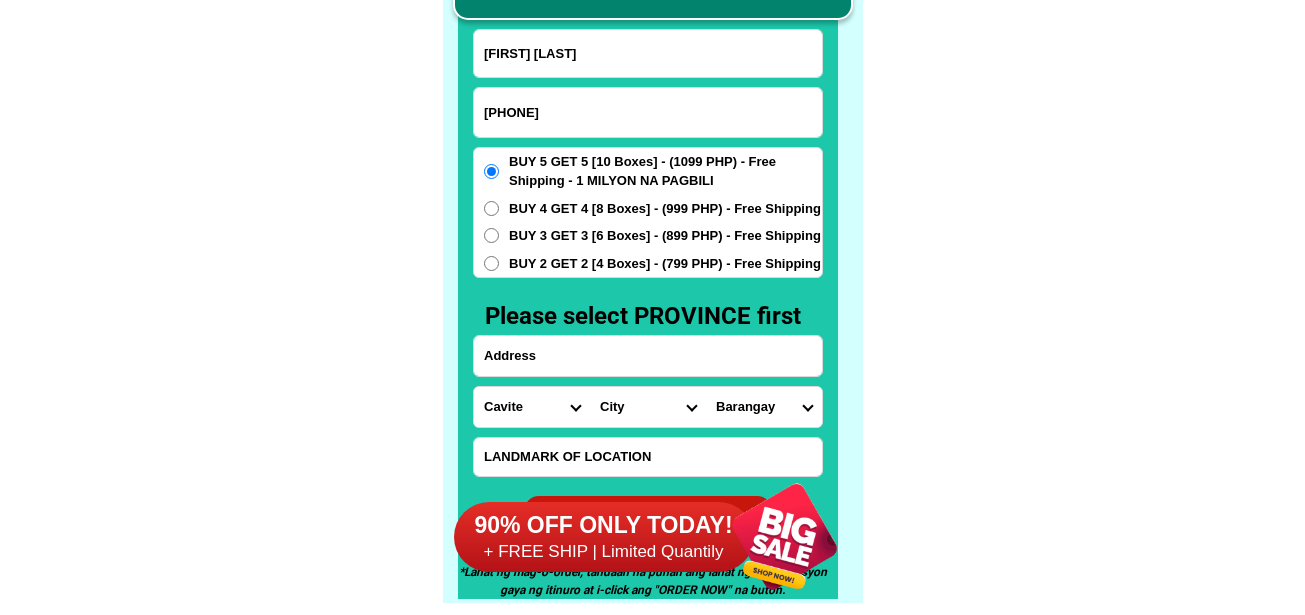 paste on "Brgy. 03 Poblacion , Balangiga, E. Samar" 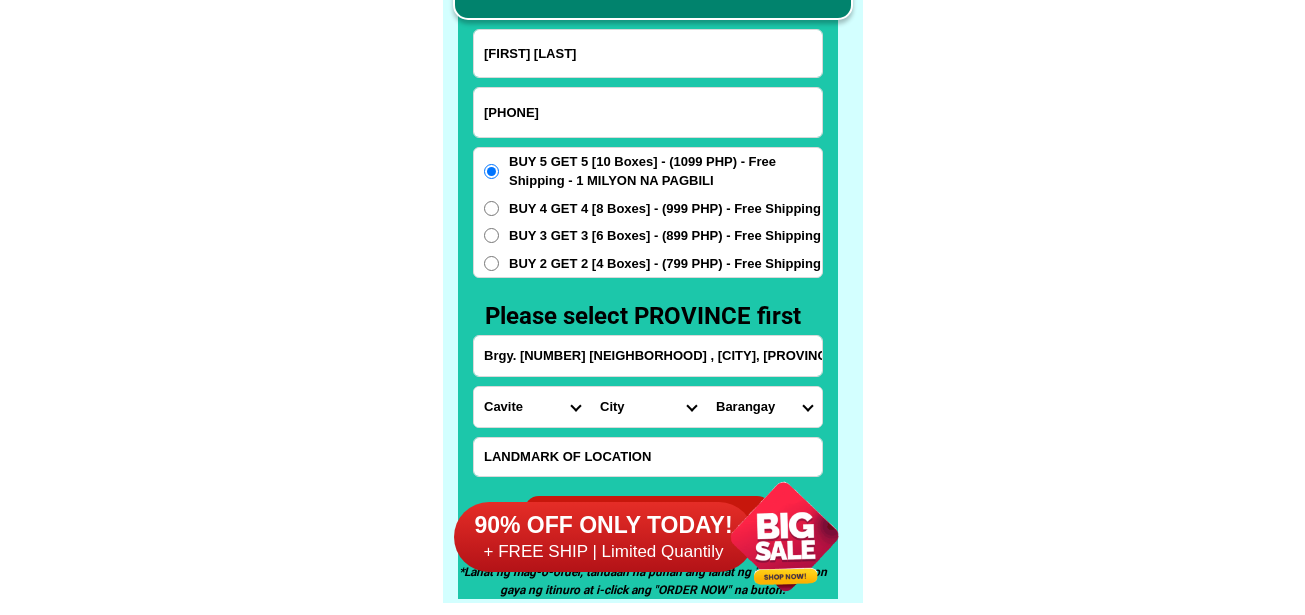 type on "Brgy. 03 Poblacion , Balangiga, E. Samar" 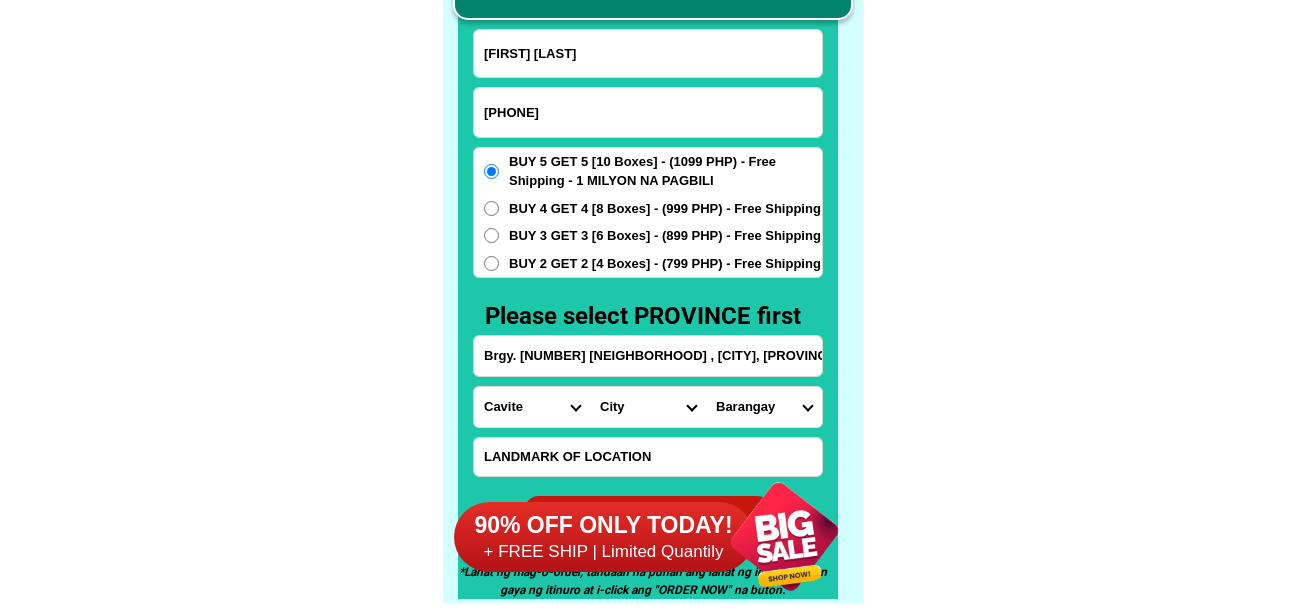 click on "90% OFF ONLY TODAY! + FREE SHIP | Limited Quantily" at bounding box center (658, 536) 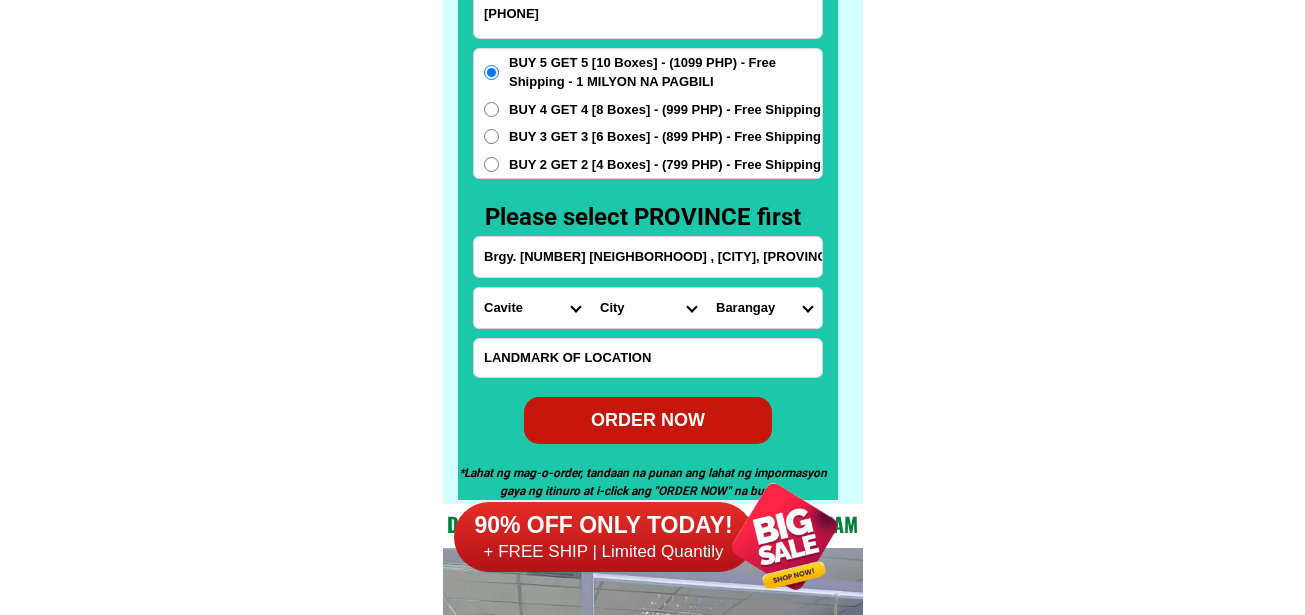 scroll, scrollTop: 15746, scrollLeft: 0, axis: vertical 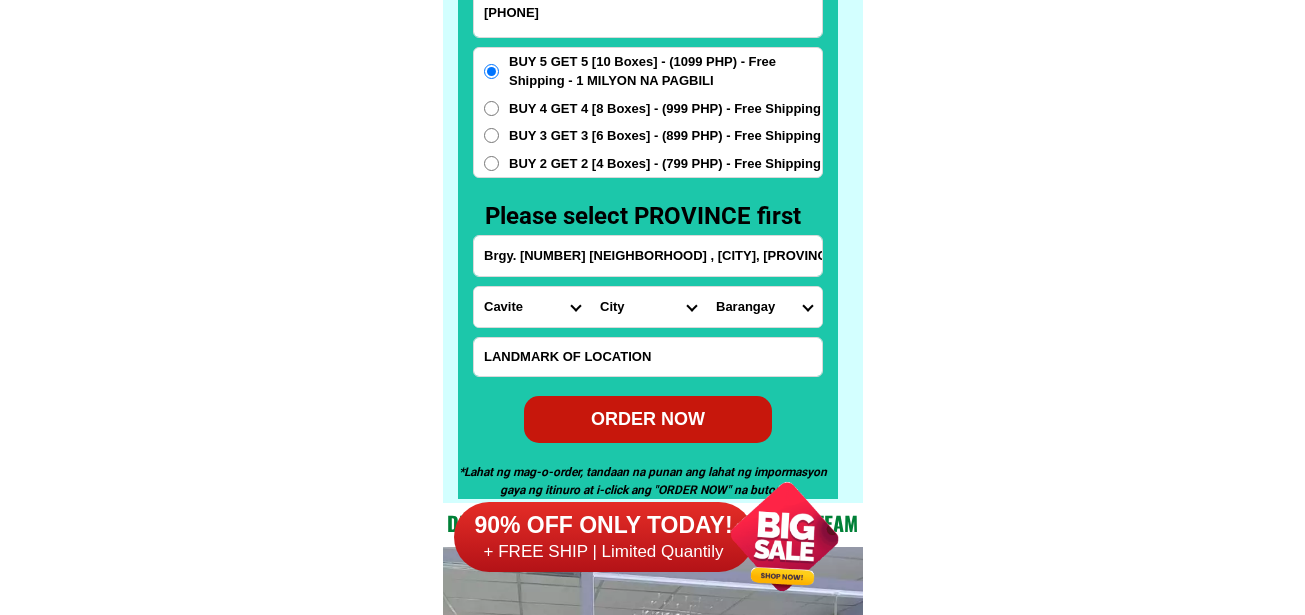 click at bounding box center [648, 357] 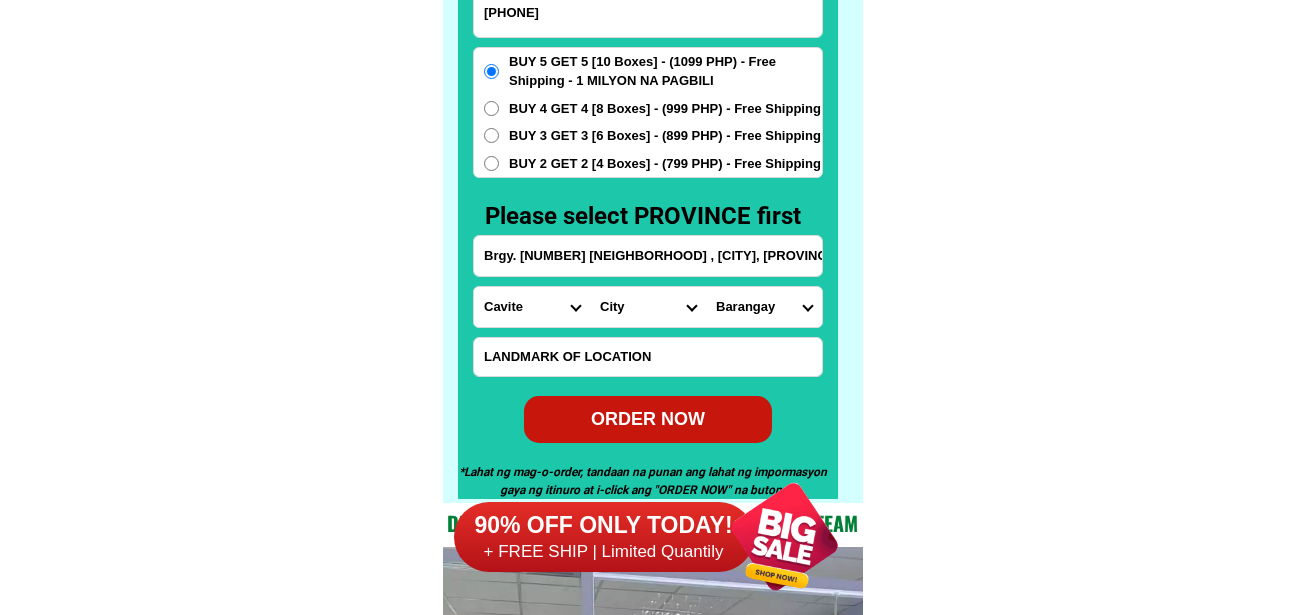 paste on "Synage Welcome Balangiga" 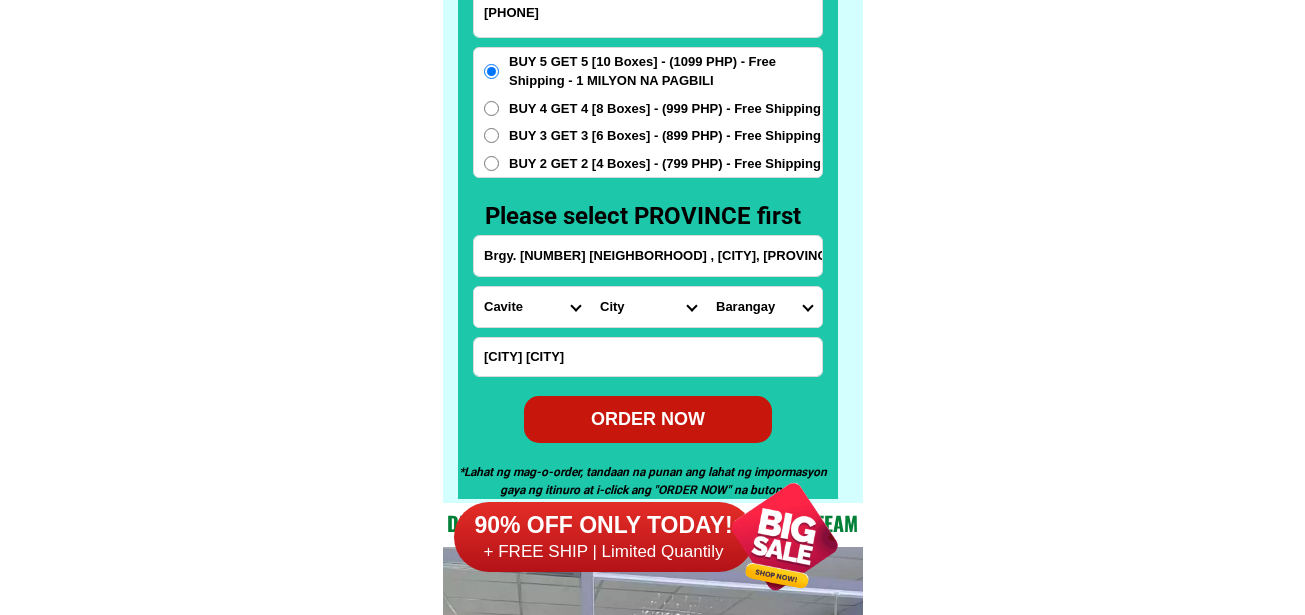type on "Synage Welcome Balangiga" 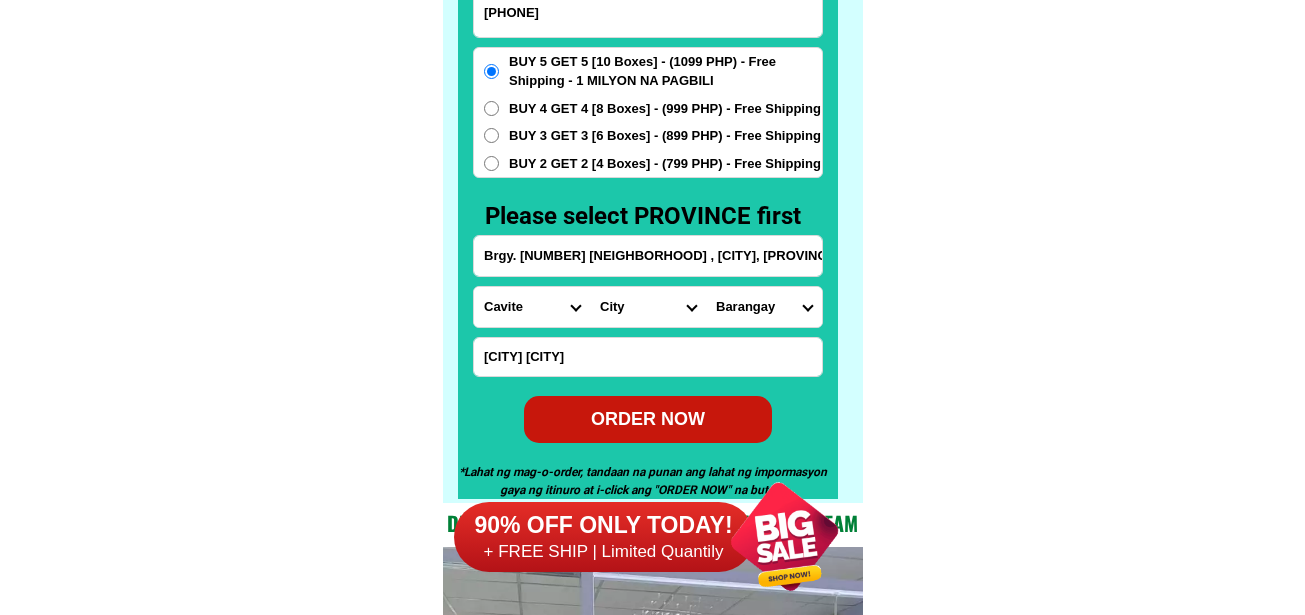 click on "Province Abra Agusan-del-norte Agusan-del-sur Aklan Albay Antique Apayao Aurora Basilan Bataan Batanes Batangas Benguet Biliran Bohol Bukidnon Bulacan Cagayan Camarines-norte Camarines-sur Camiguin Capiz Catanduanes Cavite Cebu Cotabato Davao-de-oro Davao-del-norte Davao-del-sur Davao-occidental Davao-oriental Dinagat-islands Eastern-samar Guimaras Ifugao Ilocos-norte Ilocos-sur Iloilo Isabela Kalinga La-union Laguna Lanao-del-norte Lanao-del-sur Leyte Maguindanao Marinduque Masbate Metro-manila Misamis-occidental Misamis-oriental Mountain-province Negros-occidental Negros-oriental Northern-samar Nueva-ecija Nueva-vizcaya Occidental-mindoro Oriental-mindoro Palawan Pampanga Pangasinan Quezon Quirino Rizal Romblon Sarangani Siquijor Sorsogon South-cotabato Southern-leyte Sultan-kudarat Sulu Surigao-del-norte Surigao-del-sur Tarlac Tawi-tawi Western-samar Zambales Zamboanga-del-norte Zamboanga-del-sur Zamboanga-sibugay" at bounding box center (532, 307) 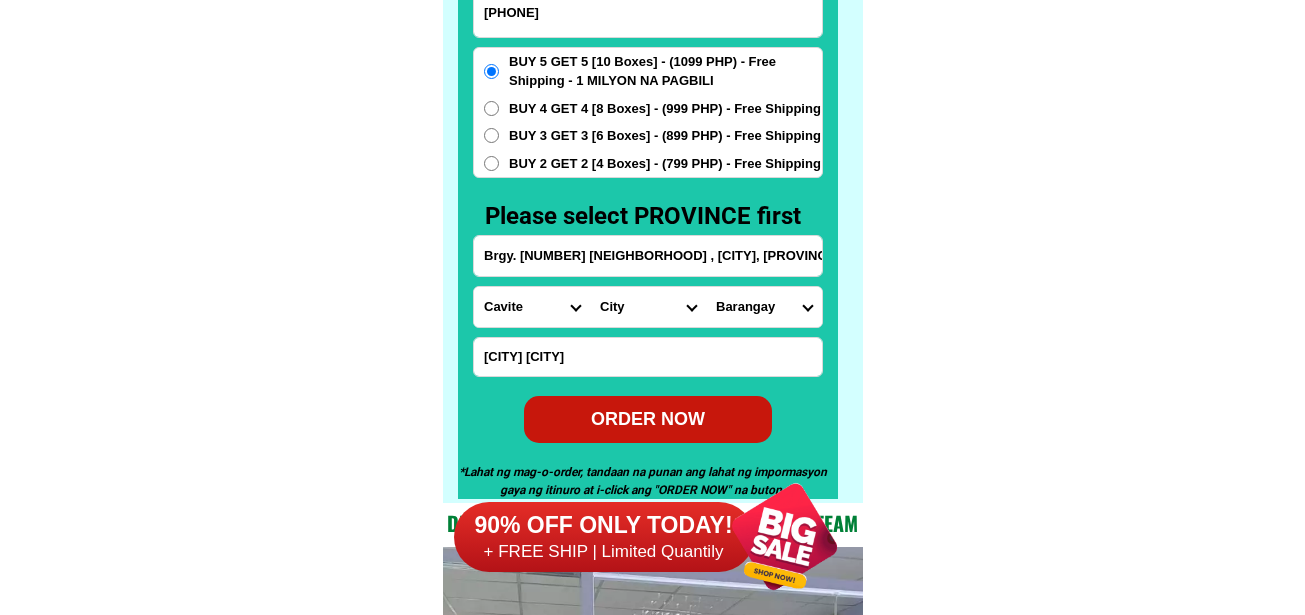 select on "63_791" 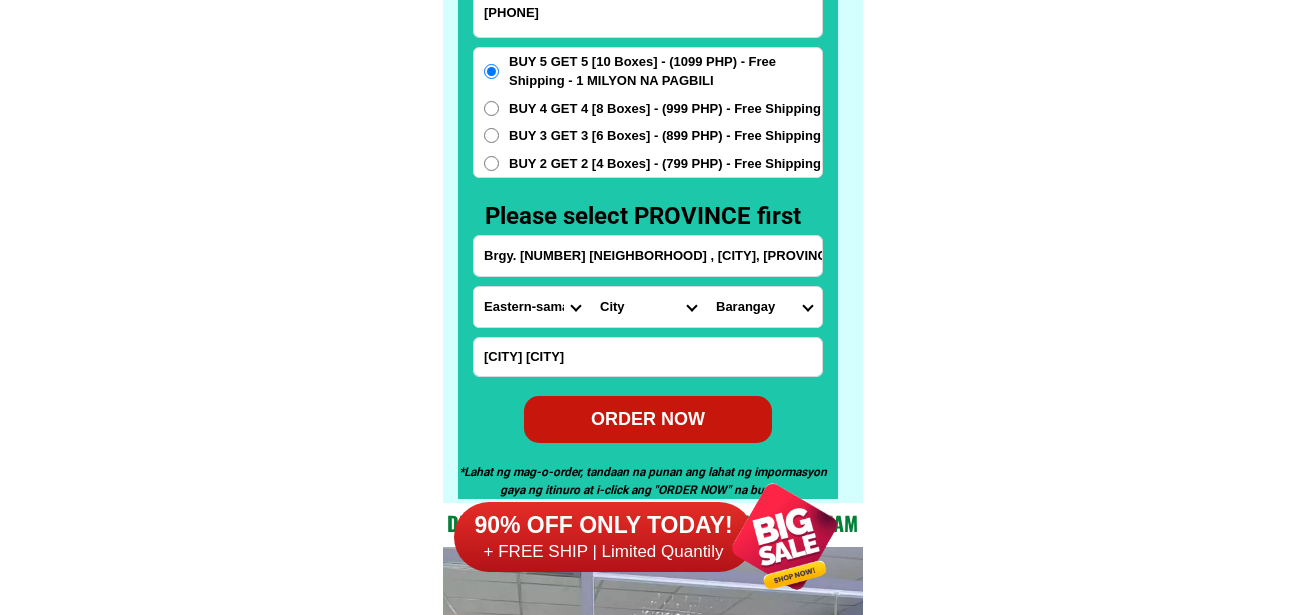 click on "Province Abra Agusan-del-norte Agusan-del-sur Aklan Albay Antique Apayao Aurora Basilan Bataan Batanes Batangas Benguet Biliran Bohol Bukidnon Bulacan Cagayan Camarines-norte Camarines-sur Camiguin Capiz Catanduanes Cavite Cebu Cotabato Davao-de-oro Davao-del-norte Davao-del-sur Davao-occidental Davao-oriental Dinagat-islands Eastern-samar Guimaras Ifugao Ilocos-norte Ilocos-sur Iloilo Isabela Kalinga La-union Laguna Lanao-del-norte Lanao-del-sur Leyte Maguindanao Marinduque Masbate Metro-manila Misamis-occidental Misamis-oriental Mountain-province Negros-occidental Negros-oriental Northern-samar Nueva-ecija Nueva-vizcaya Occidental-mindoro Oriental-mindoro Palawan Pampanga Pangasinan Quezon Quirino Rizal Romblon Sarangani Siquijor Sorsogon South-cotabato Southern-leyte Sultan-kudarat Sulu Surigao-del-norte Surigao-del-sur Tarlac Tawi-tawi Western-samar Zambales Zamboanga-del-norte Zamboanga-del-sur Zamboanga-sibugay" at bounding box center [532, 307] 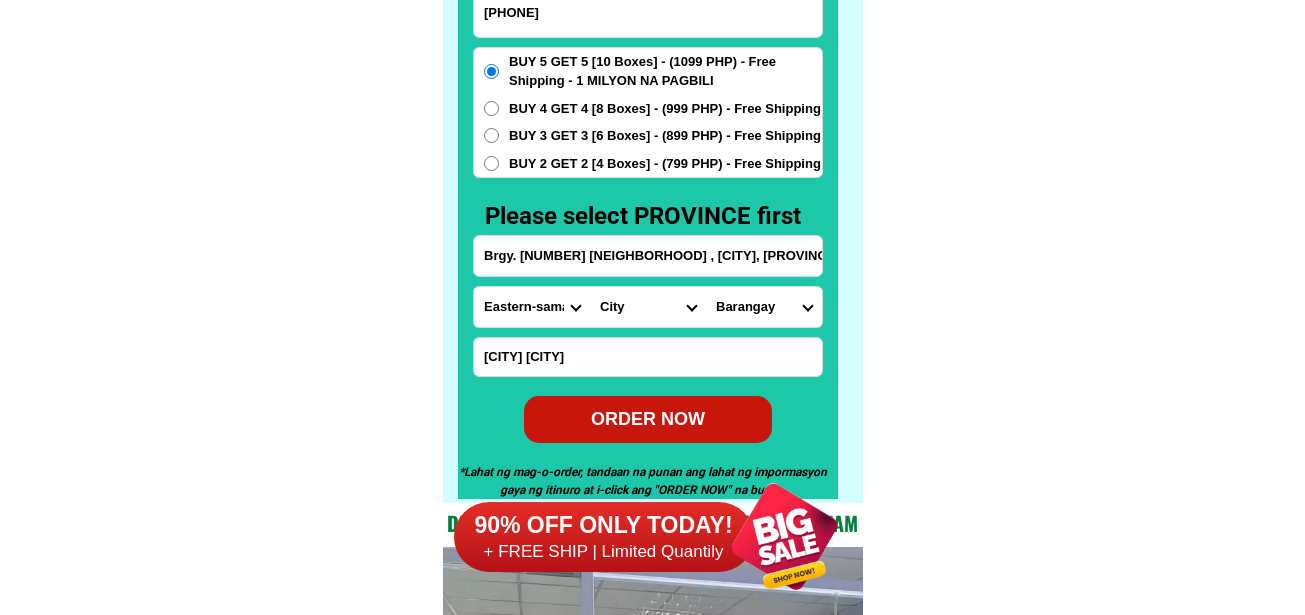 click on "City Arteche Balangiga Balangkayan Borongan-city Can-avid Eastern-samar-dolores EASTERN-SAMAR-LAWAAN Eastern-samar-mercedes Eastern-samar-salcedo General-macarthur Giporlos Guiuan Hernani Jipapad Llorente Mandolong Maslog Maydolong Oras Quinapondan San-julian San-policarpo Sulat Taft" at bounding box center [648, 307] 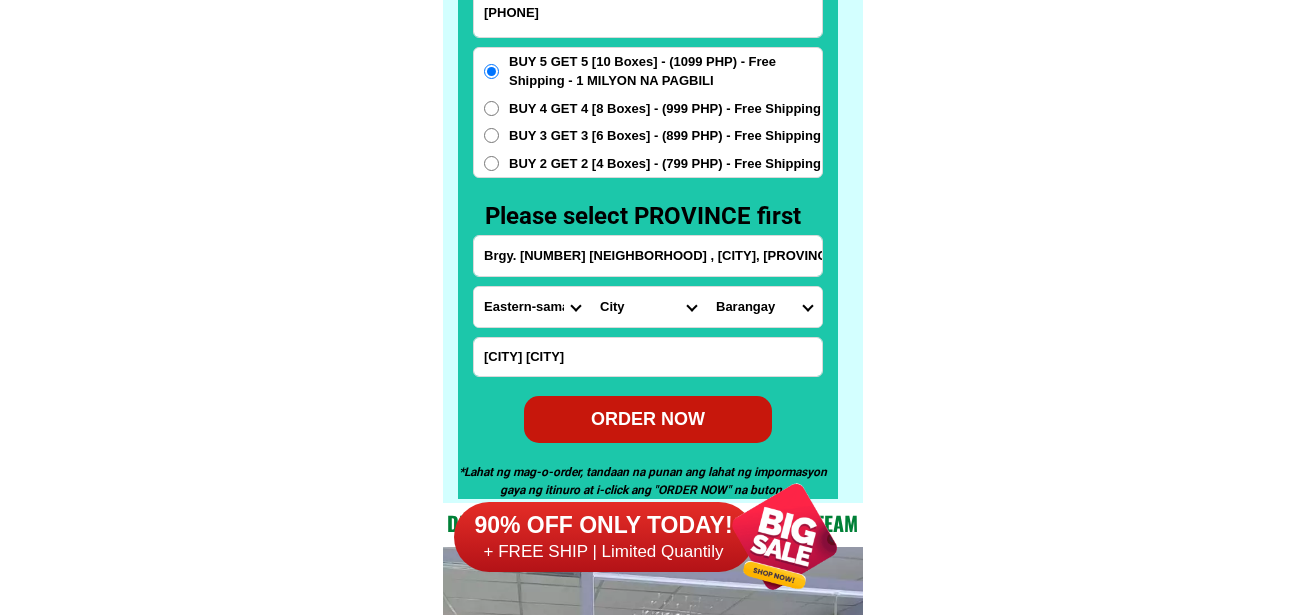 select on "63_7917128" 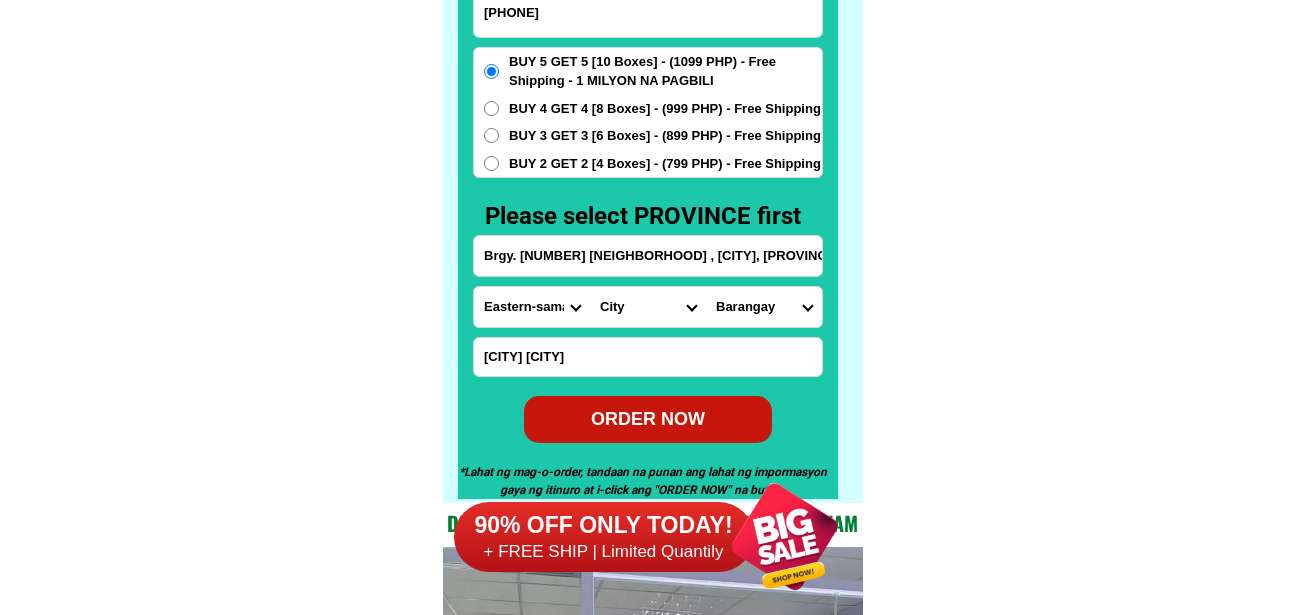 click on "City Arteche Balangiga Balangkayan Borongan-city Can-avid Eastern-samar-dolores EASTERN-SAMAR-LAWAAN Eastern-samar-mercedes Eastern-samar-salcedo General-macarthur Giporlos Guiuan Hernani Jipapad Llorente Mandolong Maslog Maydolong Oras Quinapondan San-julian San-policarpo Sulat Taft" at bounding box center [648, 307] 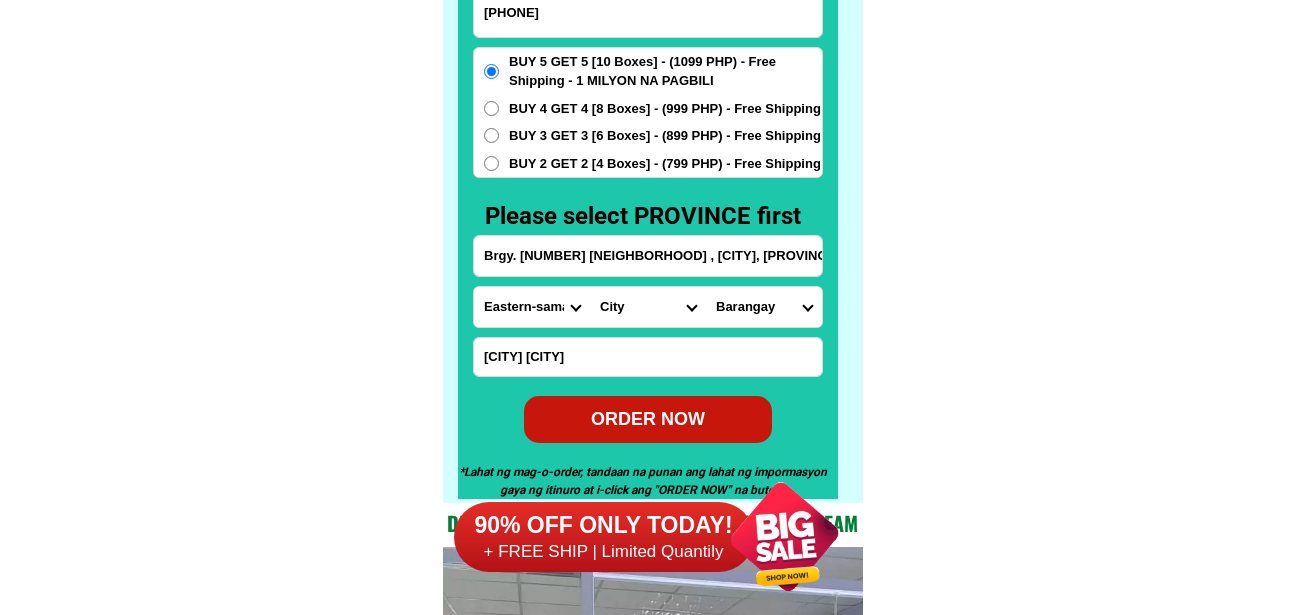 click on "Barangay Bacjao Barangay poblacion i Barangay poblacion ii Barangay poblacion iii Barangay poblacion iv Barangay poblacion v Barangay poblacion vi Cag-olango Cansumangcay Guinmaayohan Maybunga San miguel Santa rosa" at bounding box center (764, 307) 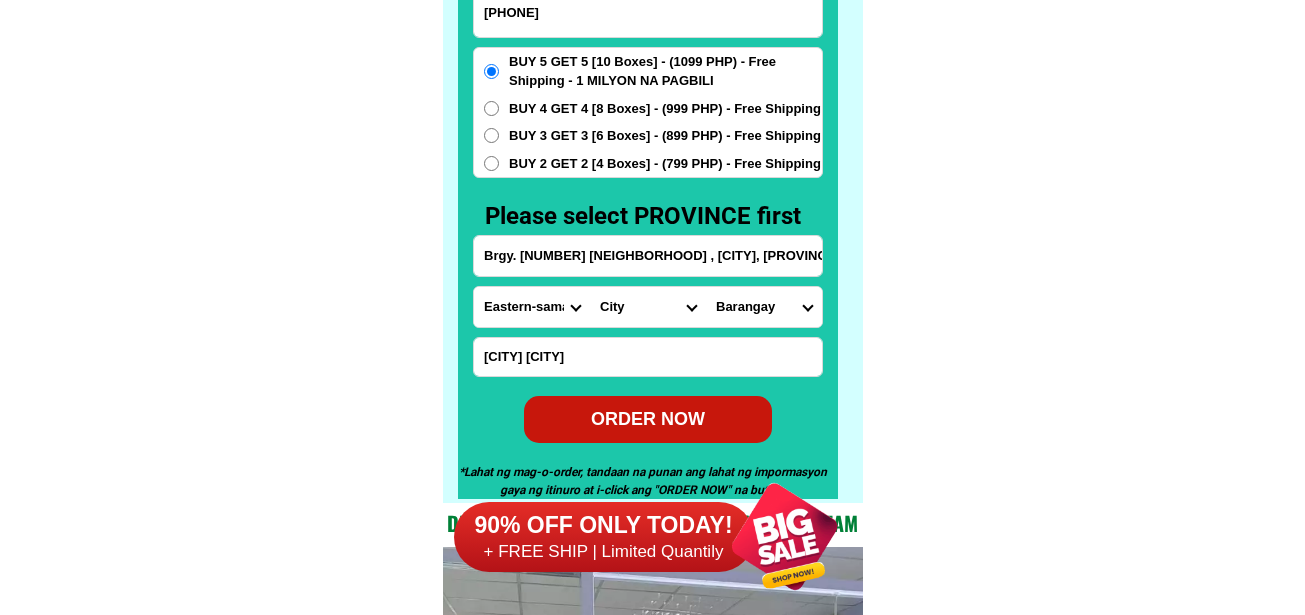 select on "63_79171284787" 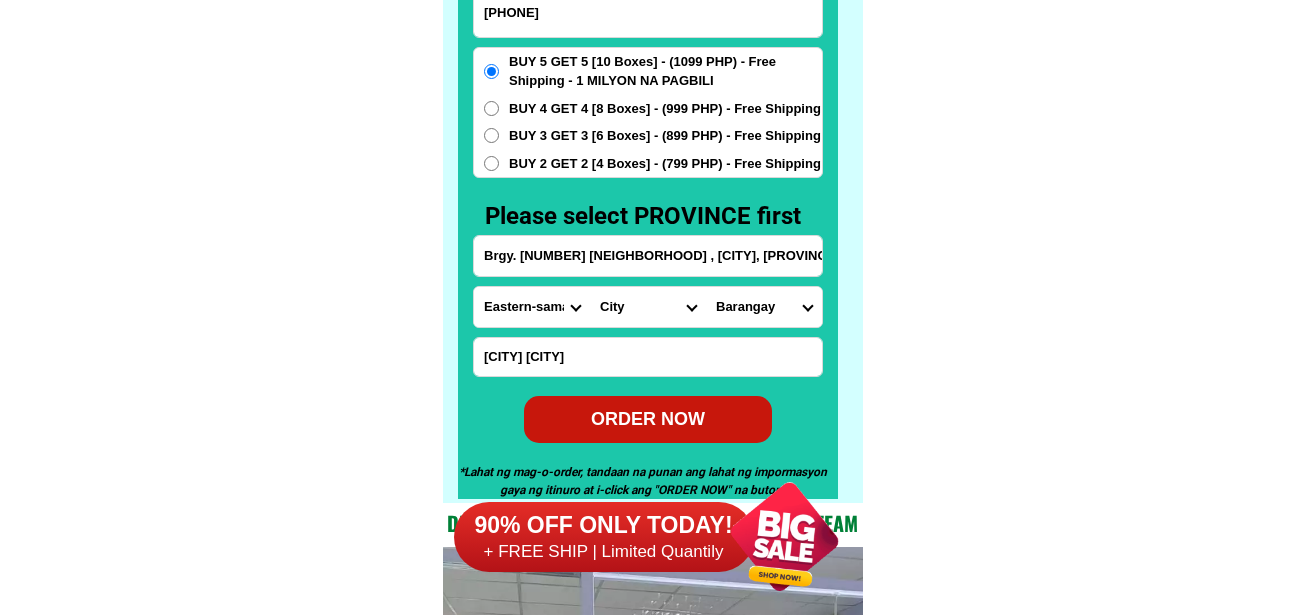 click on "Barangay Bacjao Barangay poblacion i Barangay poblacion ii Barangay poblacion iii Barangay poblacion iv Barangay poblacion v Barangay poblacion vi Cag-olango Cansumangcay Guinmaayohan Maybunga San miguel Santa rosa" at bounding box center (764, 307) 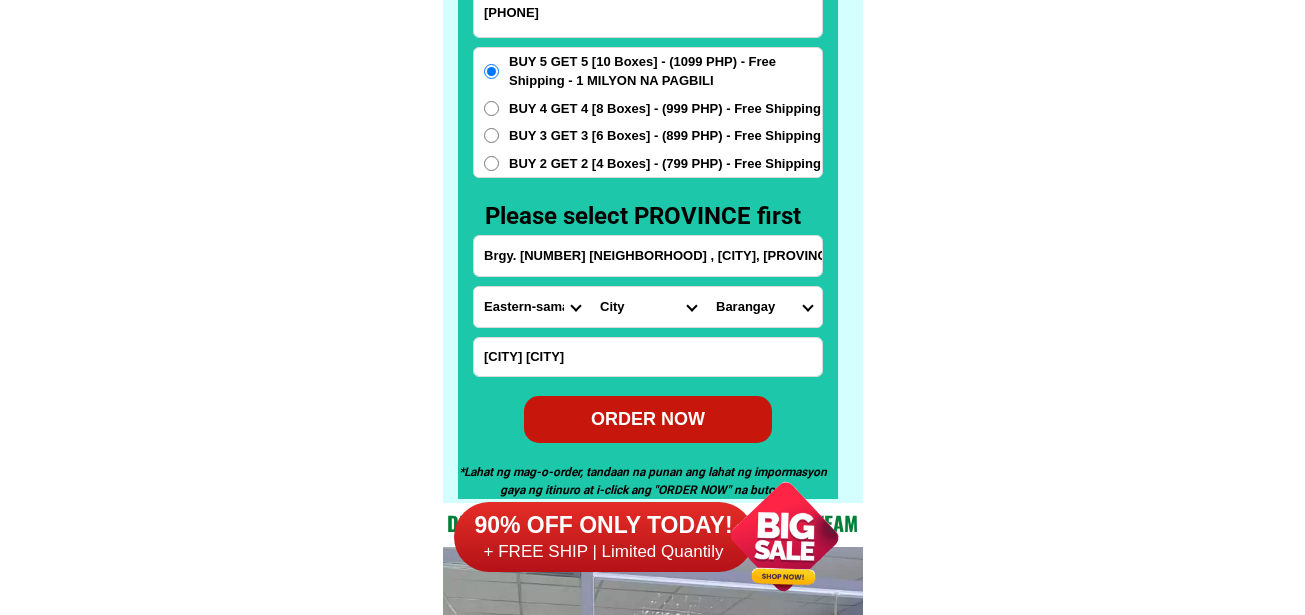 click on "FREE SHIPPING NATIONWIDE Contact Review Introduction Product BONA VITA COFFEE Comprehensive health protection solution
Research by Dr. Willie Ong and Dr. Liza Ong ✅ 𝙰𝚗𝚝𝚒 𝙲𝚊𝚗𝚌𝚎𝚛 ✅ 𝙰𝚗𝚝𝚒 𝚂𝚝𝚛𝚘𝚔𝚎
✅ 𝙰𝚗𝚝𝚒 𝙳𝚒𝚊𝚋𝚎𝚝𝚒𝚌 ✅ 𝙳𝚒𝚊𝚋𝚎𝚝𝚎𝚜 FAKE VS ORIGINAL Noon: nagkaroon ng cancer, hindi makalakad ng normal pagkatapos: uminom ng Bonavita dalawang beses sa isang araw, maaaring maglakad nang mag-isa, bawasan ang mga sintomas ng kanser The product has been certified for
safety and effectiveness Prevent and combat signs of diabetes, hypertension, and cardiovascular diseases Helps strengthen bones and joints Prevent cancer Reduce excess fat Anti-aging BONAVITA CAFE WITH HYDROLYZED COLLAGEN Enemy of the cause of disease LIZA ONG Doc Nutrition Department of Philippines General Hospital shared that BONA VITA CAFE sprouts are the panacea in anti - aging and anti-disease. Start After 1 week" at bounding box center (652, -6301) 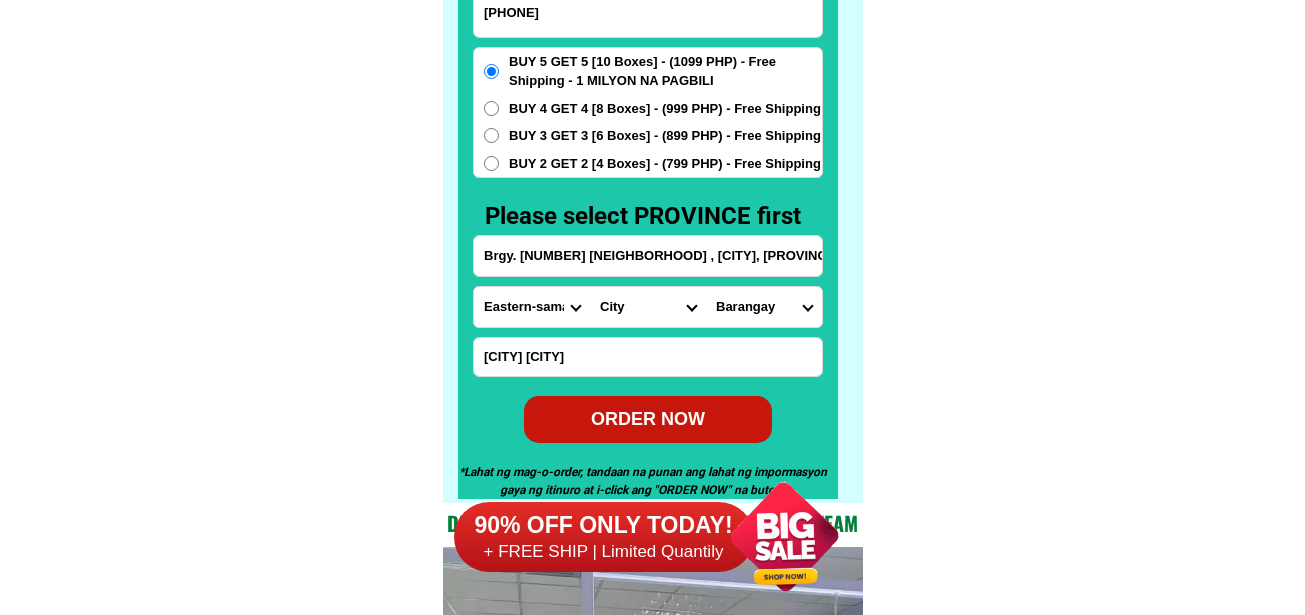click on "BUY 4 GET 4 [8 Boxes] - (999 PHP) - Free Shipping" at bounding box center (665, 109) 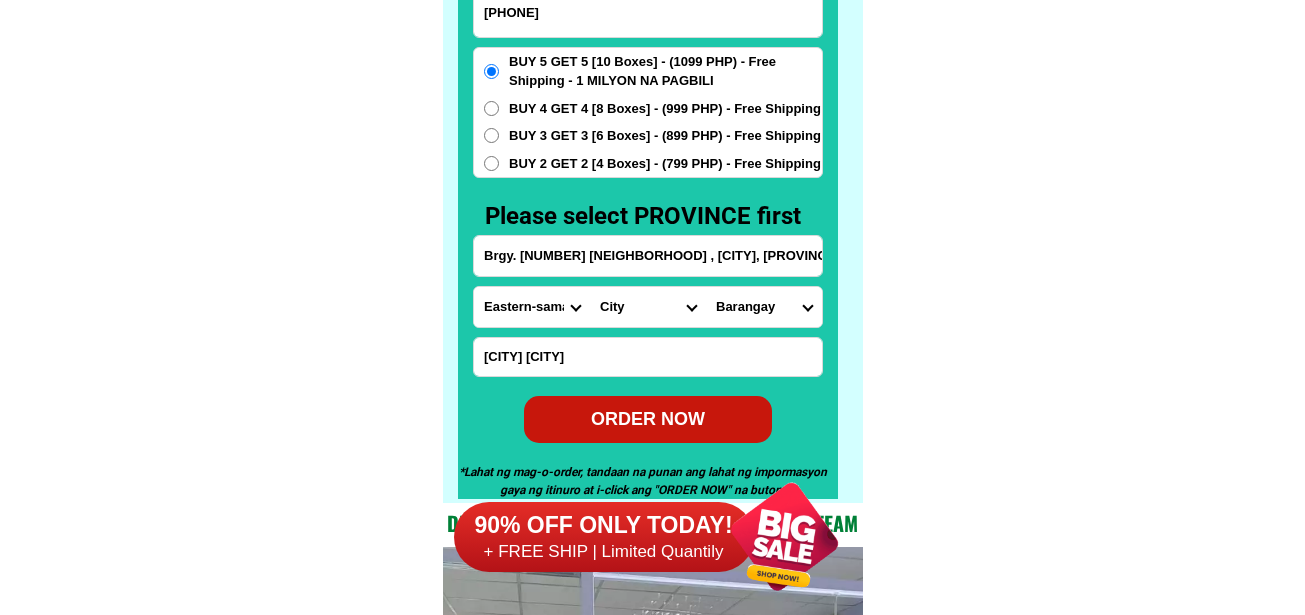 click on "BUY 4 GET 4 [8 Boxes] - (999 PHP) - Free Shipping" at bounding box center (491, 108) 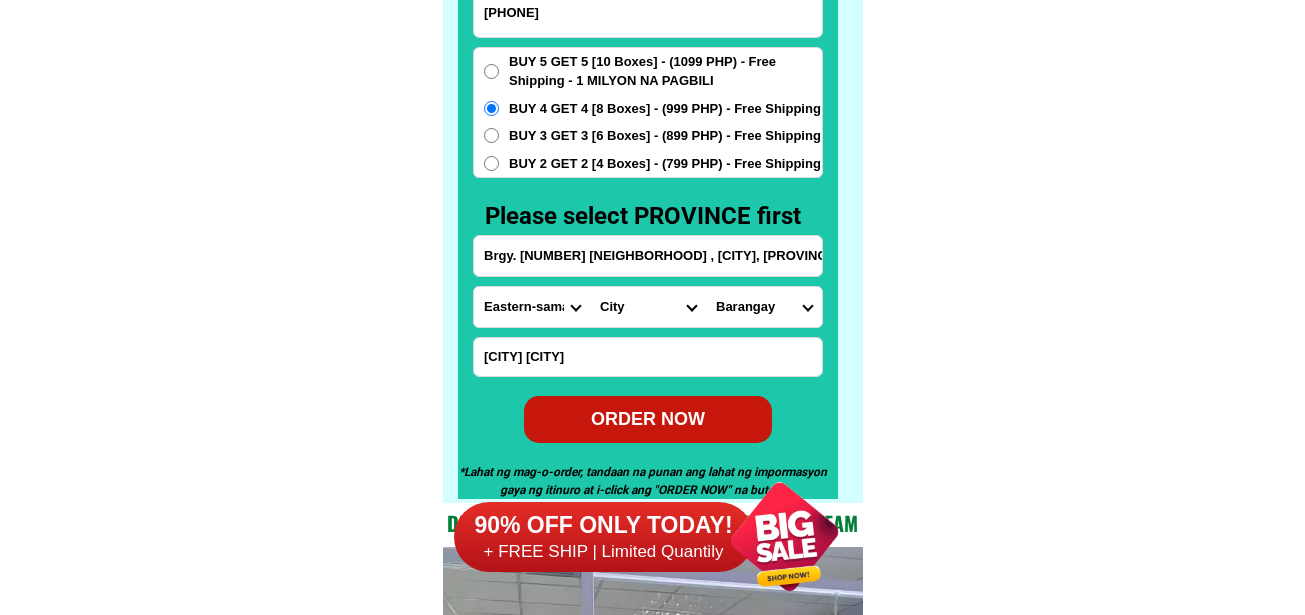 click on "ORDER NOW" at bounding box center (648, 419) 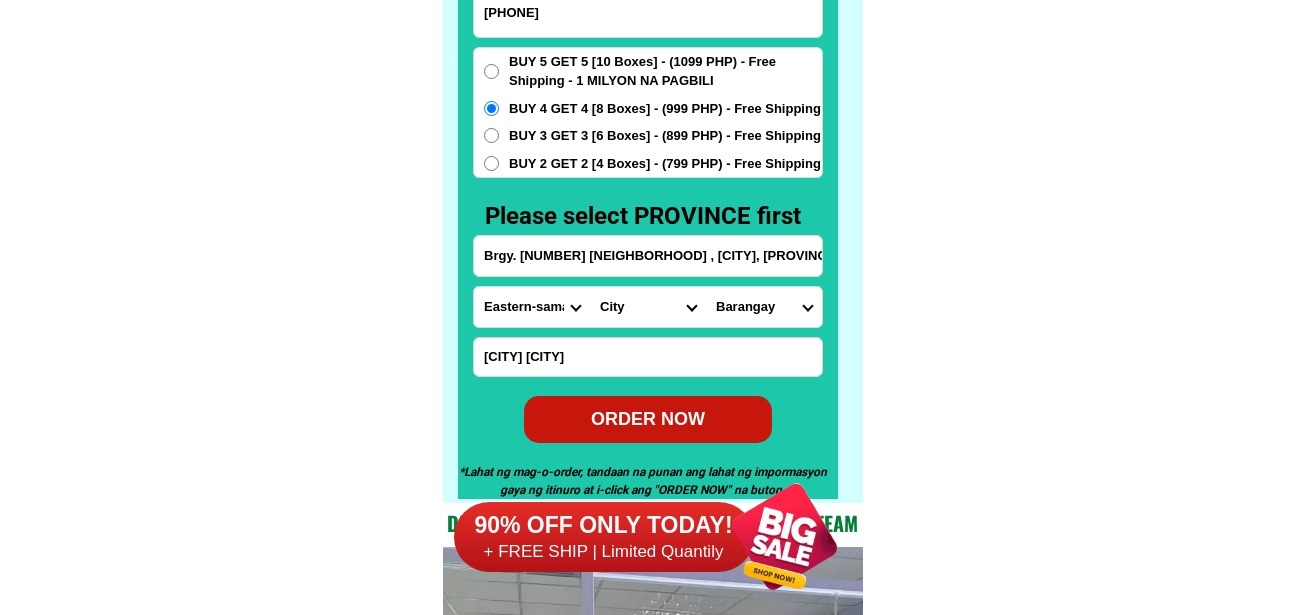 radio on "true" 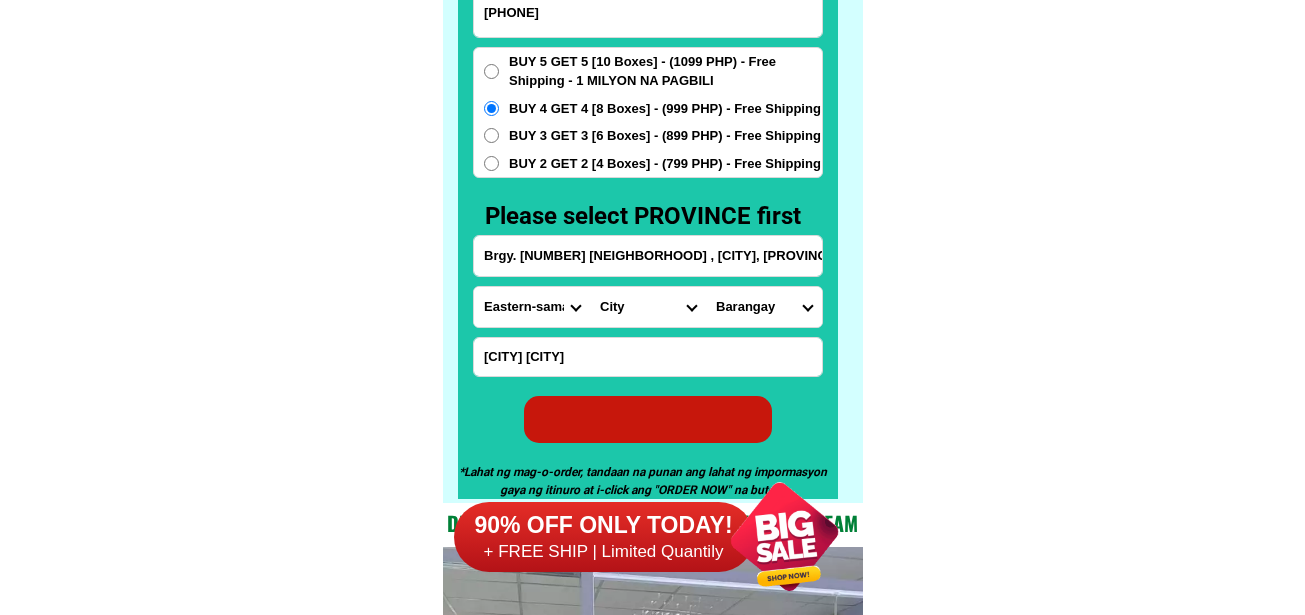 radio on "true" 